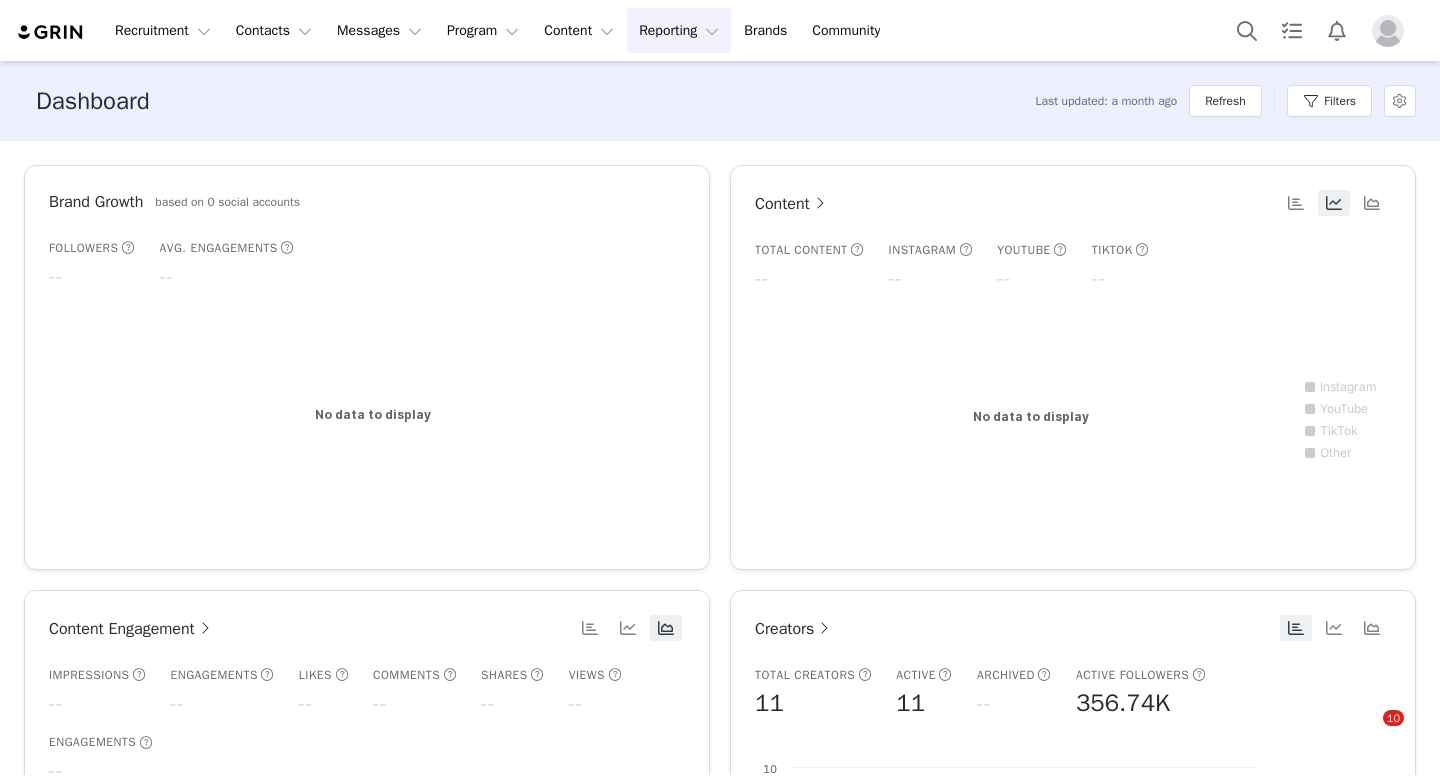 scroll, scrollTop: 0, scrollLeft: 0, axis: both 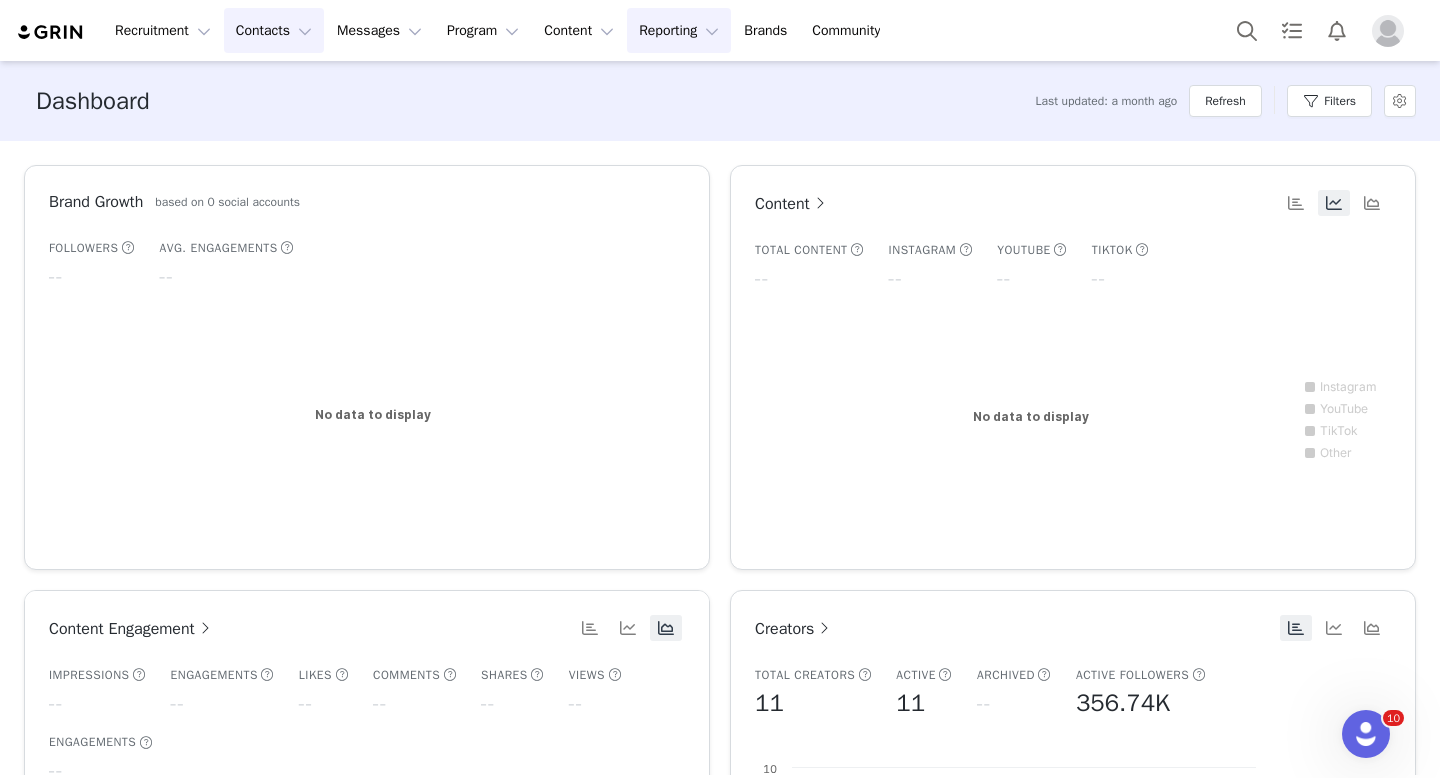 click on "Contacts Contacts" at bounding box center [274, 30] 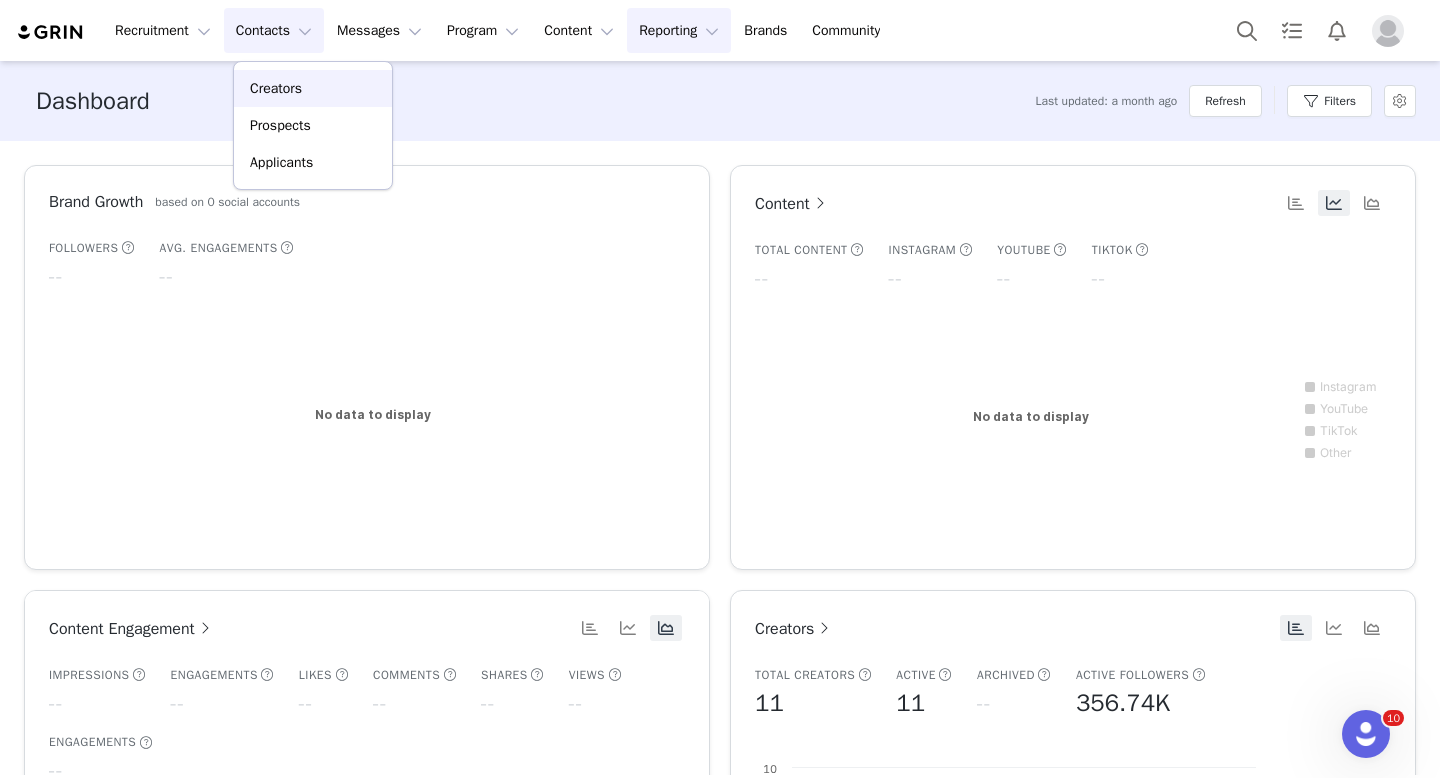 click on "Creators" at bounding box center [276, 88] 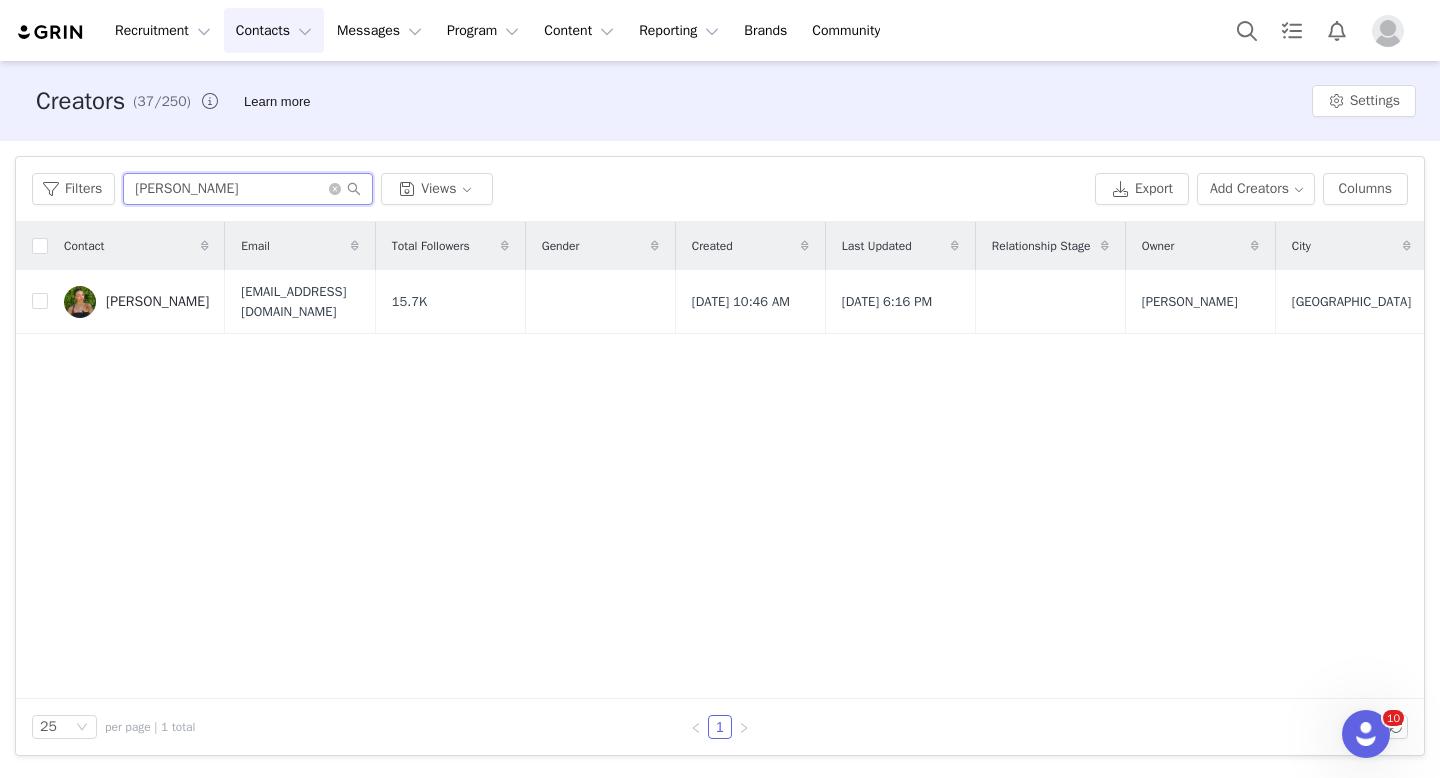 click on "[PERSON_NAME]" at bounding box center [248, 189] 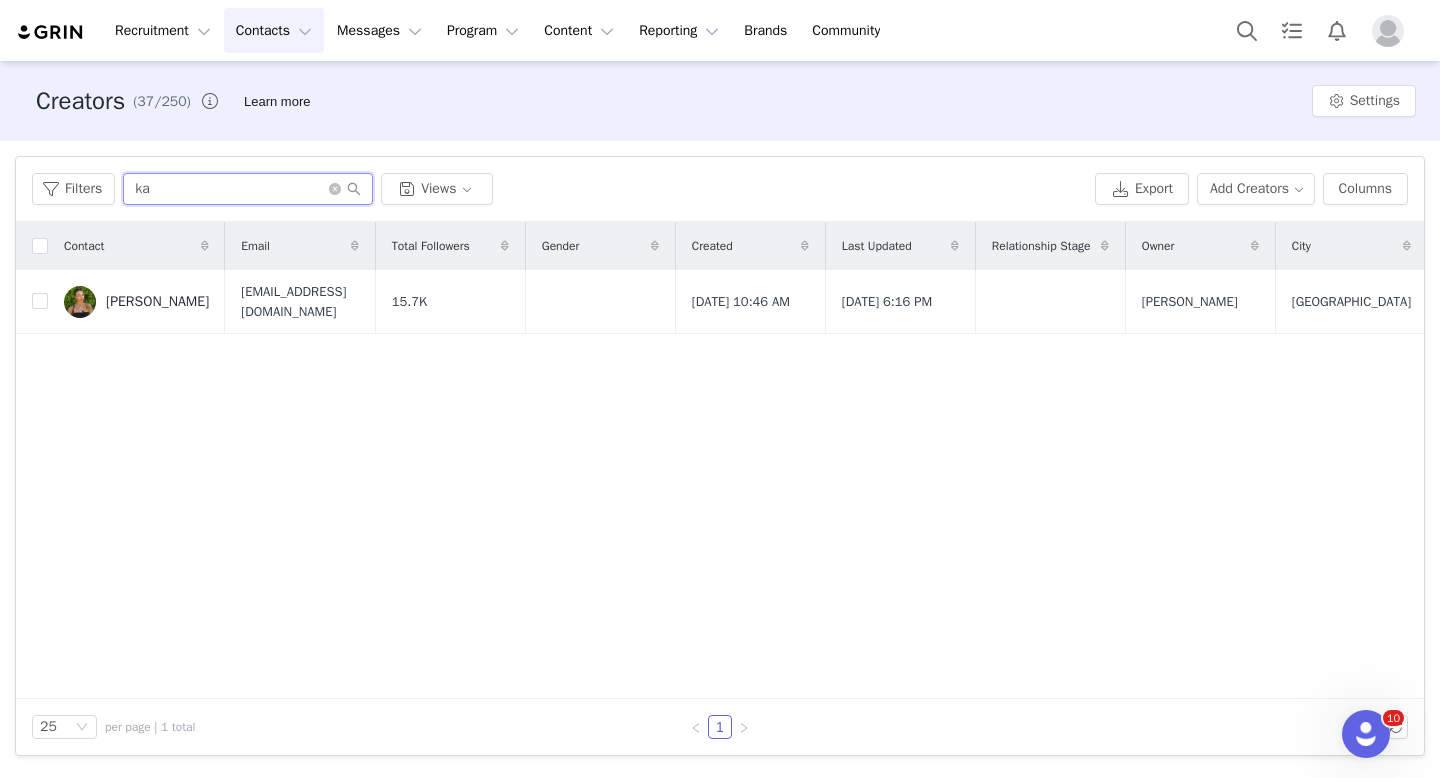 type on "k" 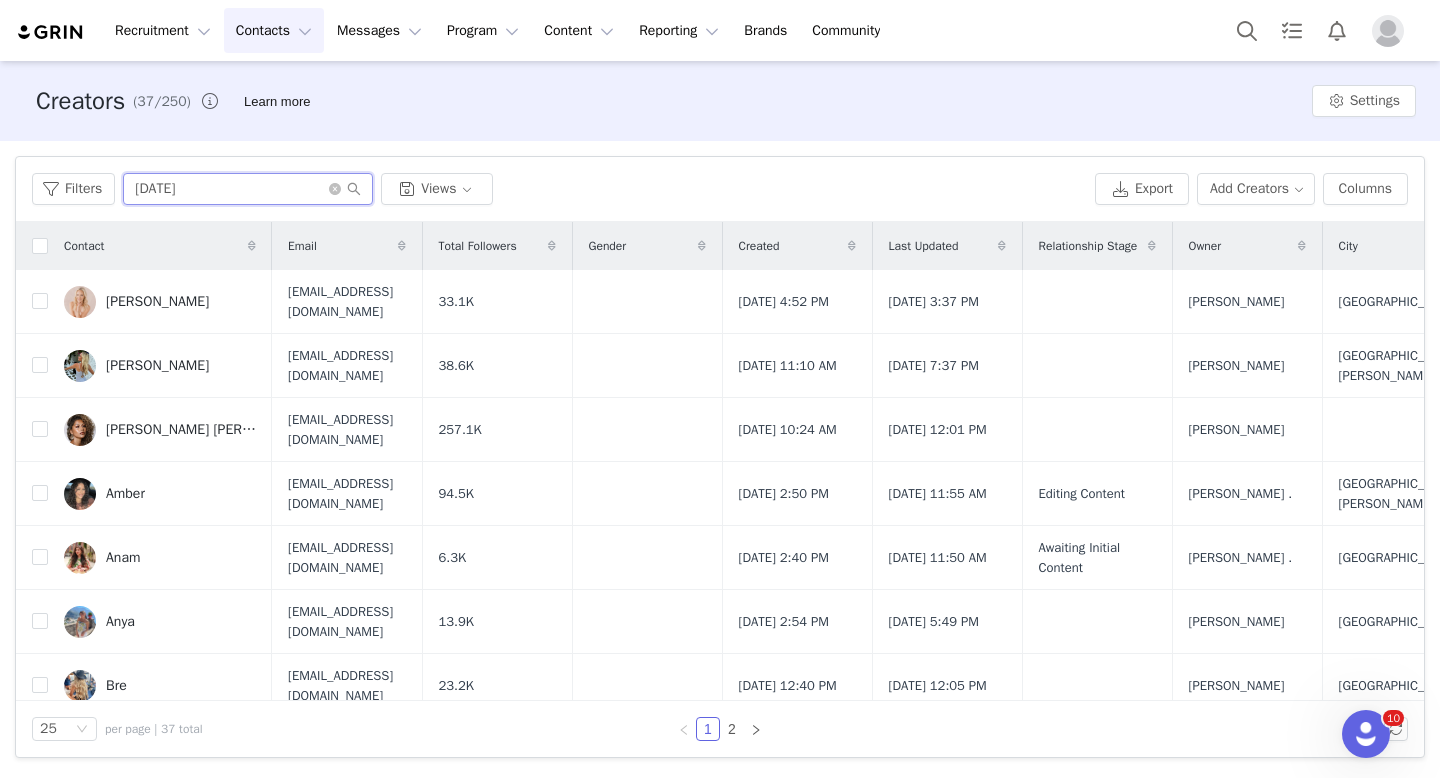 type on "juli" 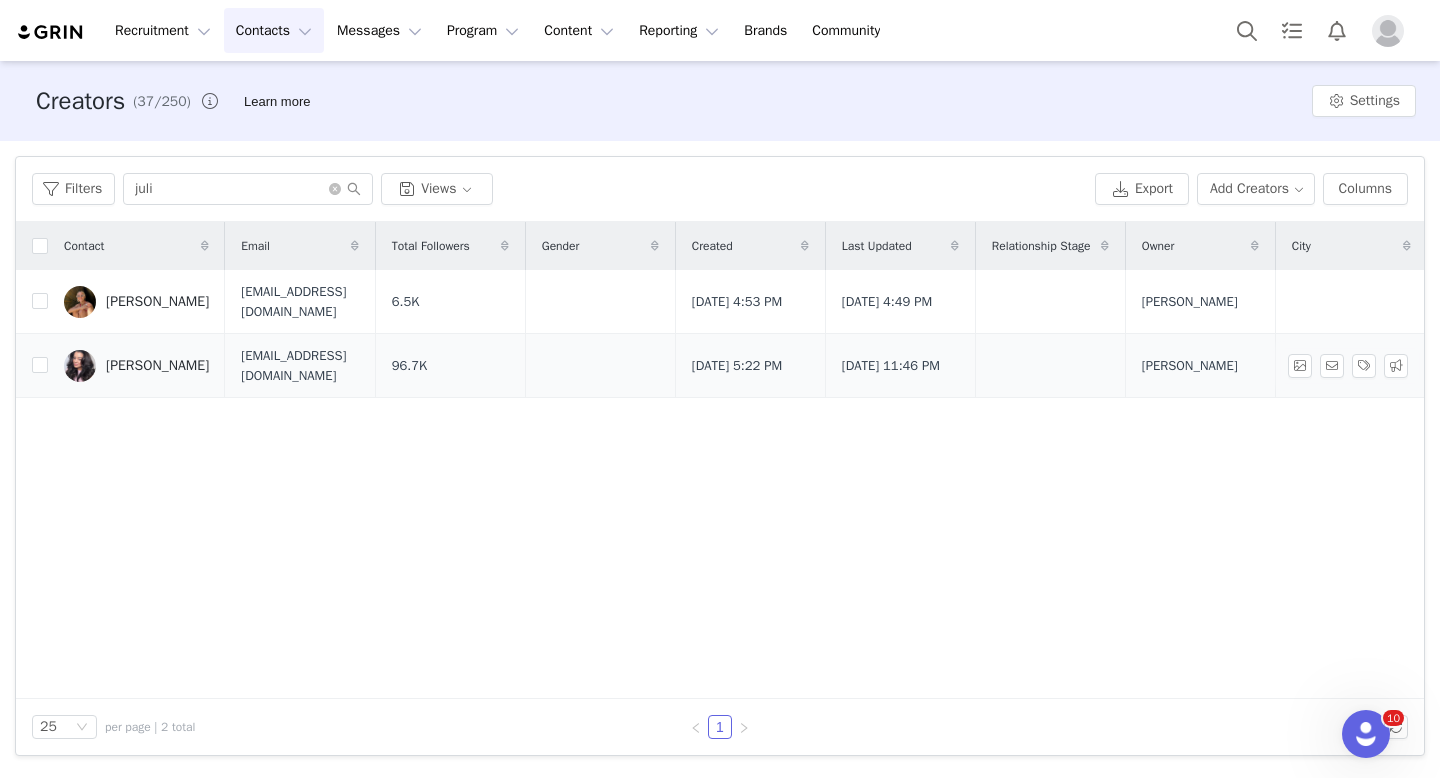 click on "[PERSON_NAME]" at bounding box center (157, 366) 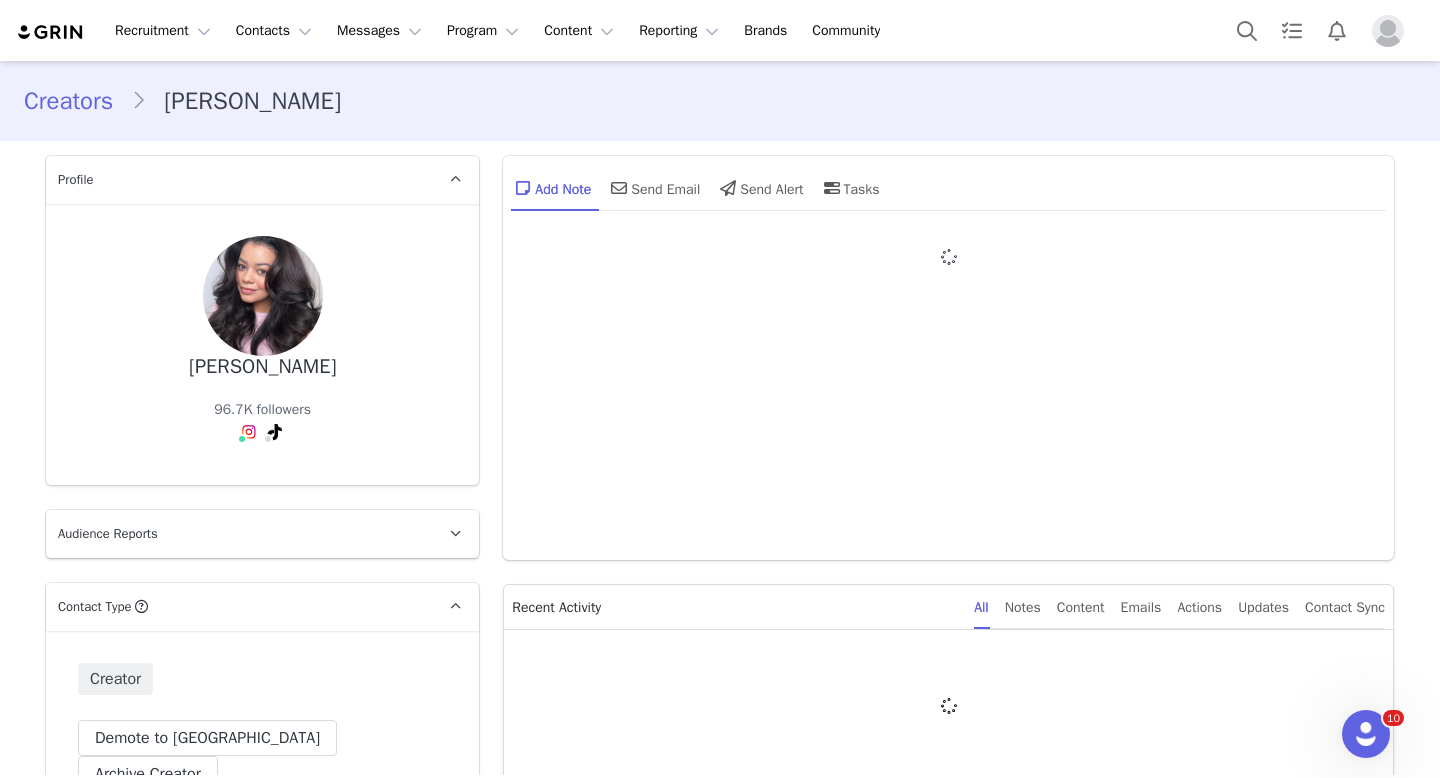 type on "+1 ([GEOGRAPHIC_DATA])" 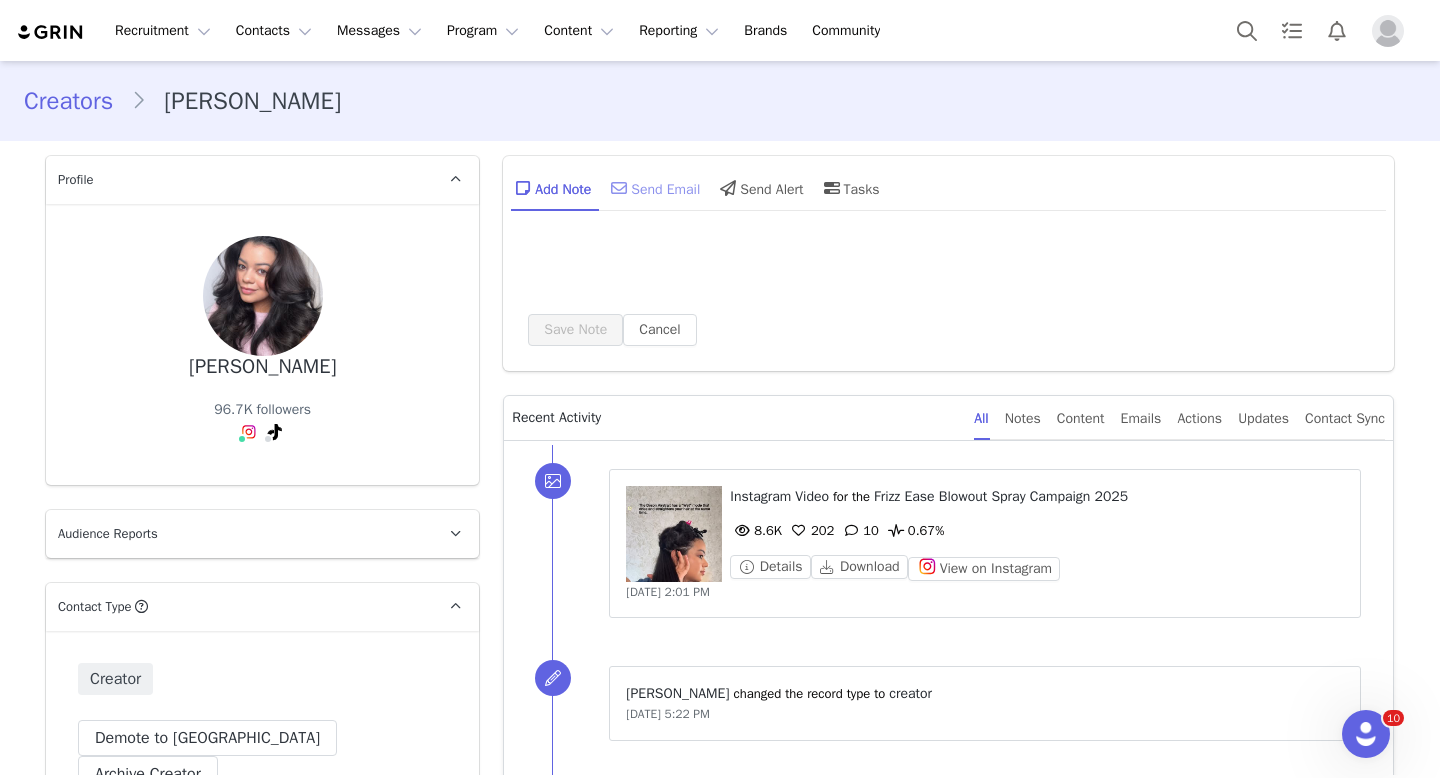click on "Send Email" at bounding box center (653, 188) 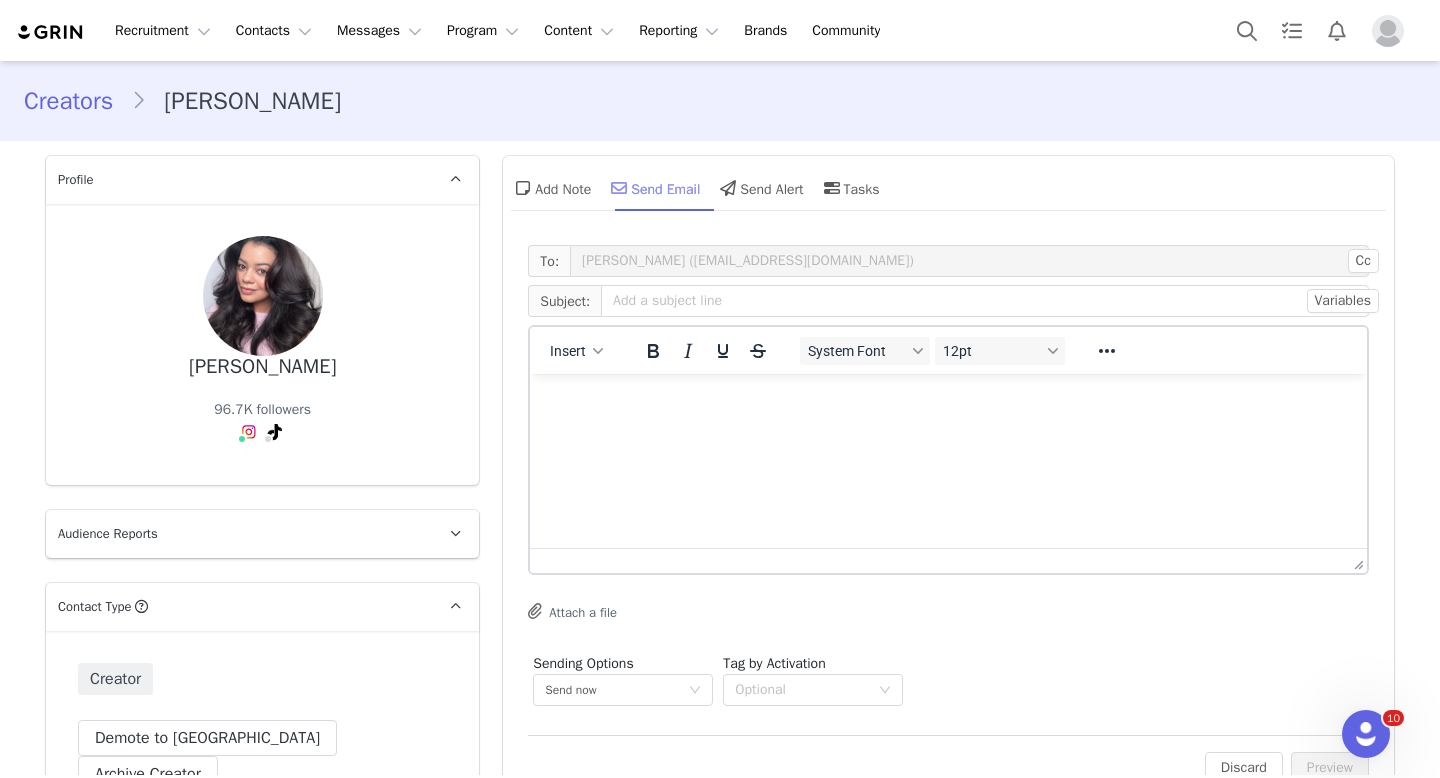 scroll, scrollTop: 0, scrollLeft: 0, axis: both 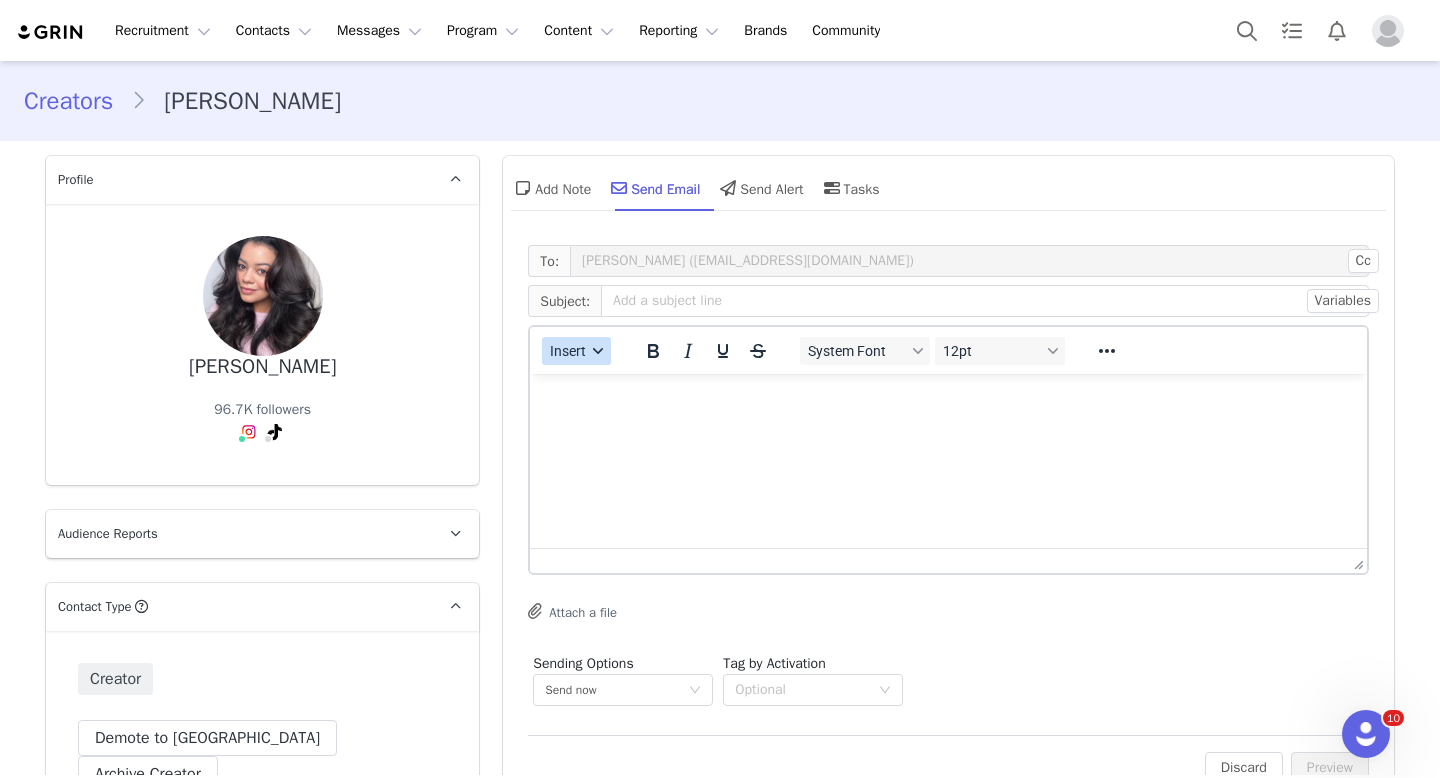 click 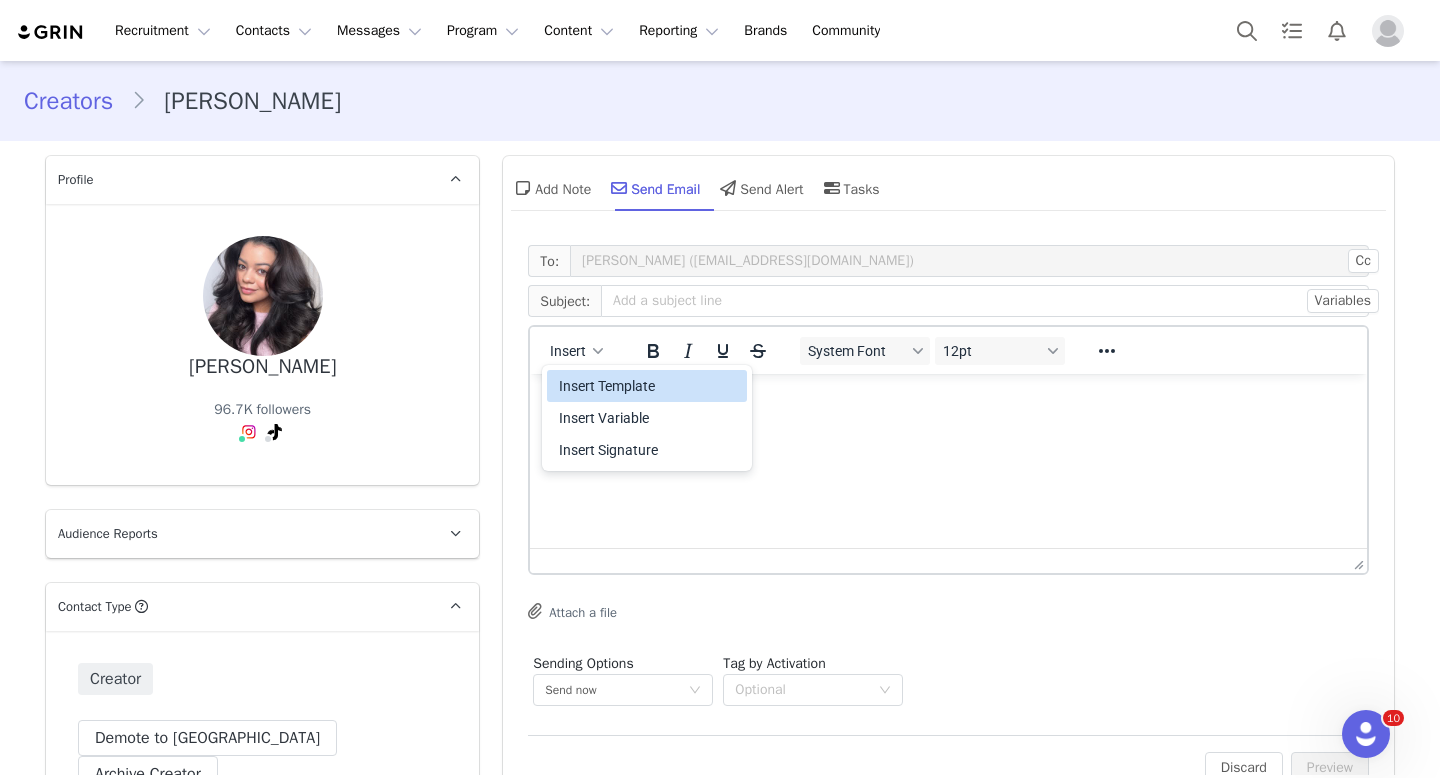 click on "Insert Template" at bounding box center (649, 386) 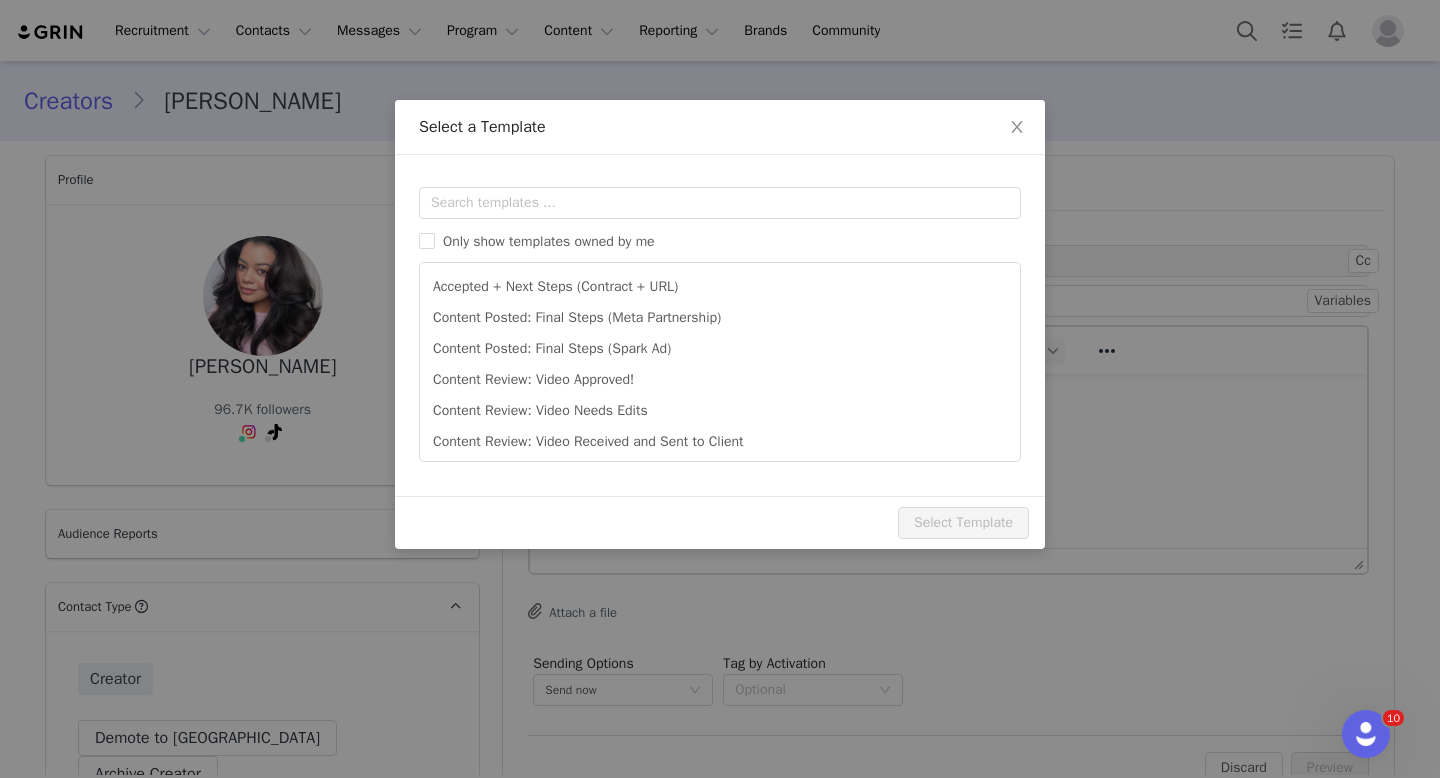 scroll, scrollTop: 0, scrollLeft: 0, axis: both 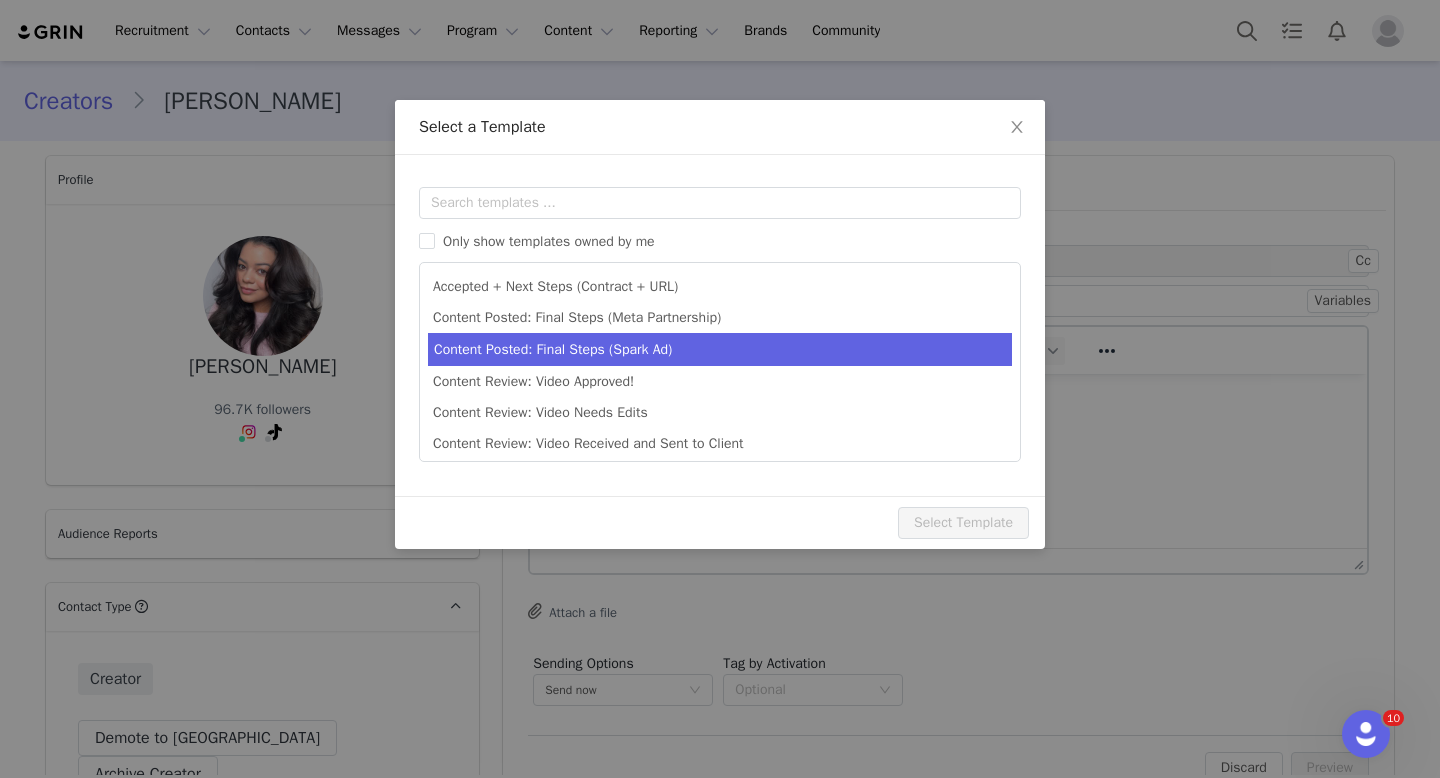 click on "Content Posted: Final Steps (Spark Ad)" at bounding box center [720, 349] 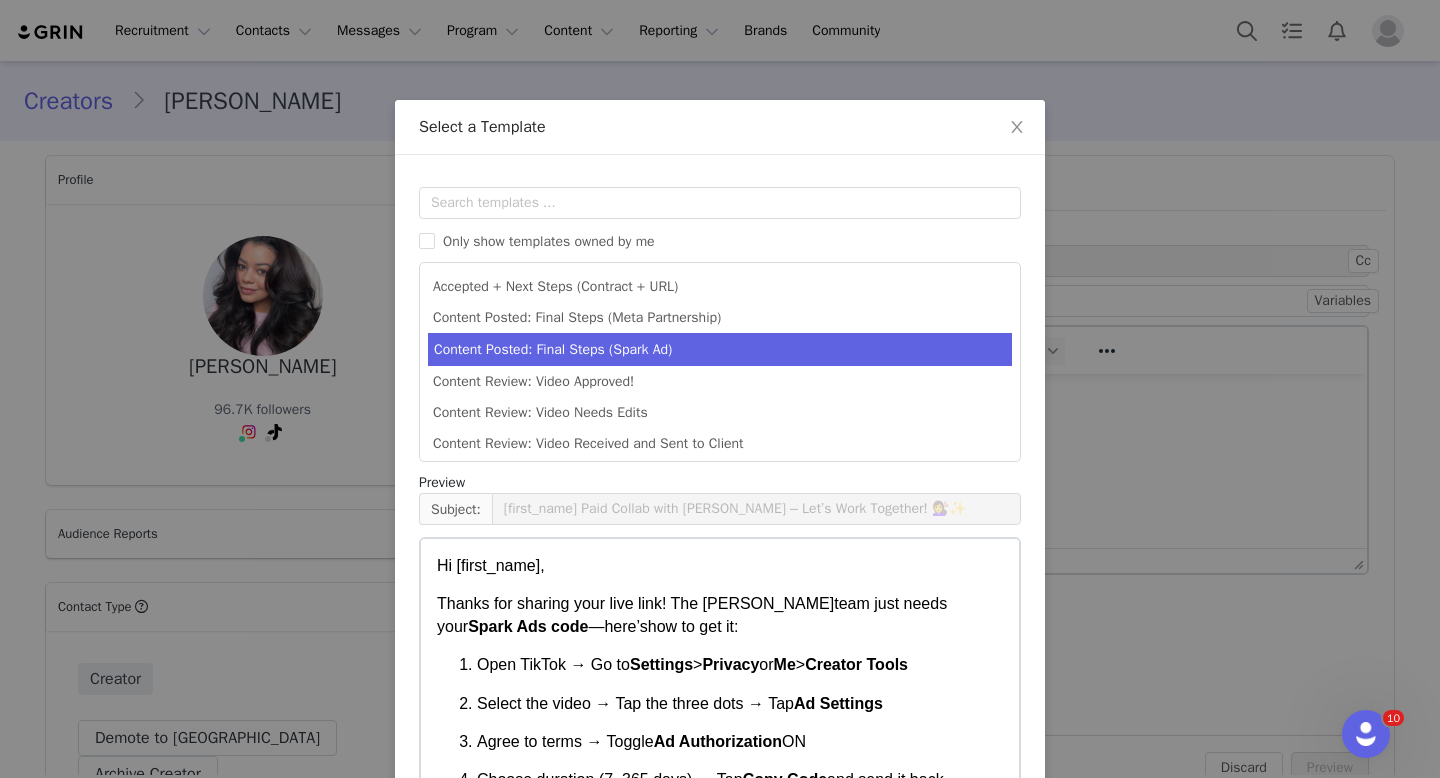 scroll, scrollTop: 110, scrollLeft: 0, axis: vertical 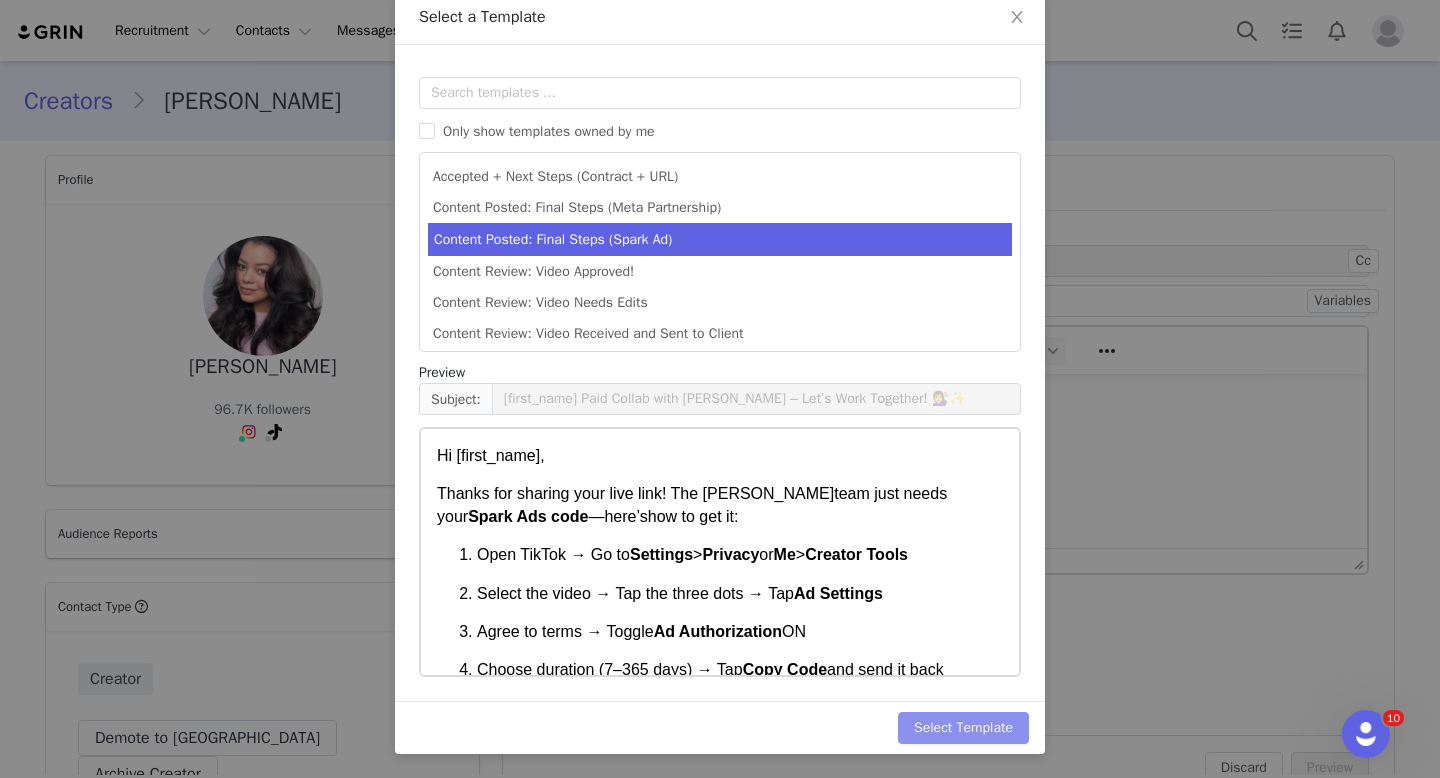 click on "Select Template" at bounding box center [963, 728] 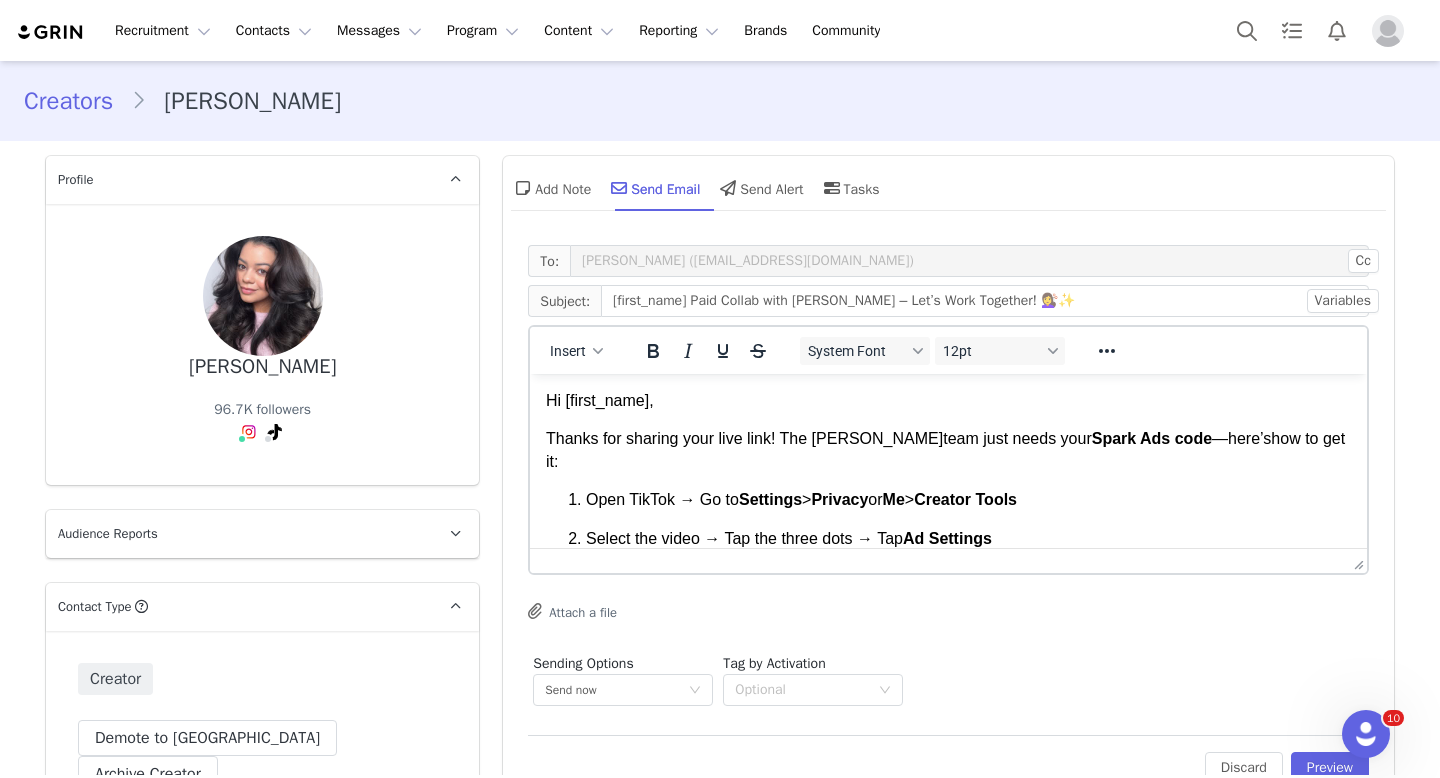 scroll, scrollTop: 0, scrollLeft: 0, axis: both 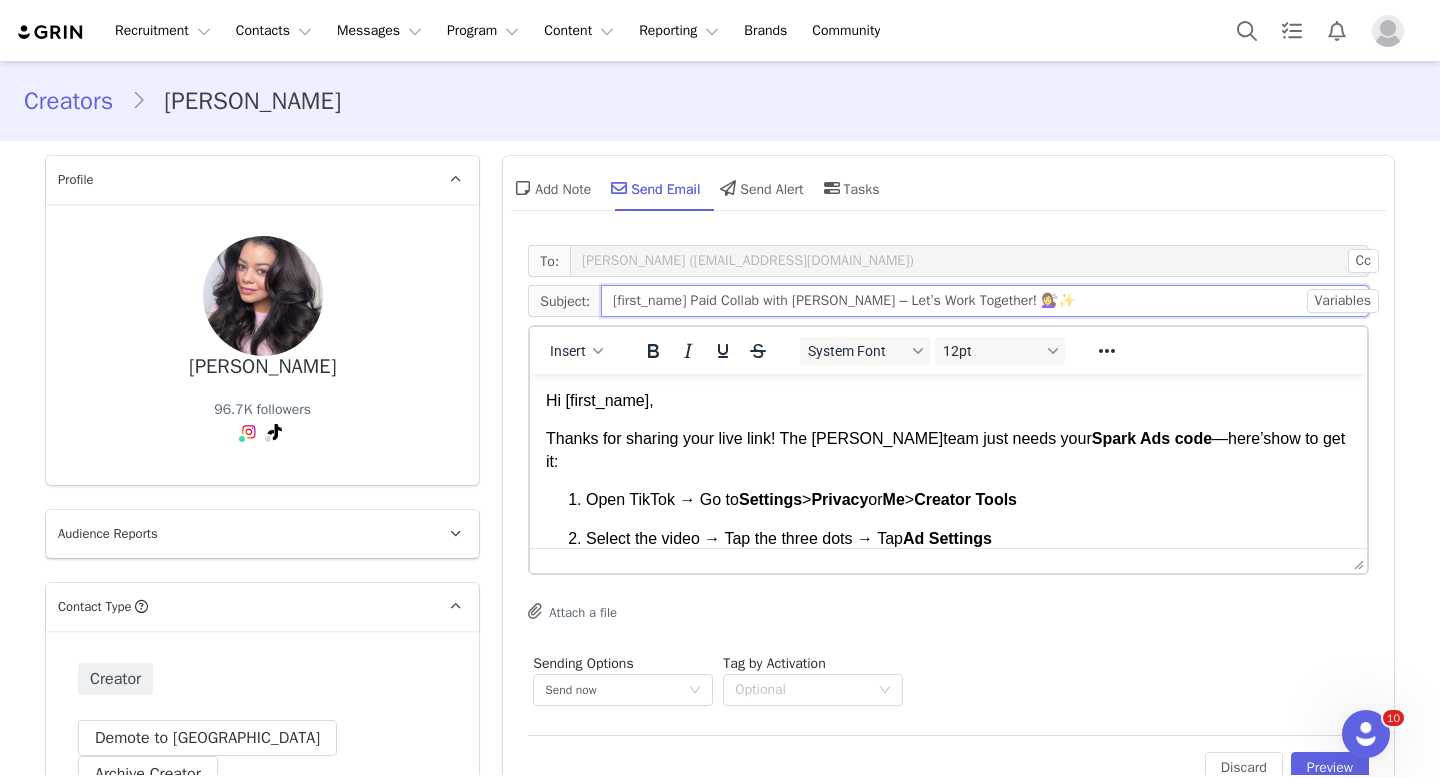 click on "[first_name] Paid Collab with [PERSON_NAME] – Let’s Work Together! 💇‍♀️✨" at bounding box center (985, 301) 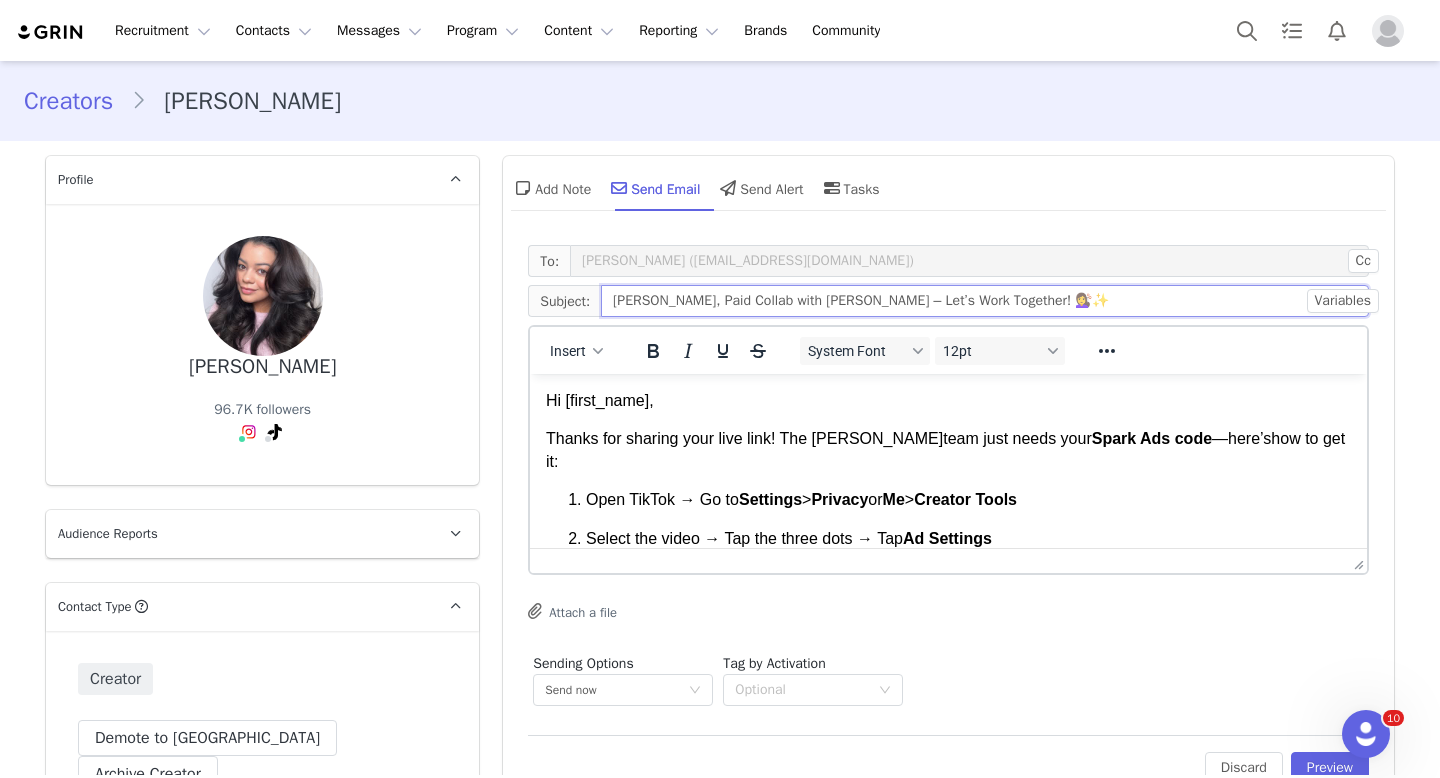 drag, startPoint x: 863, startPoint y: 296, endPoint x: 669, endPoint y: 303, distance: 194.12625 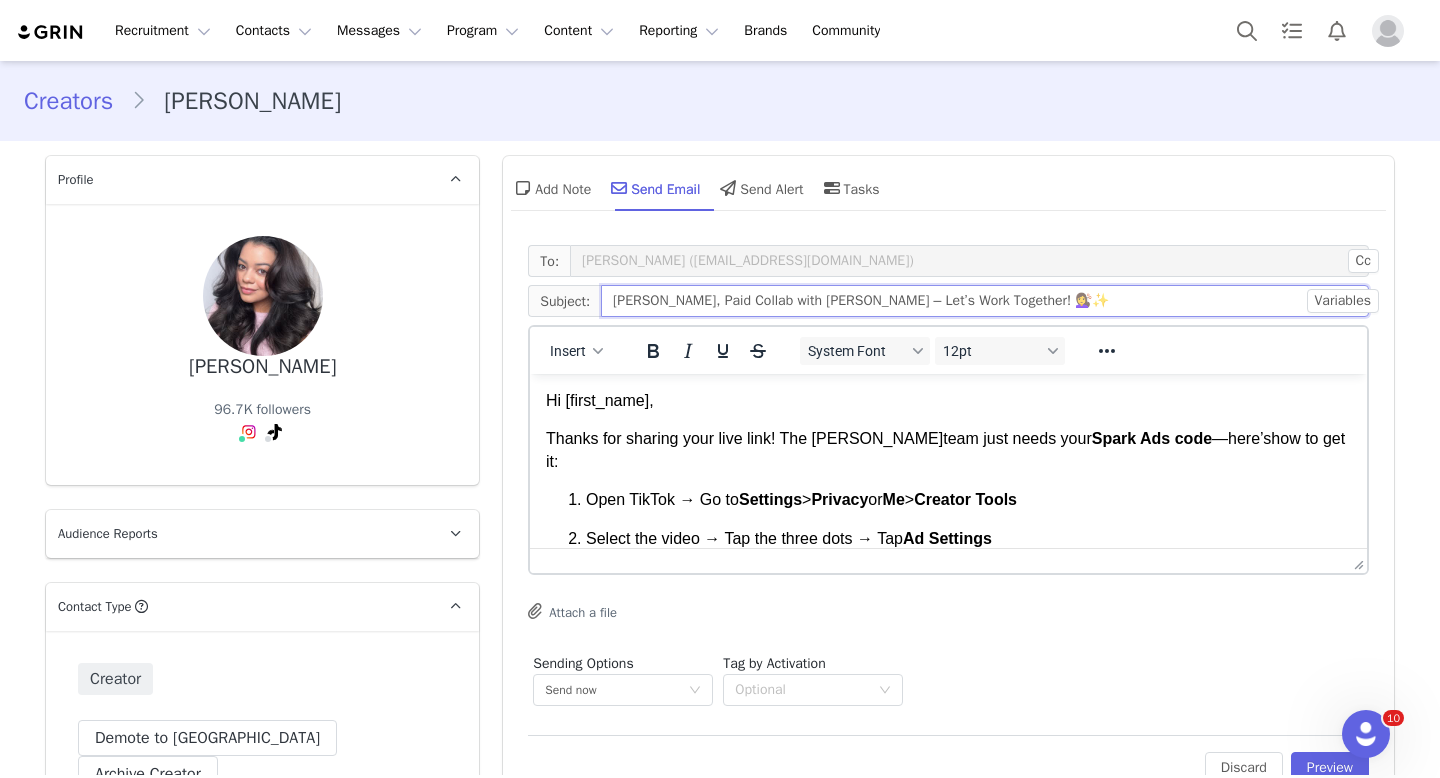 click on "[PERSON_NAME], Paid Collab with [PERSON_NAME] – Let’s Work Together! 💇‍♀️✨" at bounding box center [985, 301] 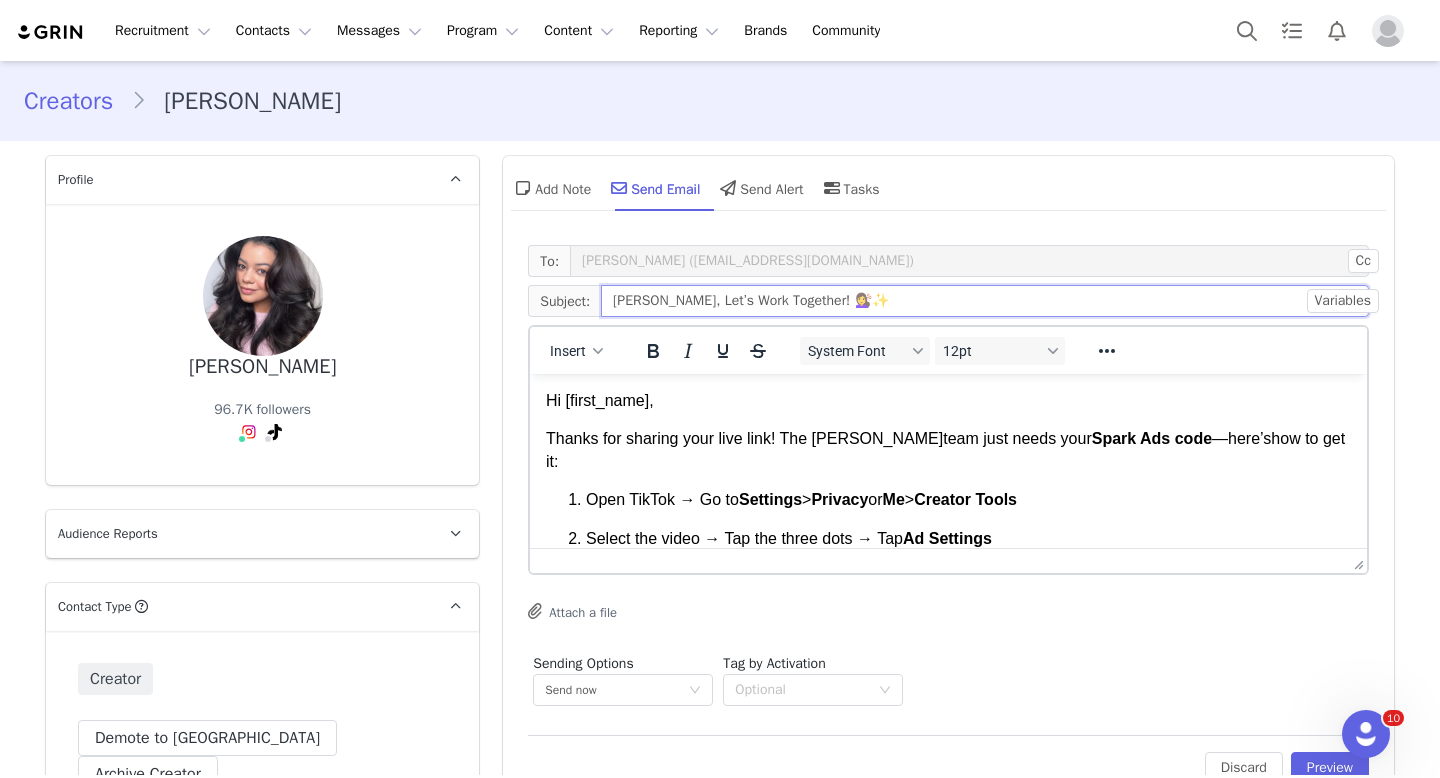 click on "[PERSON_NAME], Let’s Work Together! 💇‍♀️✨" at bounding box center (985, 301) 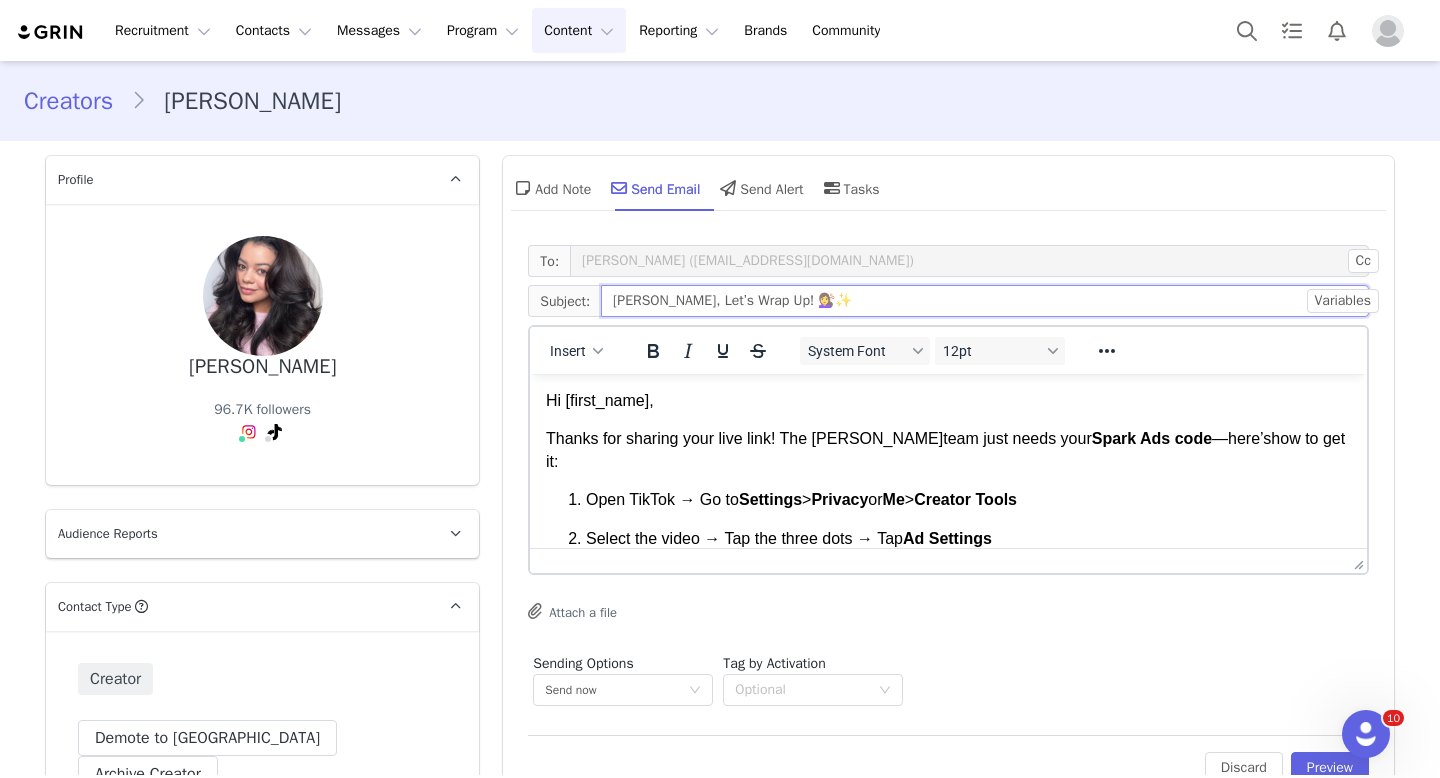 type on "[PERSON_NAME], Let’s Wrap Up! 💇‍♀️✨" 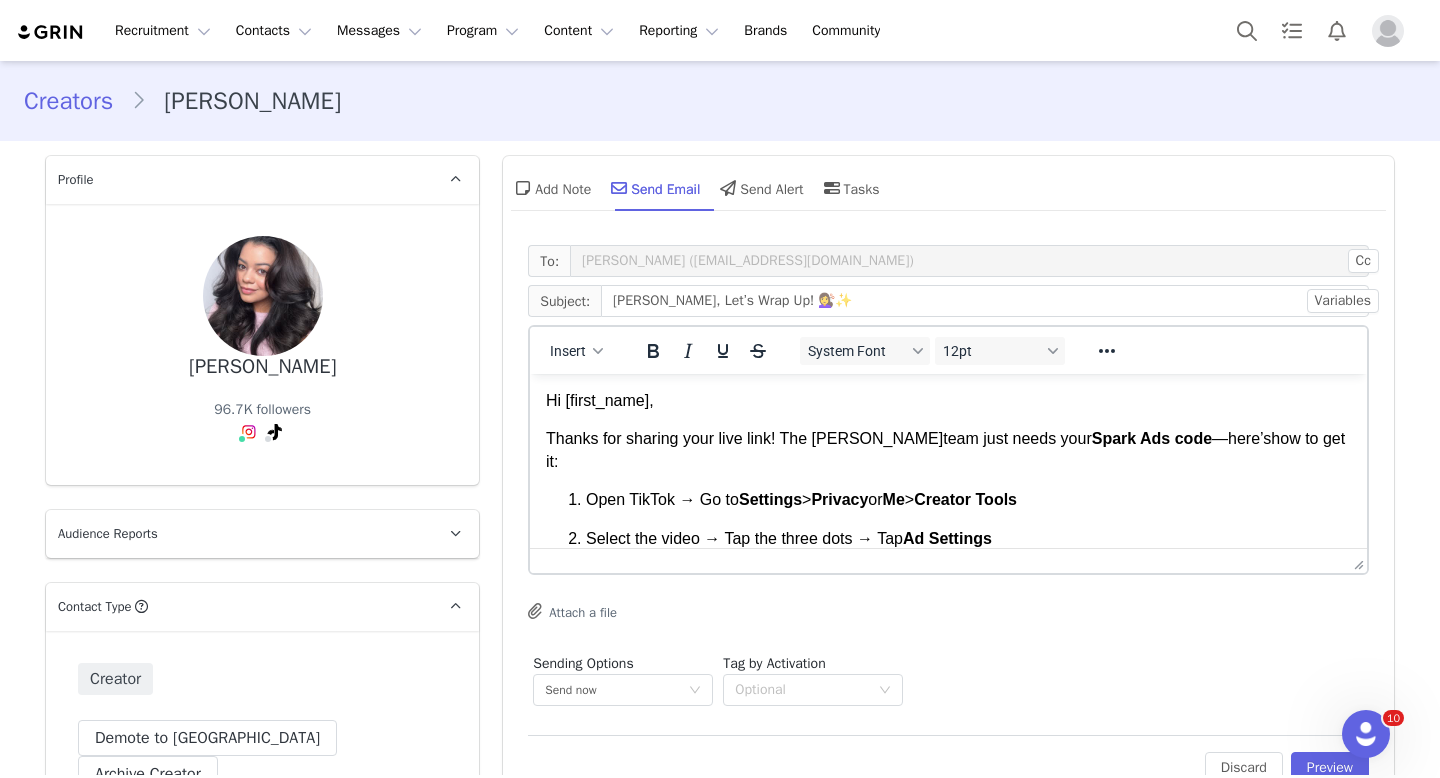 click on "Hi [first_name]," at bounding box center [600, 400] 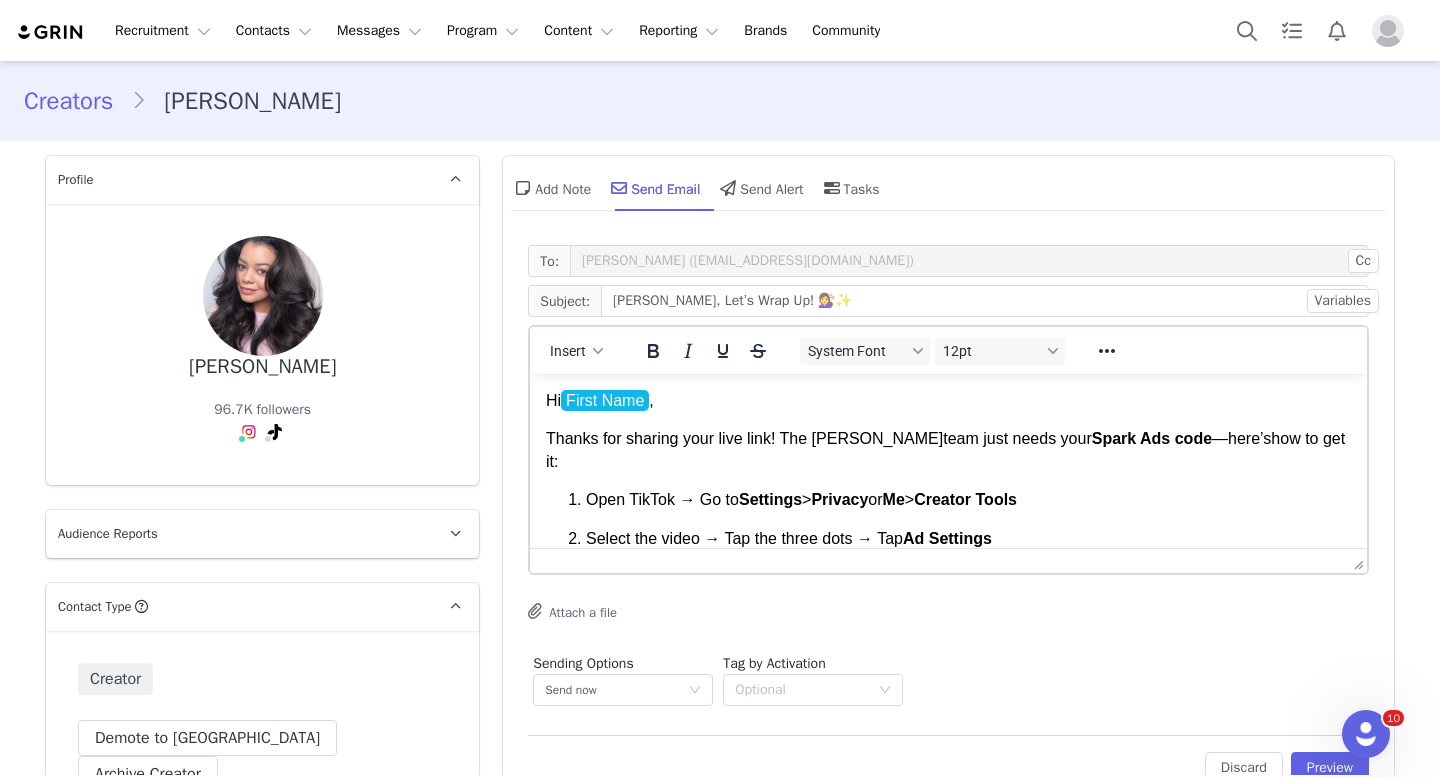 click on "Thanks for sharing your live link! The [PERSON_NAME]  team just needs your  Spark Ads code  —  here’s  how to get it:   Open TikTok → Go to  Settings  >  Privacy  or  Me  >  Creator Tools   Select the video → Tap the three dots → Tap  Ad Settings   Agree to terms → Toggle  Ad Authorization  ON   Choose duration (7–365 days) → Tap  Copy Code  and send it back   Please also send a   hi-res version of your video (no music or on-screen text)  via Google Drive, WeTransfer, or Dropbox.   Final GRIN steps:    ✅   Verify your account:  Click “Verify Now” in the GRIN profile menu and follow the email prompt    ✅  Connect your social accounts:  Click “Connect Networks” and link the platform you posted on   Note: This does not allow us access to your account or personal info — it only enables GRIN to pull in performance data from your content.   Payment  will be issued via PayPal  [DATE]  of your post going live,  after  all the above steps are completed.   it’s" at bounding box center [948, 668] 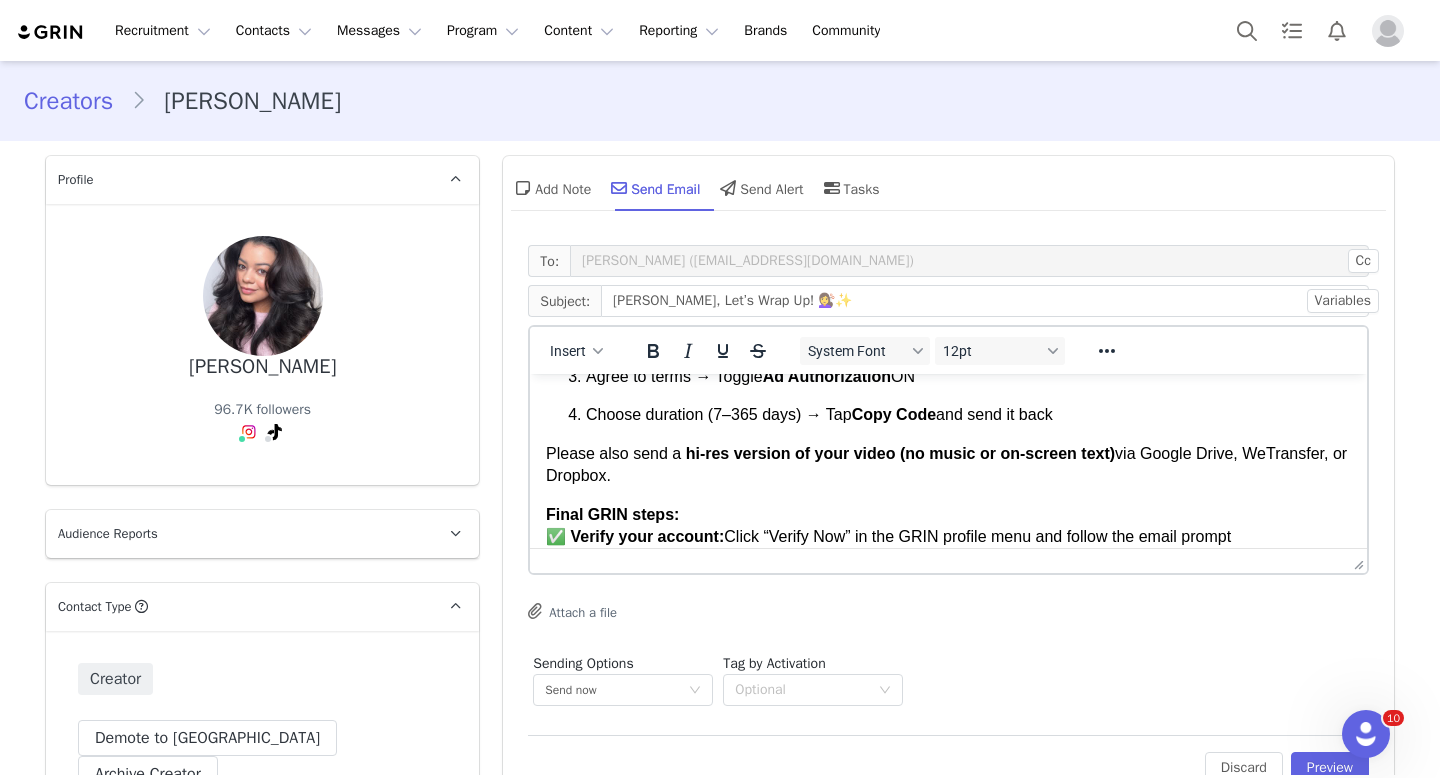 scroll, scrollTop: 191, scrollLeft: 0, axis: vertical 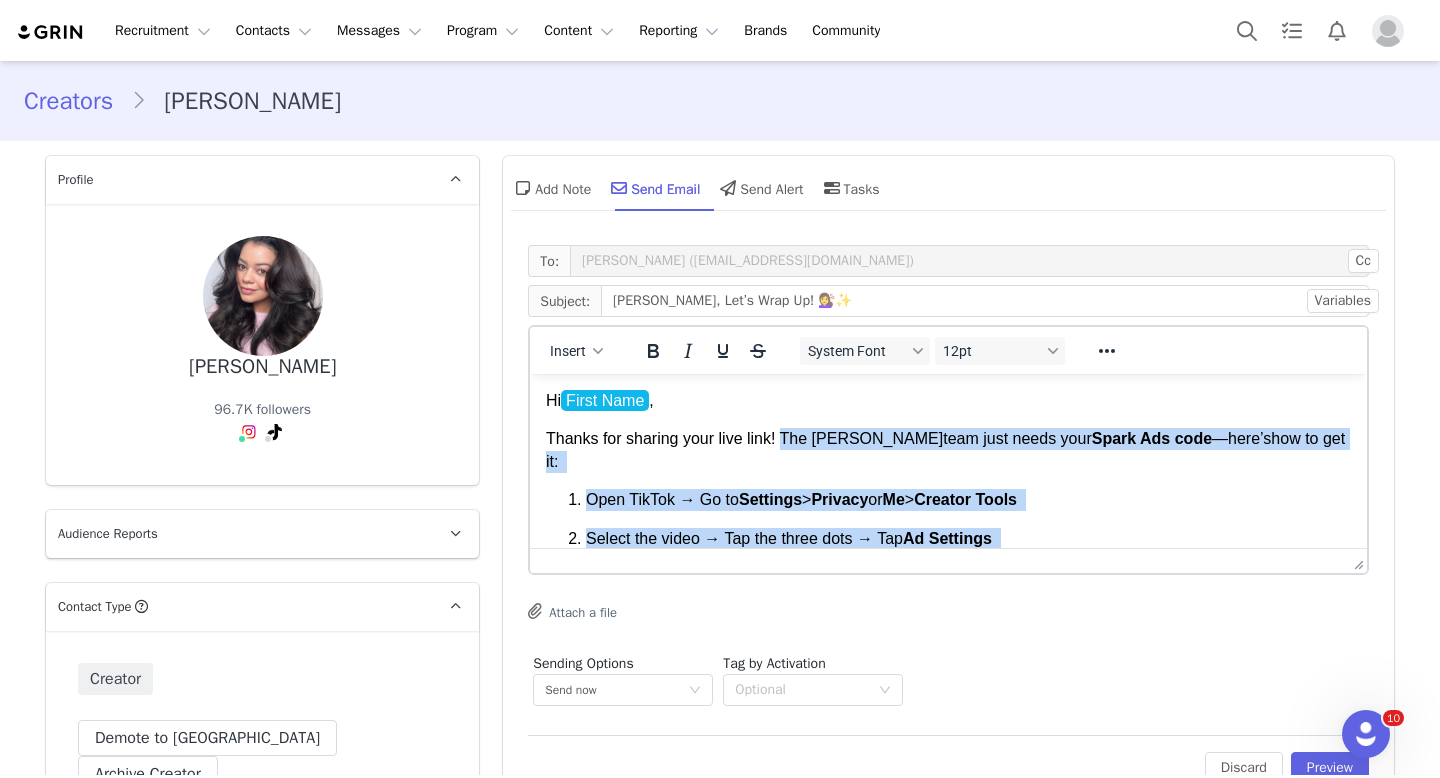 drag, startPoint x: 637, startPoint y: 461, endPoint x: 785, endPoint y: 445, distance: 148.86235 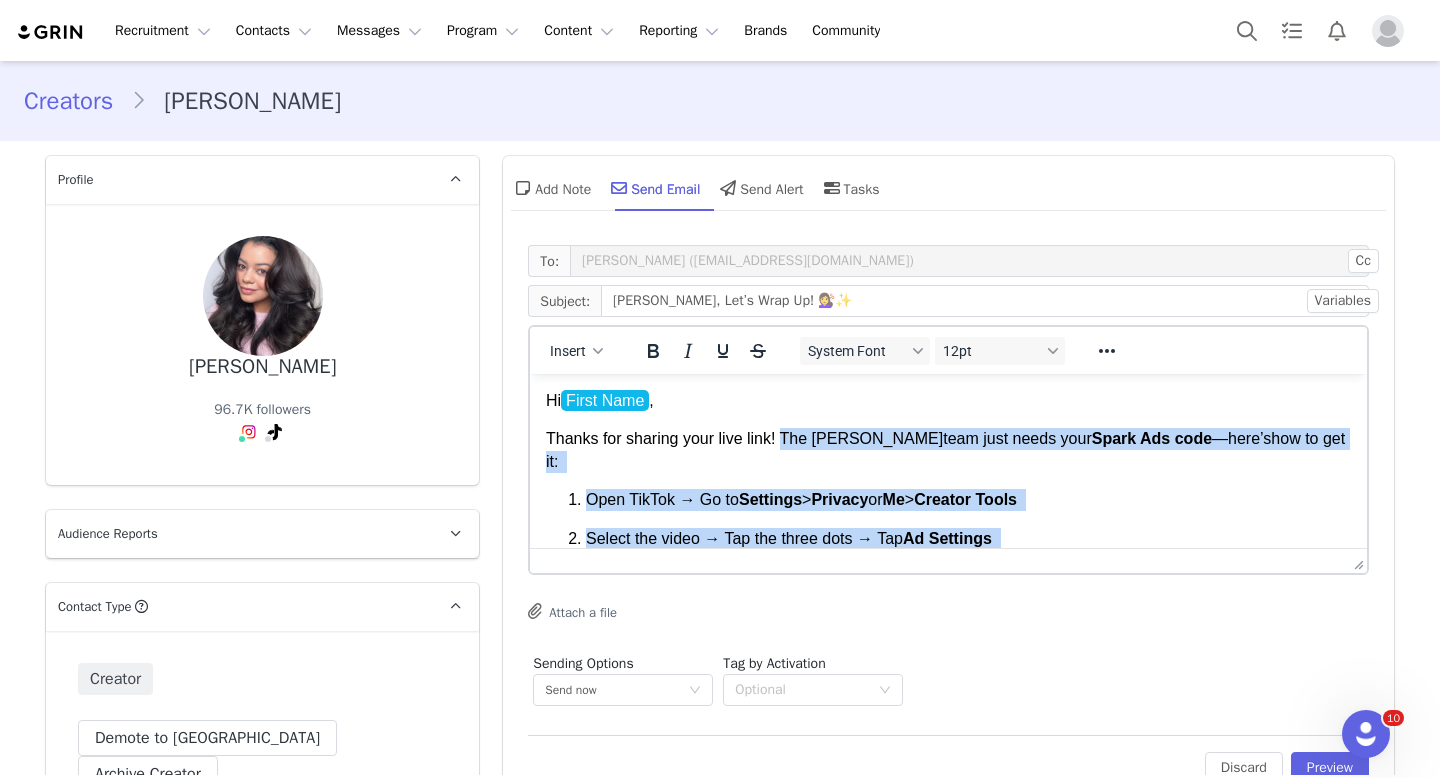 click on "Thanks for sharing your live link! The [PERSON_NAME]  team just needs your  Spark Ads code  —  here’s  how to get it:   Open TikTok → Go to  Settings  >  Privacy  or  Me  >  Creator Tools   Select the video → Tap the three dots → Tap  Ad Settings   Agree to terms → Toggle  Ad Authorization  ON   Choose duration (7–365 days) → Tap  Copy Code  and send it back   Please also send a   hi-res version of your video (no music or on-screen text)  via Google Drive, WeTransfer, or Dropbox.   Final GRIN steps:    ✅   Verify your account:  Click “Verify Now” in the GRIN profile menu and follow the email prompt    ✅  Connect your social accounts:  Click “Connect Networks” and link the platform you posted on   Note: This does not allow us access to your account or personal info — it only enables GRIN to pull in performance data from your content.   Payment  will be issued via PayPal  [DATE]  of your post going live,  after  all the above steps are completed.   it’s" at bounding box center (948, 668) 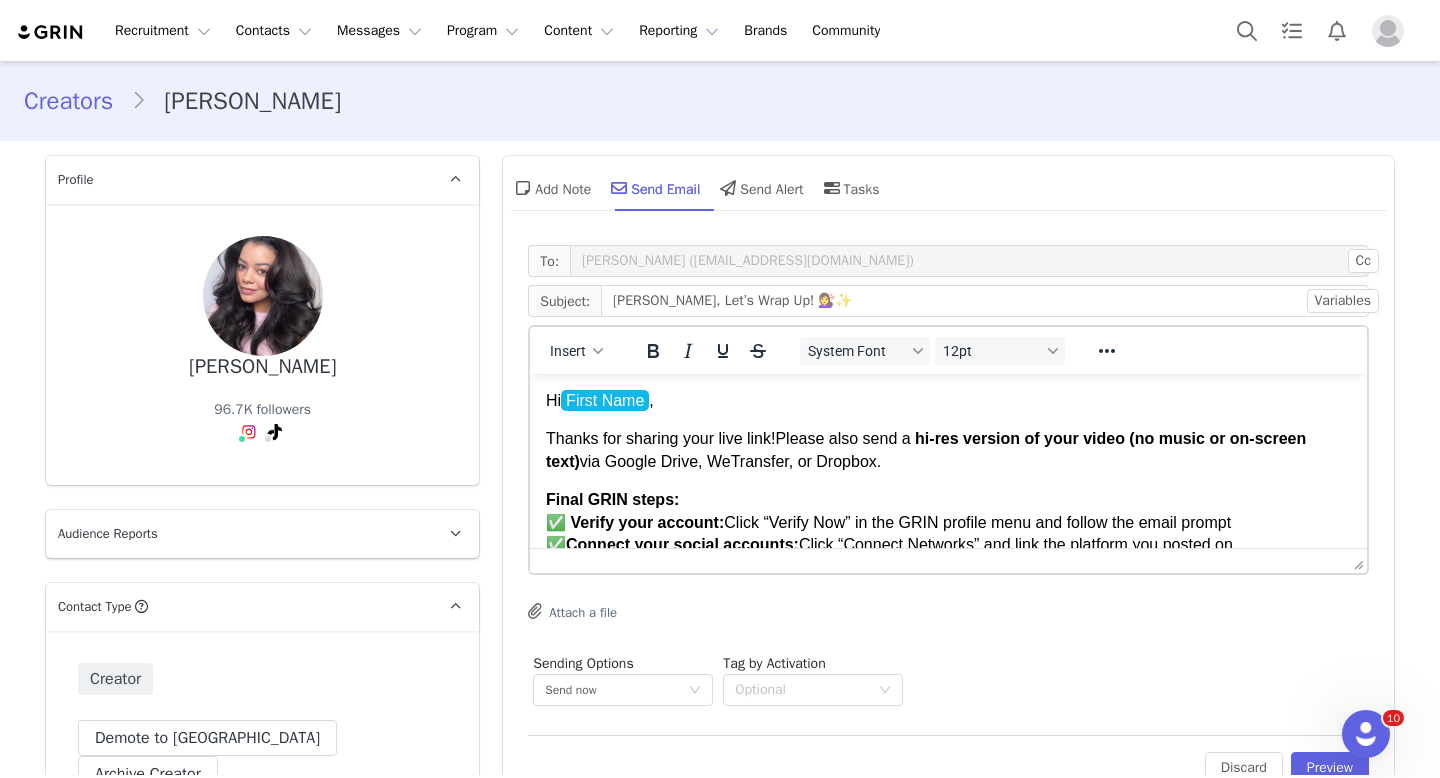 drag, startPoint x: 888, startPoint y: 460, endPoint x: 784, endPoint y: 440, distance: 105.90562 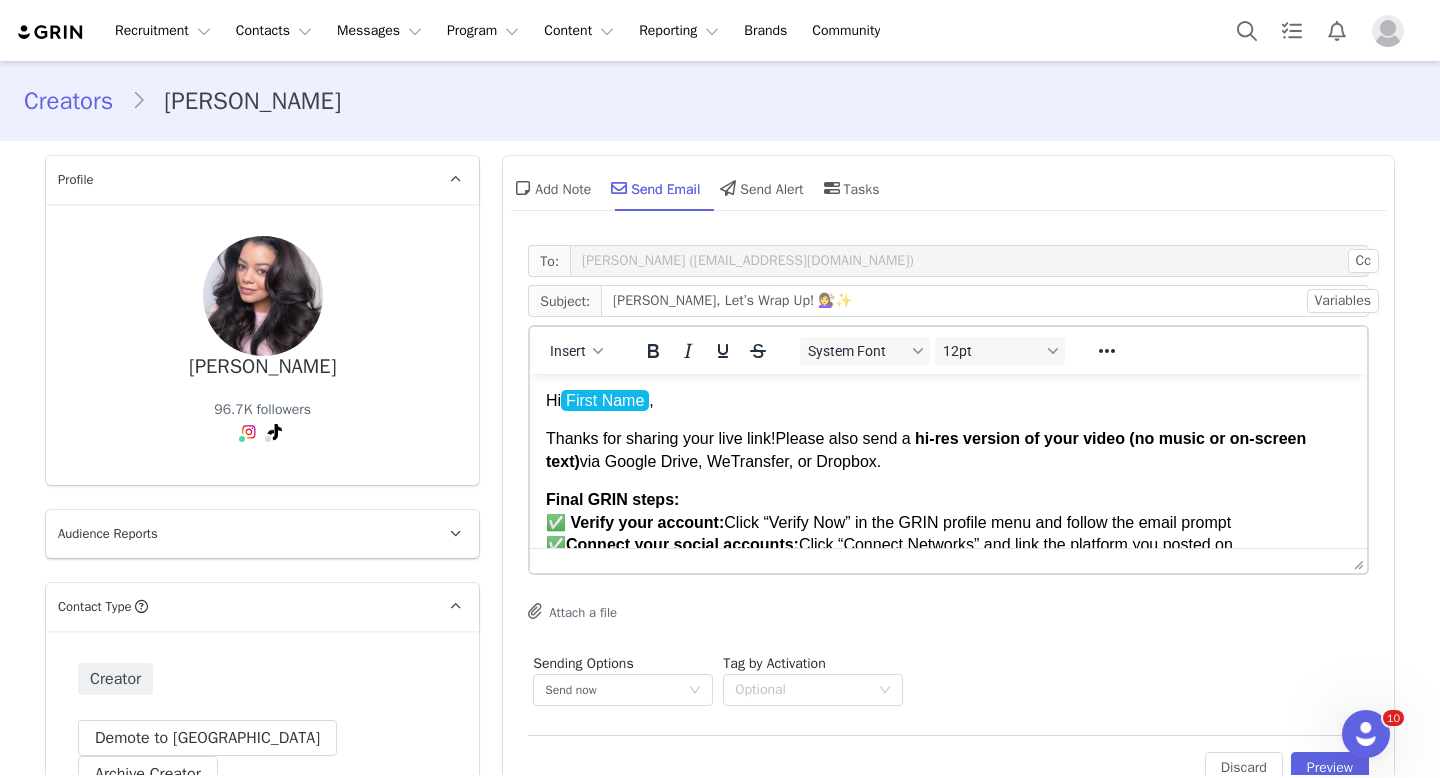click on "Thanks for sharing your live link!  Please also send a   hi-res version of your video (no music or on-screen text)  via Google Drive, WeTransfer, or Dropbox." at bounding box center [948, 450] 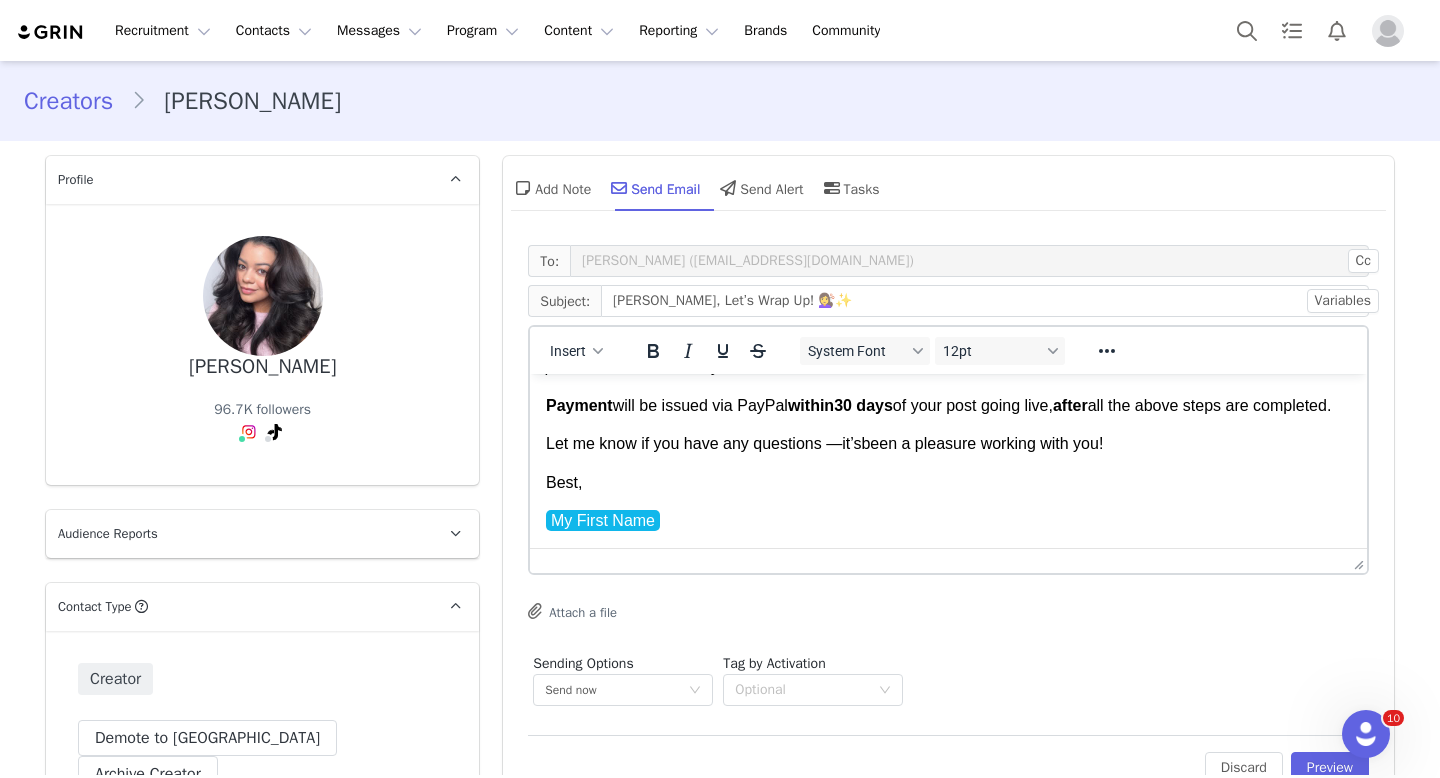 scroll, scrollTop: 239, scrollLeft: 0, axis: vertical 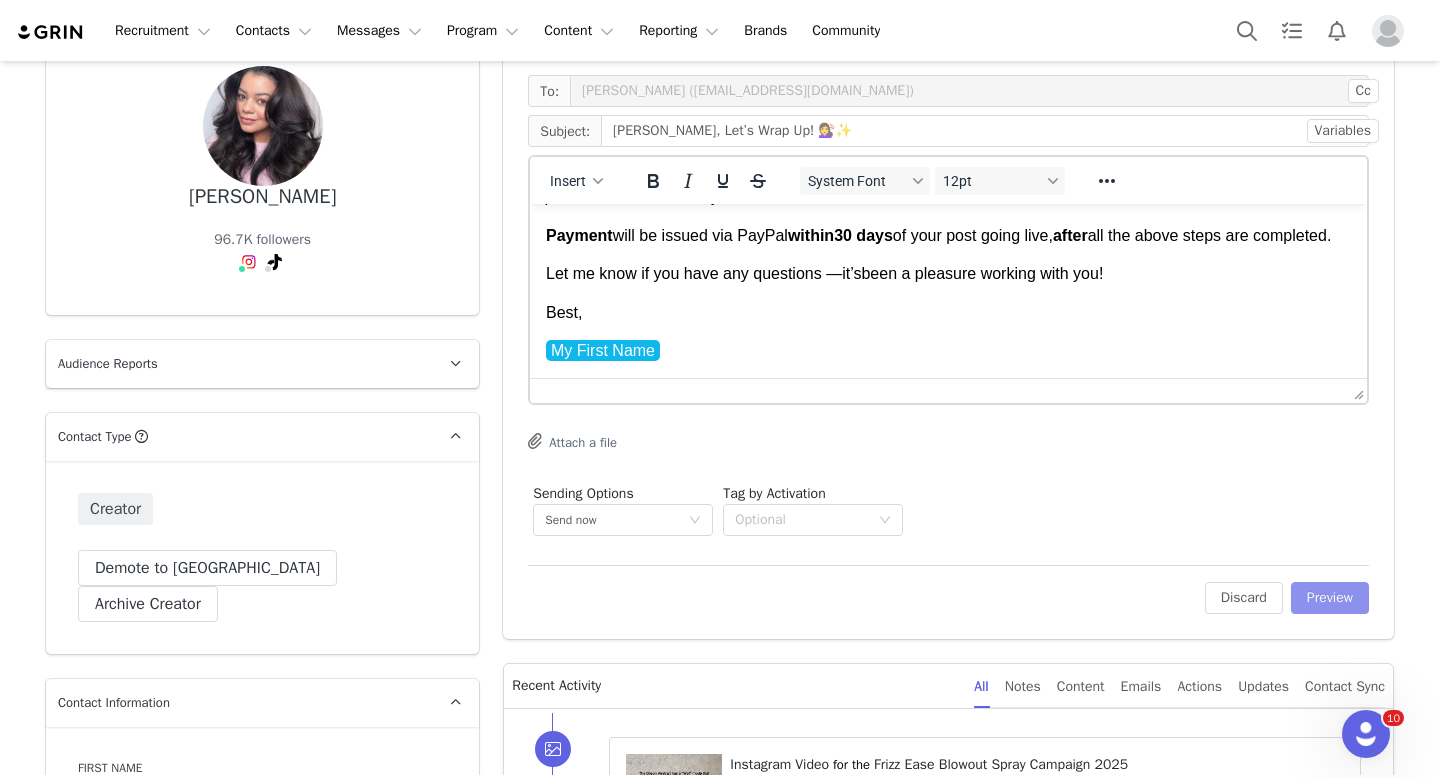 click on "Preview" at bounding box center (1330, 598) 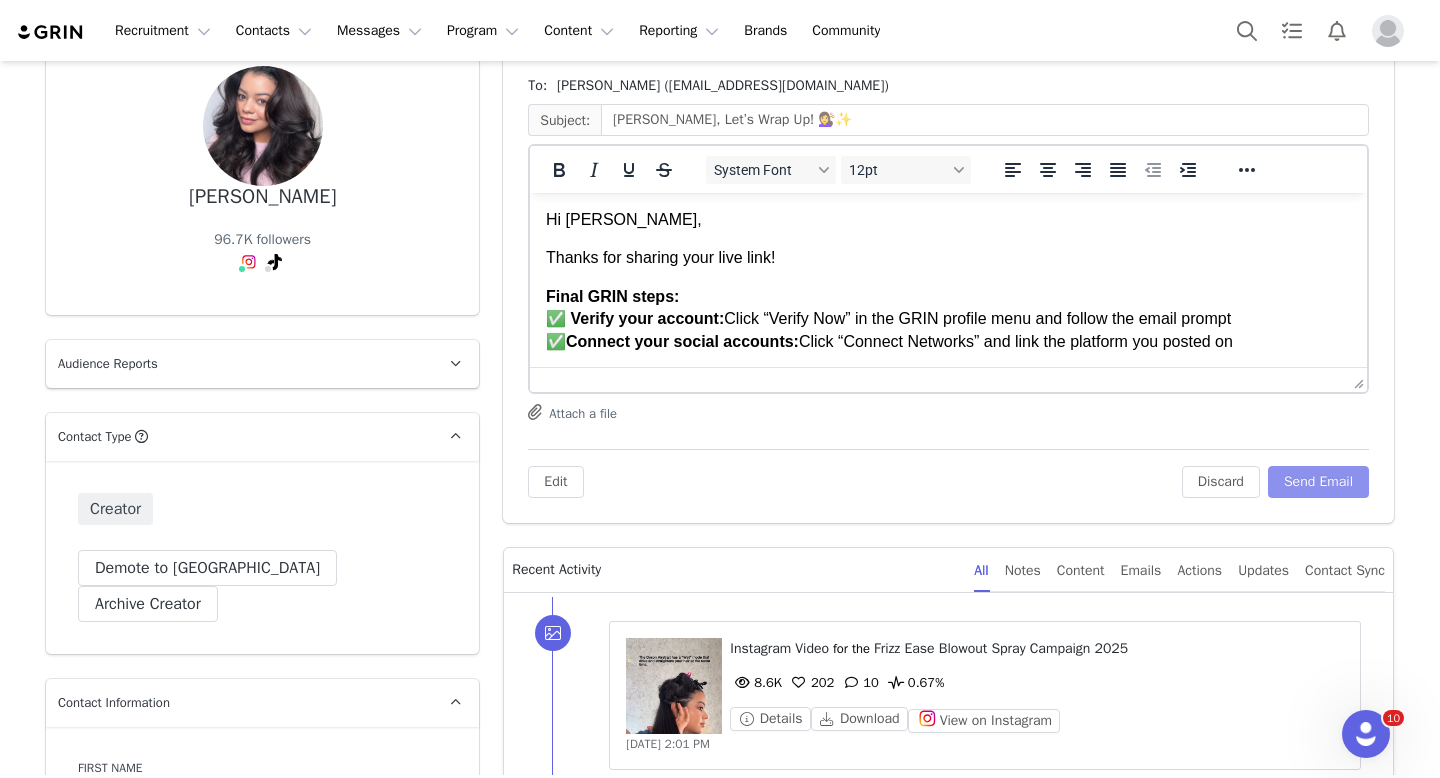 scroll, scrollTop: 0, scrollLeft: 0, axis: both 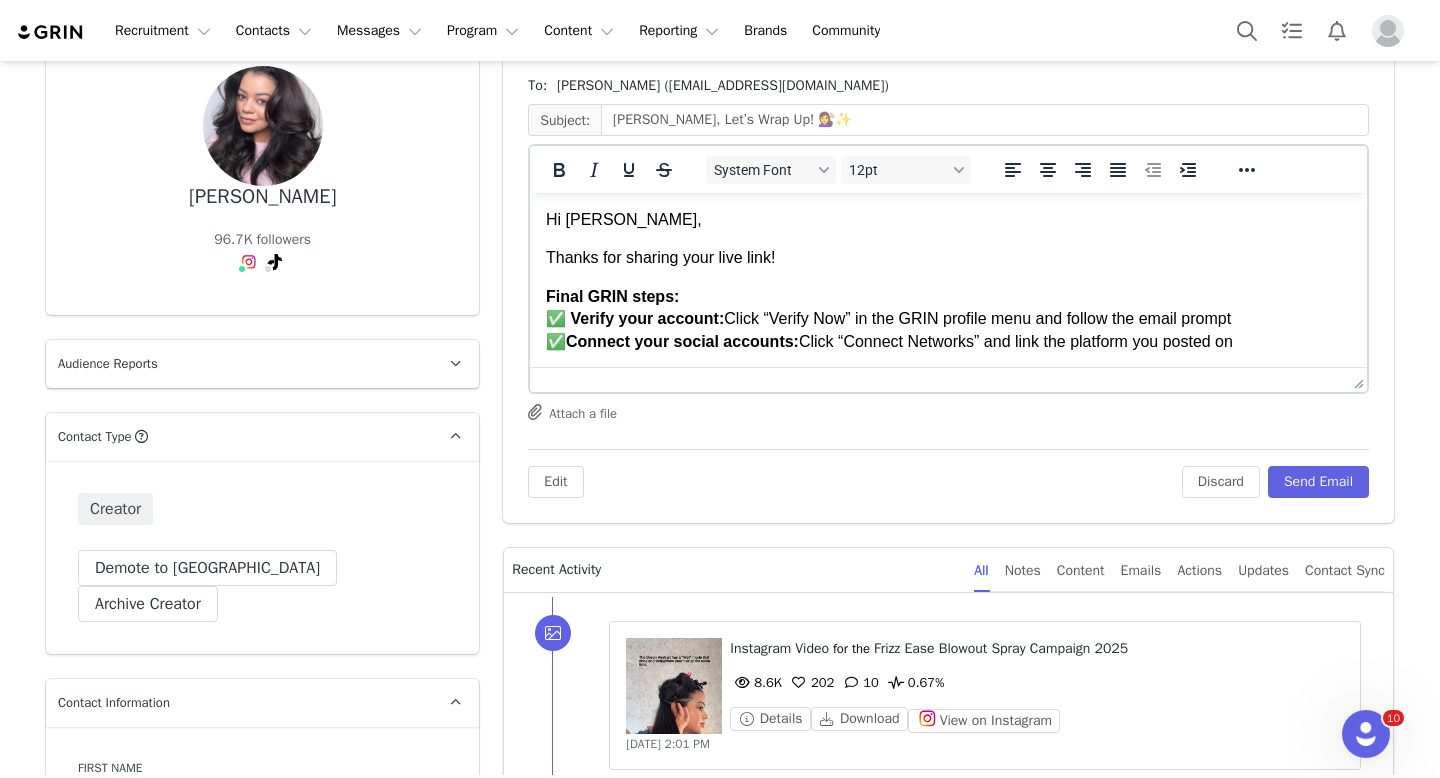 click on "Final GRIN steps:    ✅   Verify your account:  Click “Verify Now” in the GRIN profile menu and follow the email prompt    ✅  Connect your social accounts:  Click “Connect Networks” and link the platform you posted on" at bounding box center (948, 319) 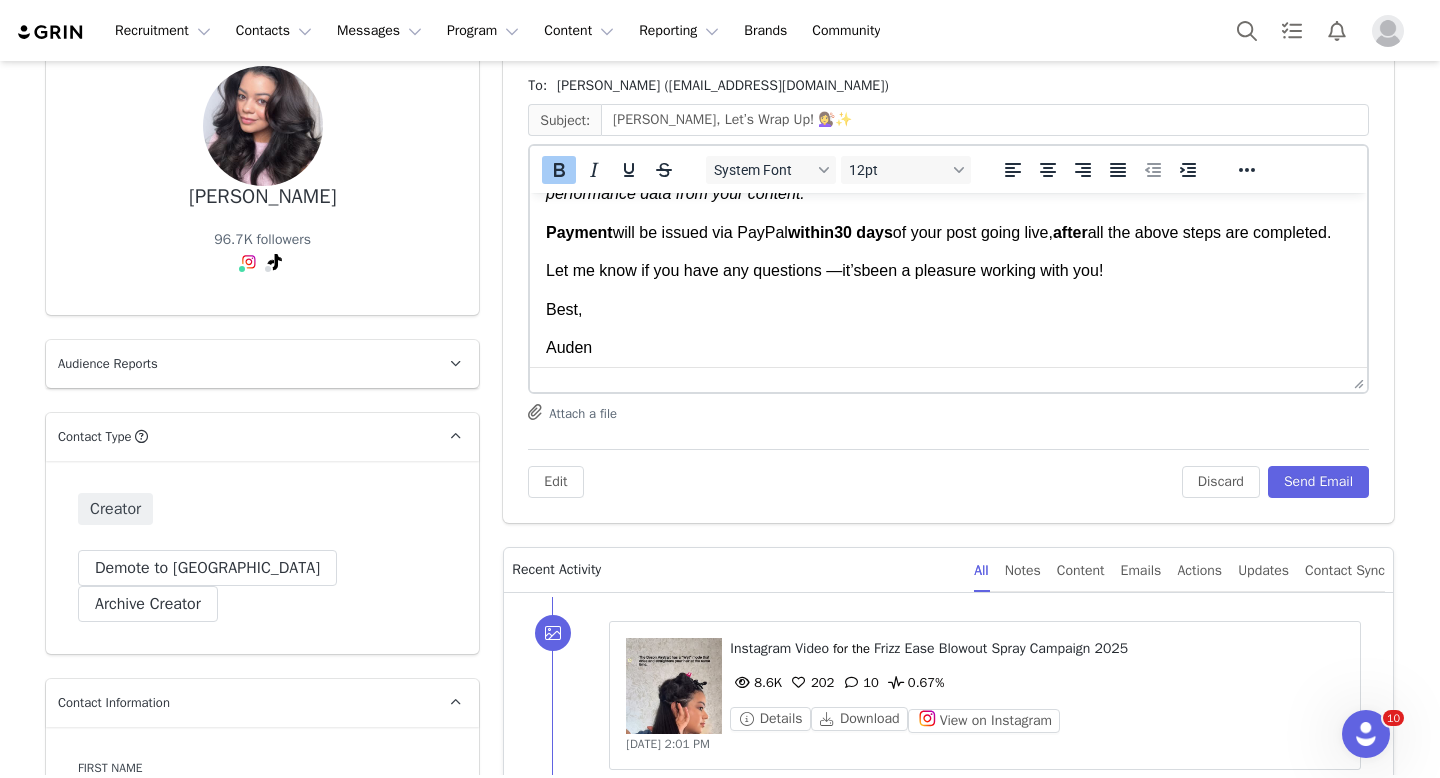 scroll, scrollTop: 239, scrollLeft: 0, axis: vertical 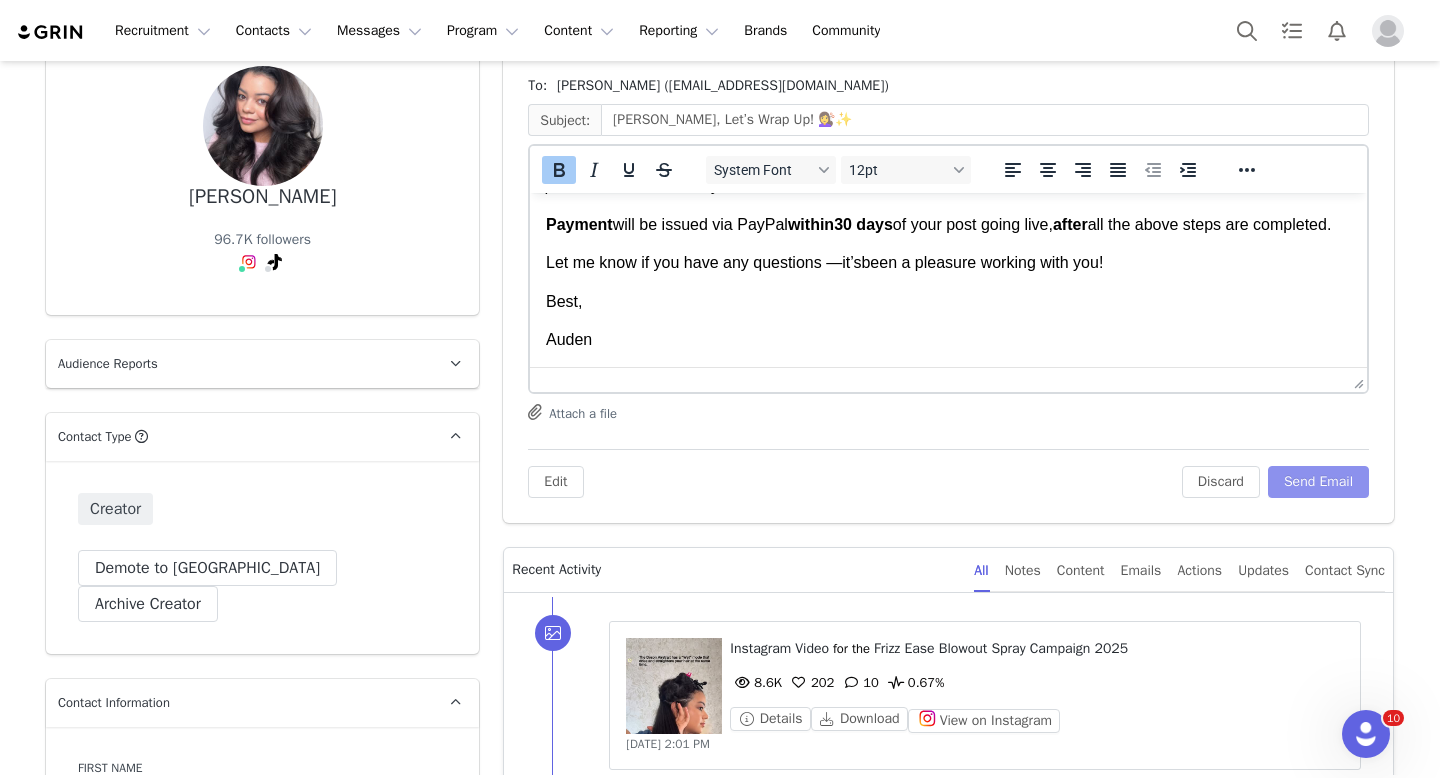 click on "Send Email" at bounding box center (1318, 482) 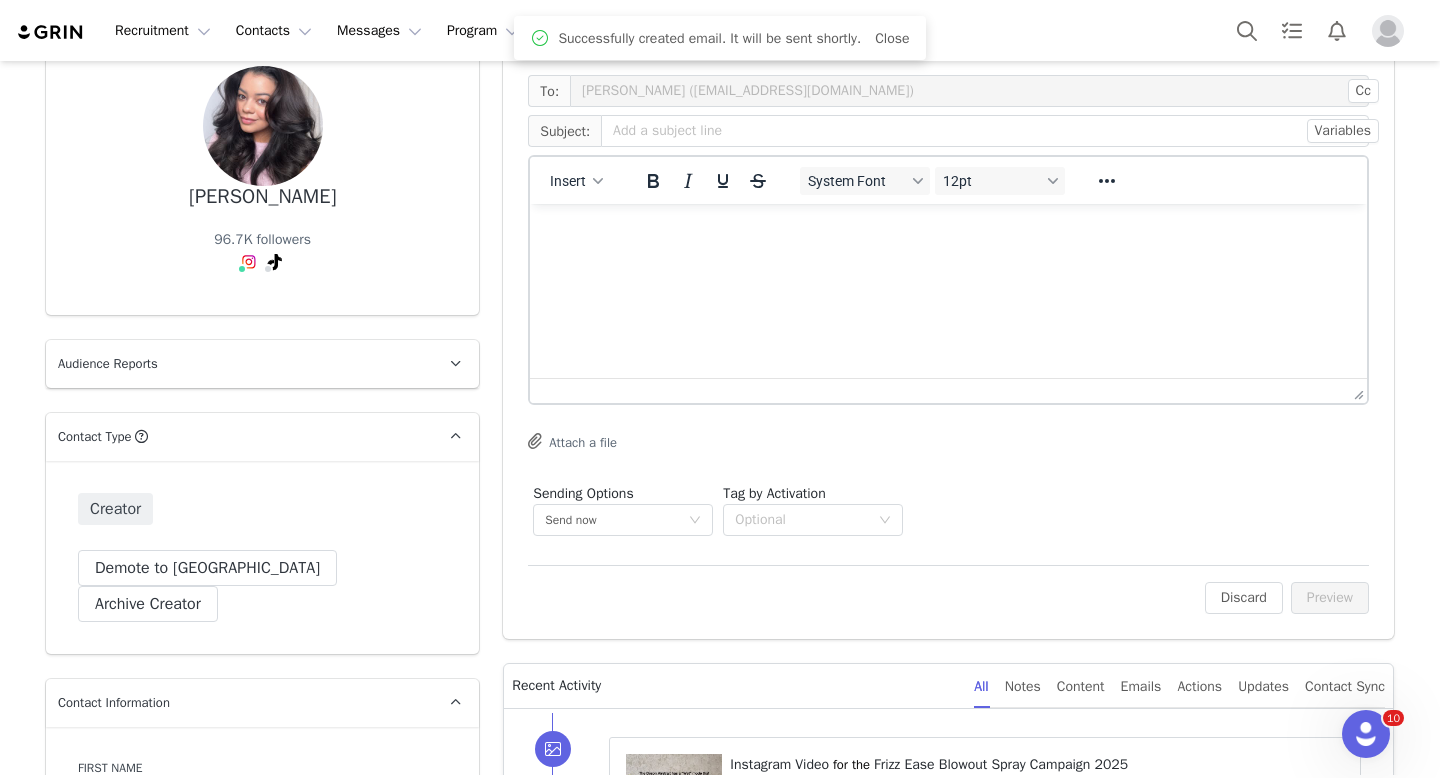 scroll, scrollTop: 0, scrollLeft: 0, axis: both 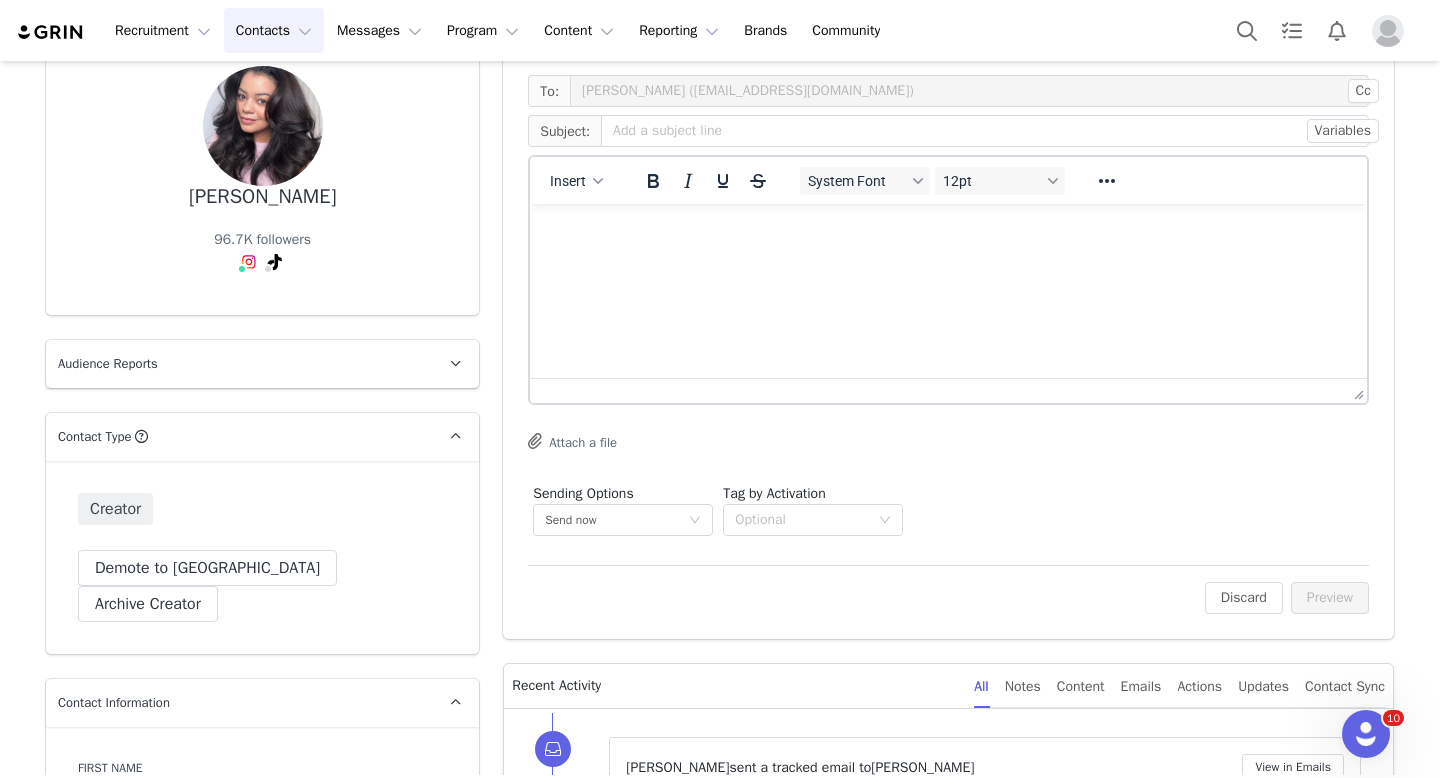 click on "Contacts Contacts" at bounding box center [274, 30] 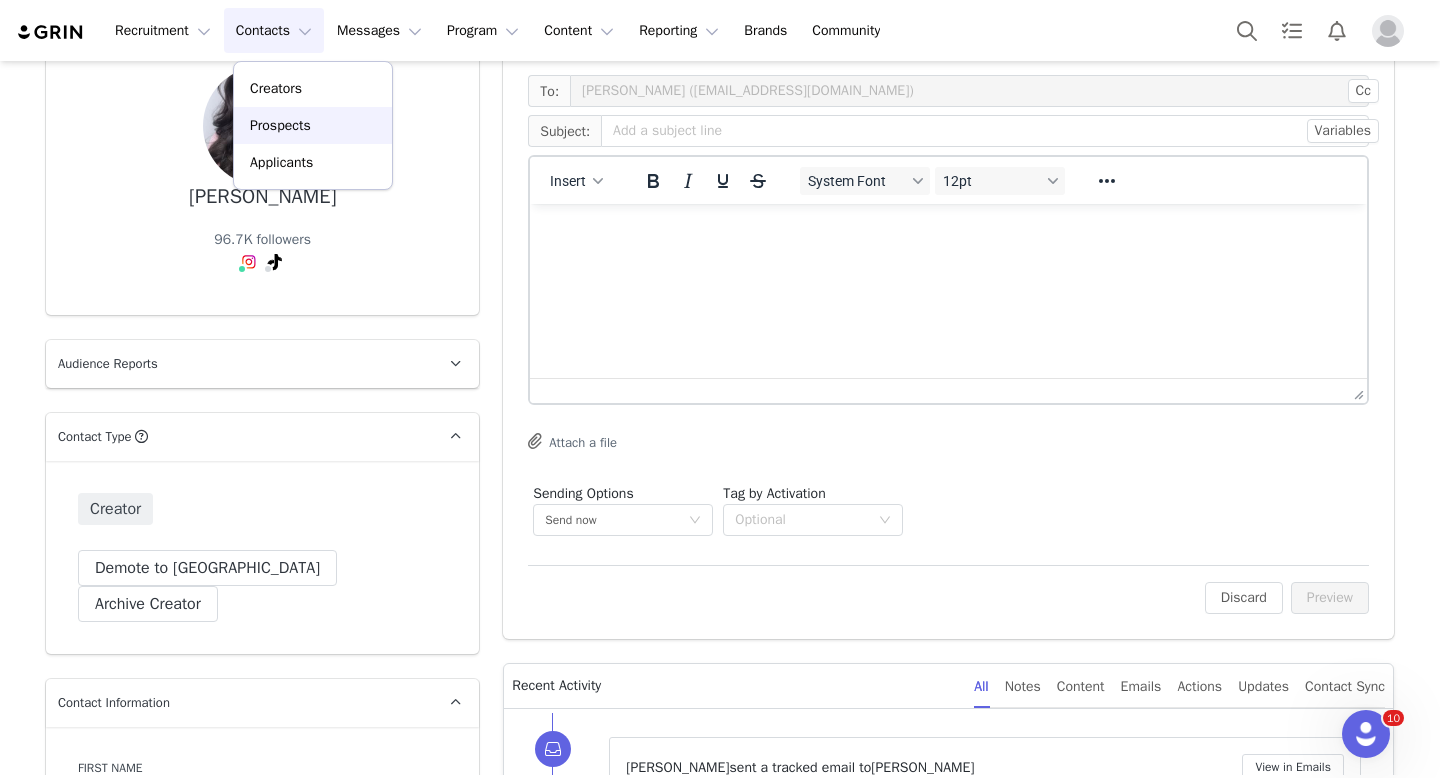 click on "Prospects" at bounding box center (280, 125) 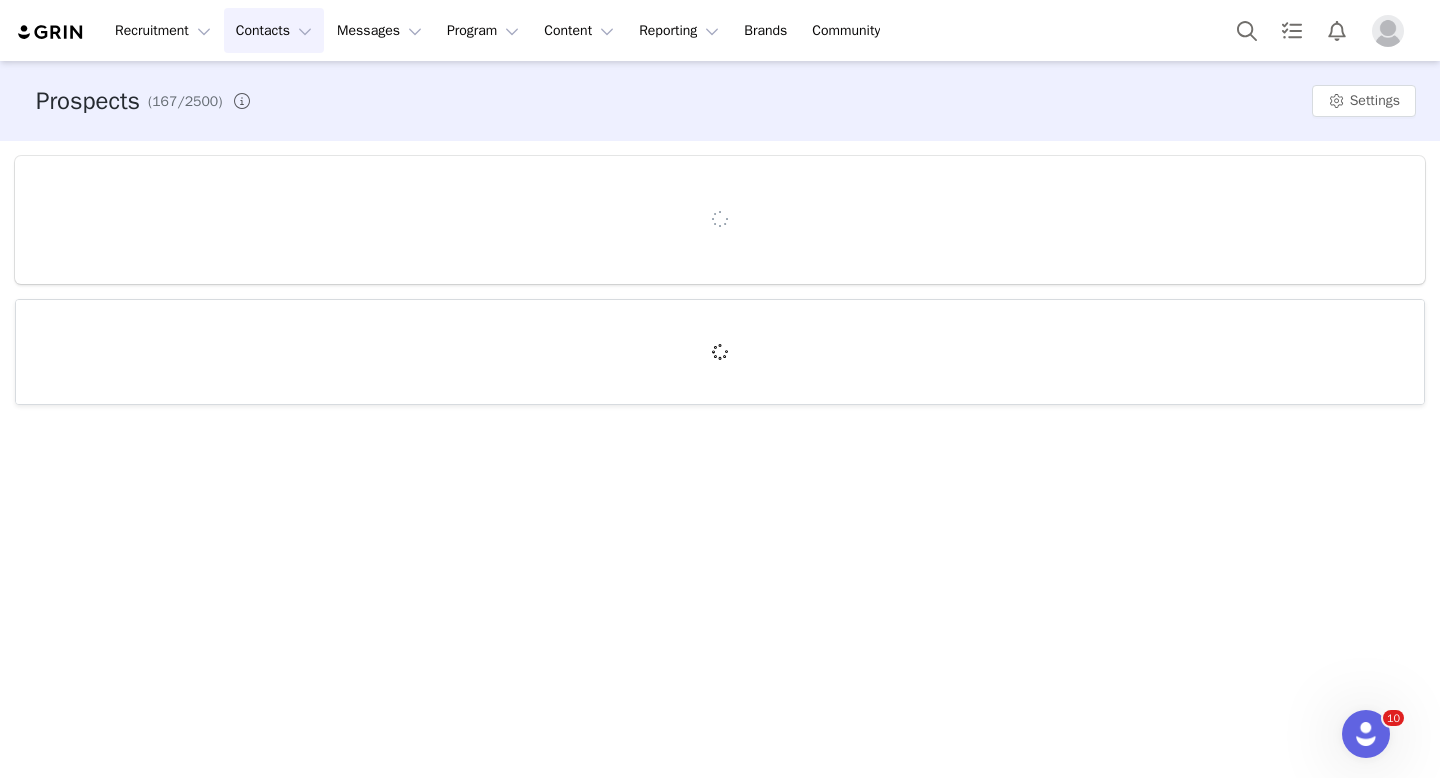 scroll, scrollTop: 0, scrollLeft: 0, axis: both 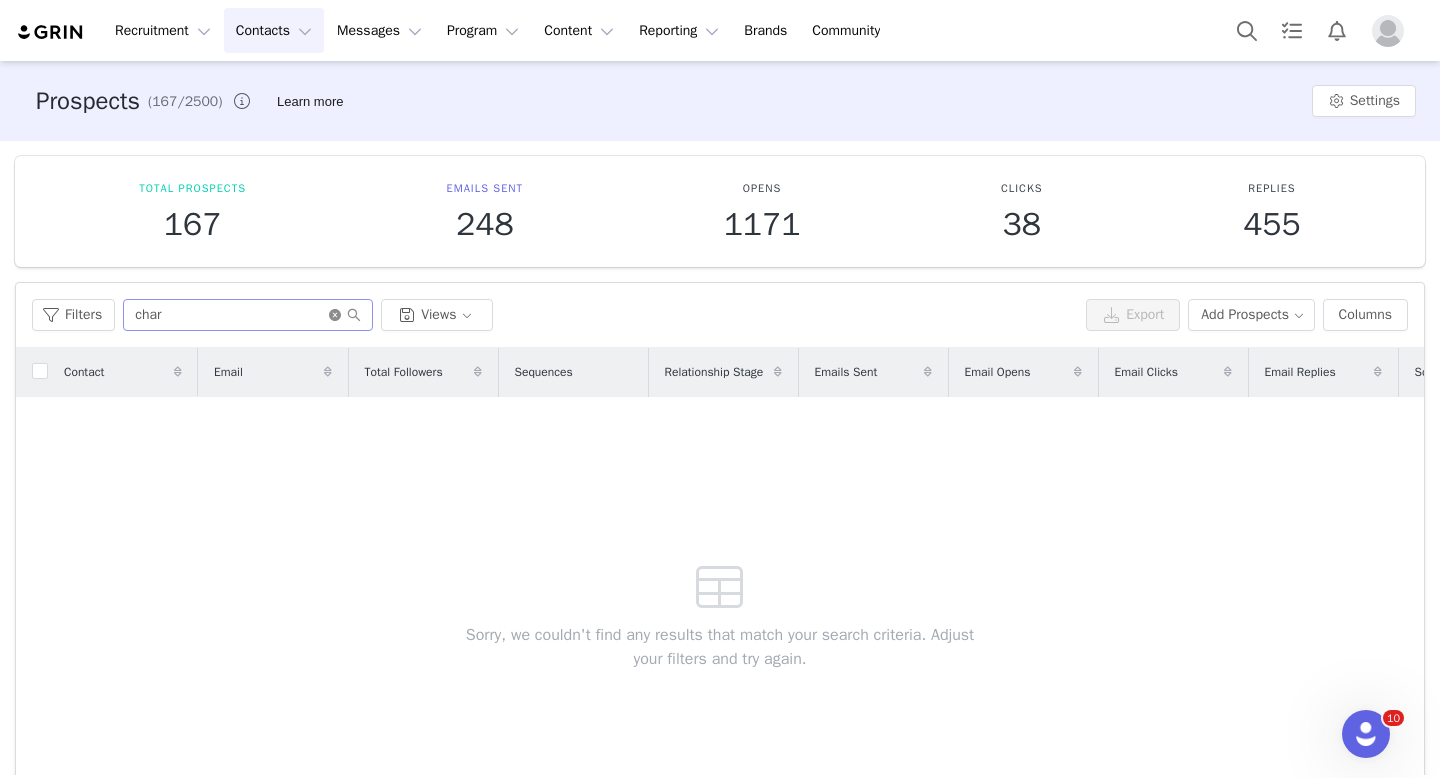 click 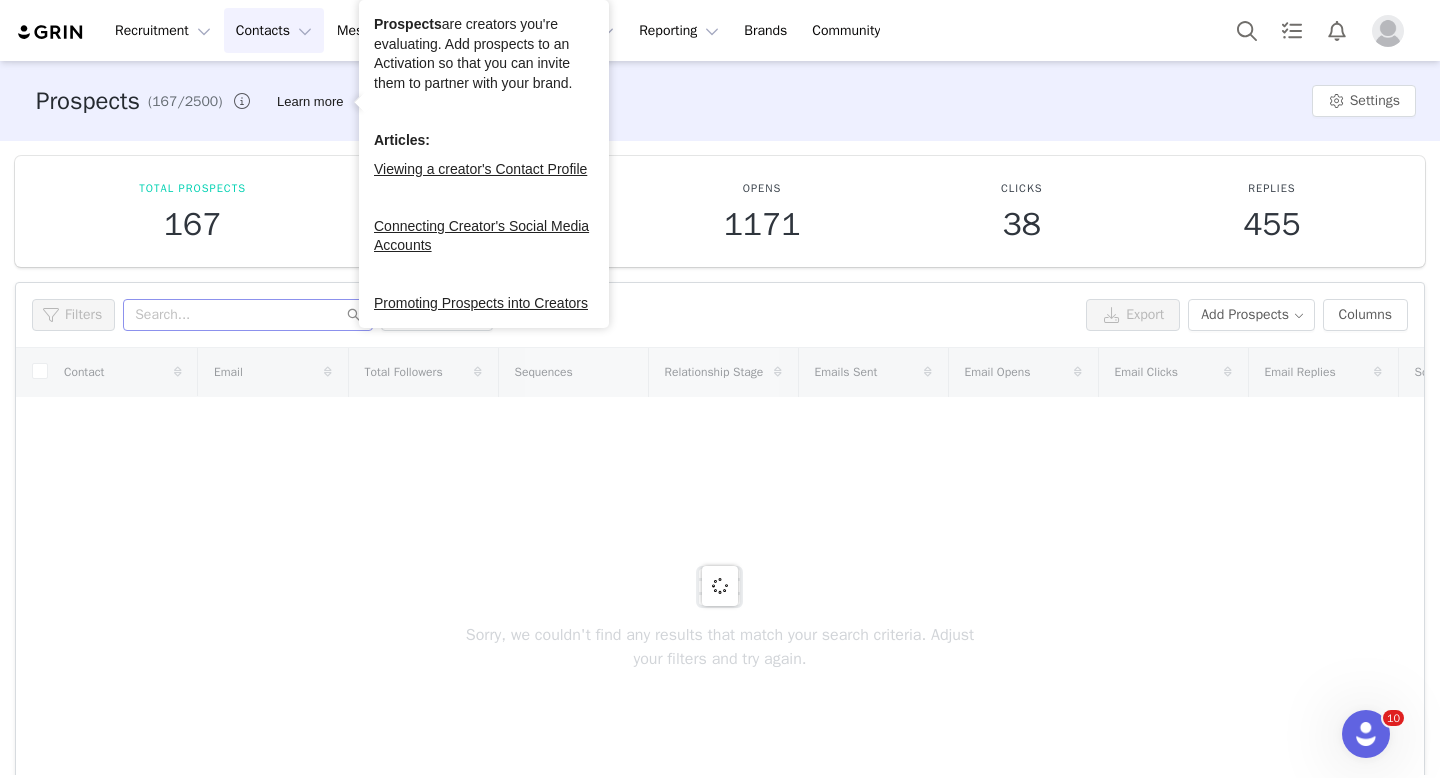 click on "Contacts Contacts" at bounding box center (274, 30) 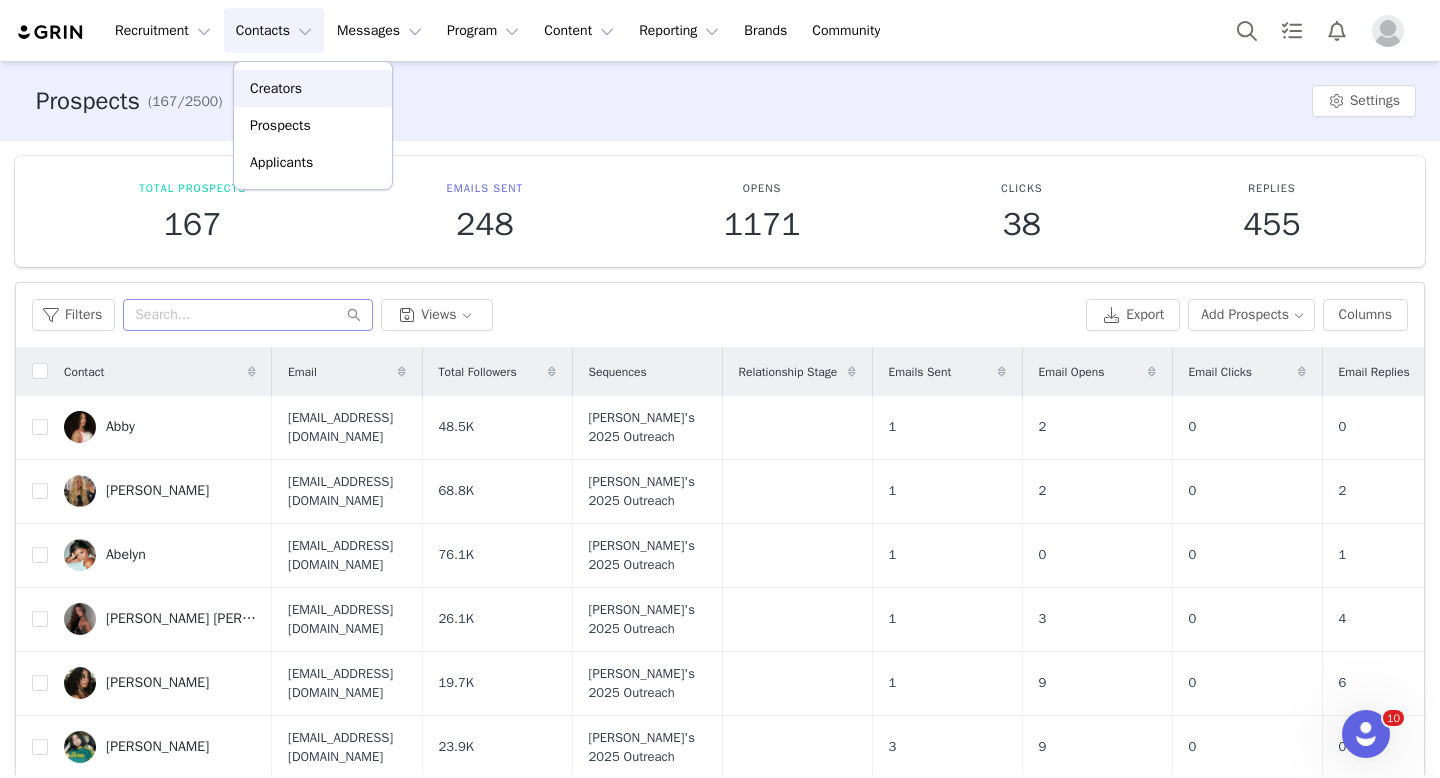 click on "Creators" at bounding box center [313, 88] 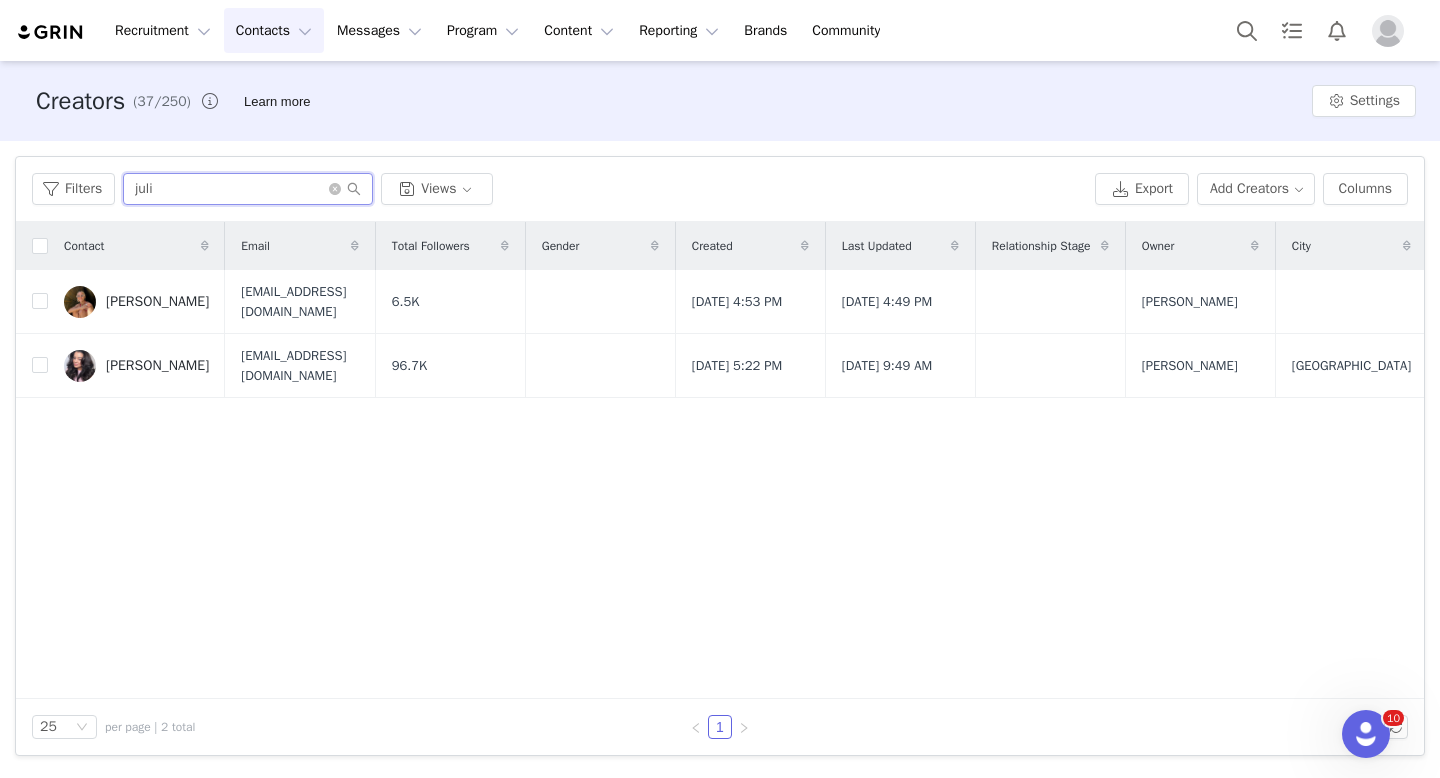 click on "juli" at bounding box center [248, 189] 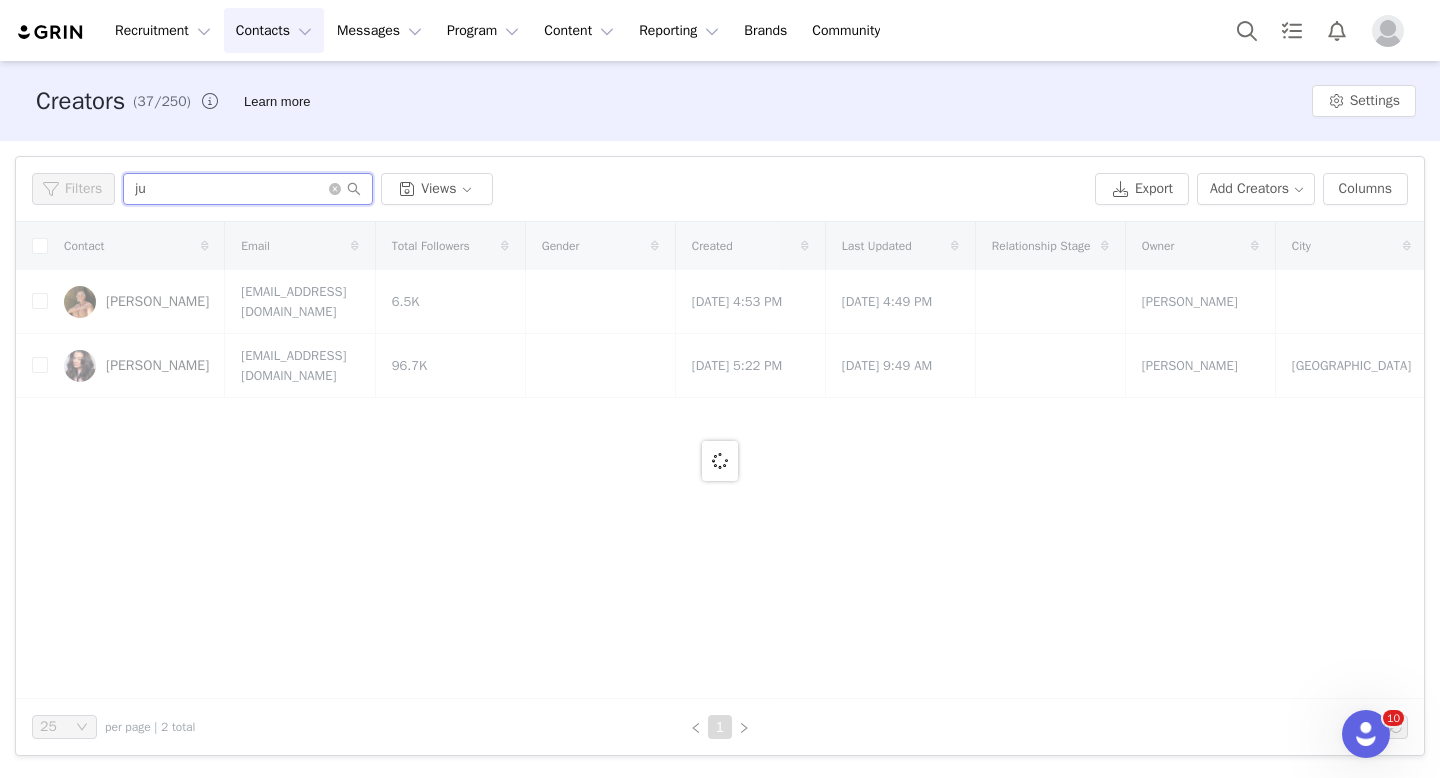 type on "j" 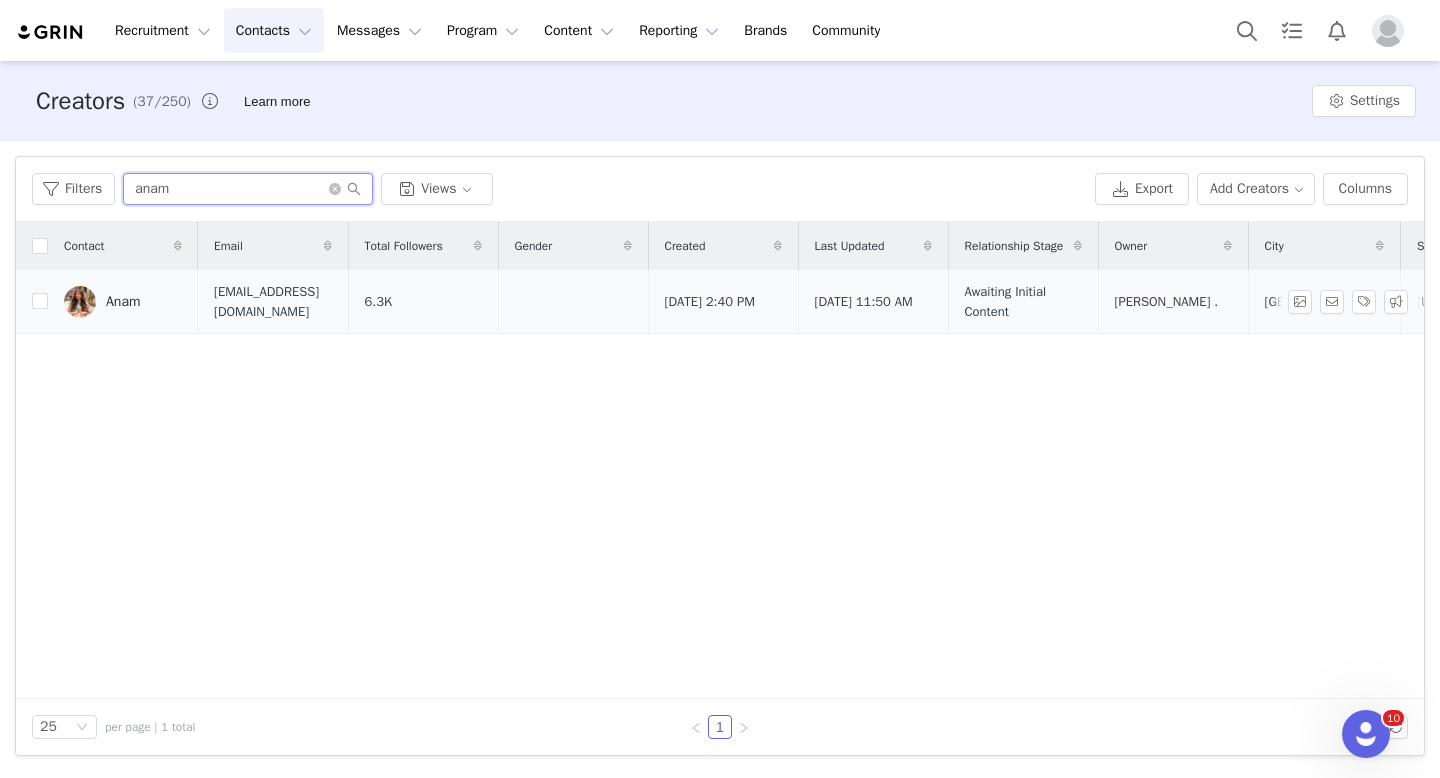 type on "anam" 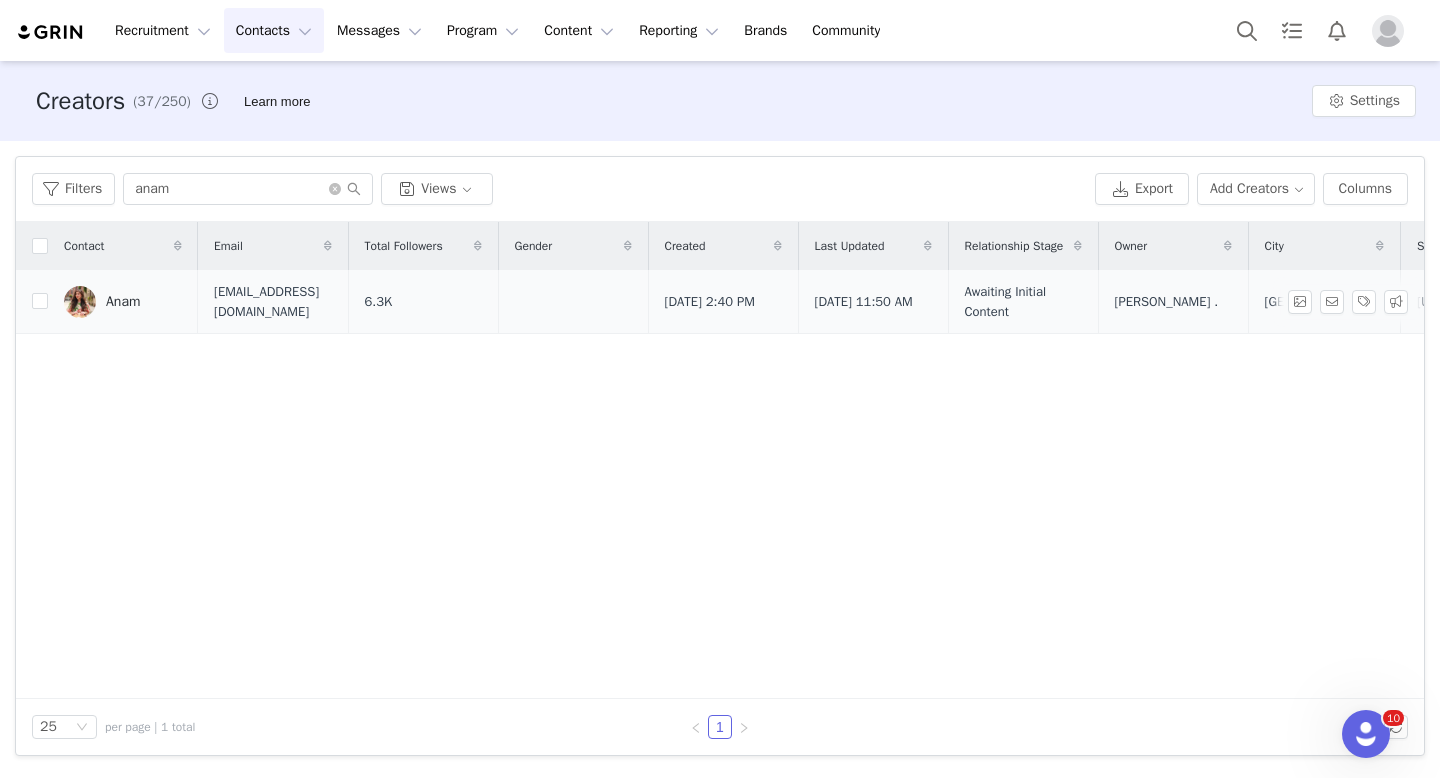 click on "Anam" at bounding box center (123, 302) 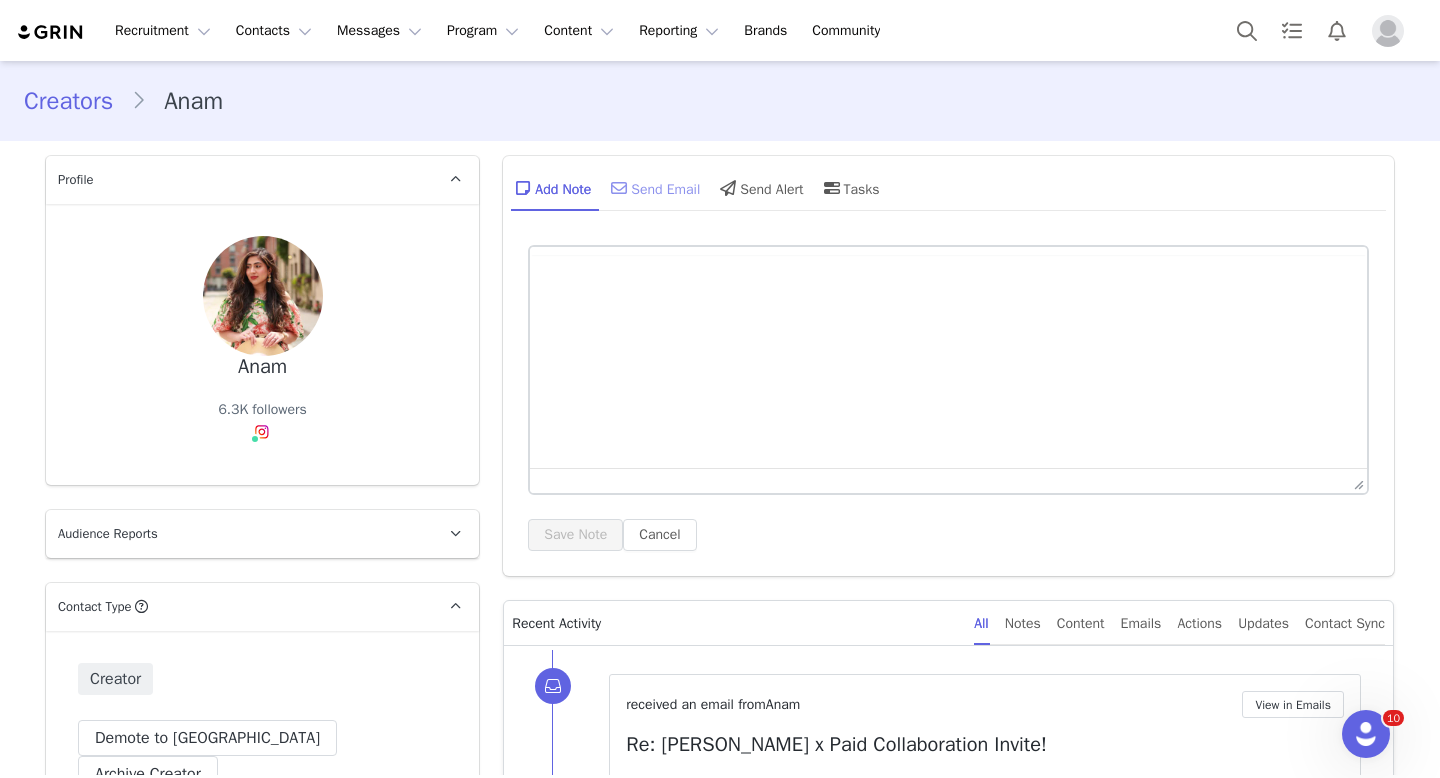 click on "Send Email" at bounding box center (653, 188) 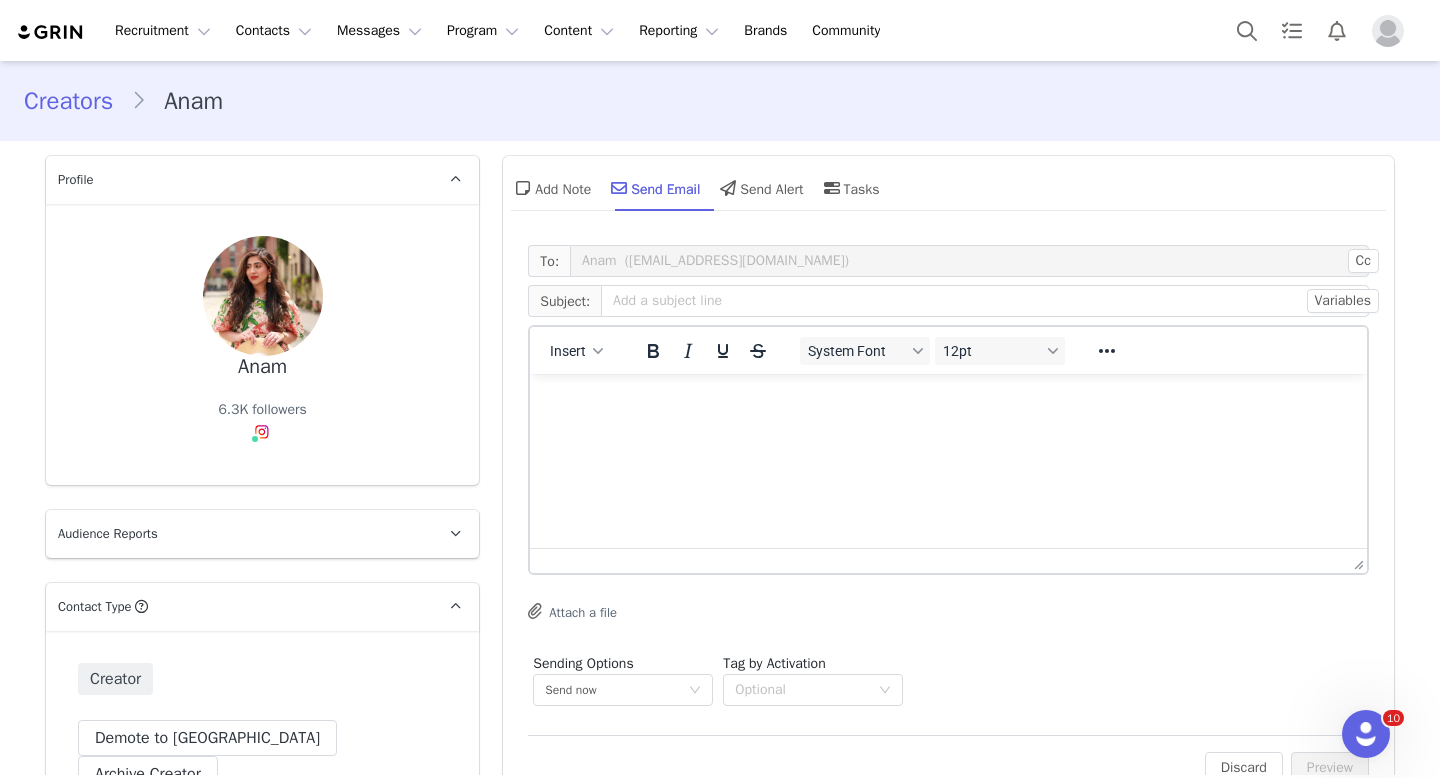 scroll, scrollTop: 0, scrollLeft: 0, axis: both 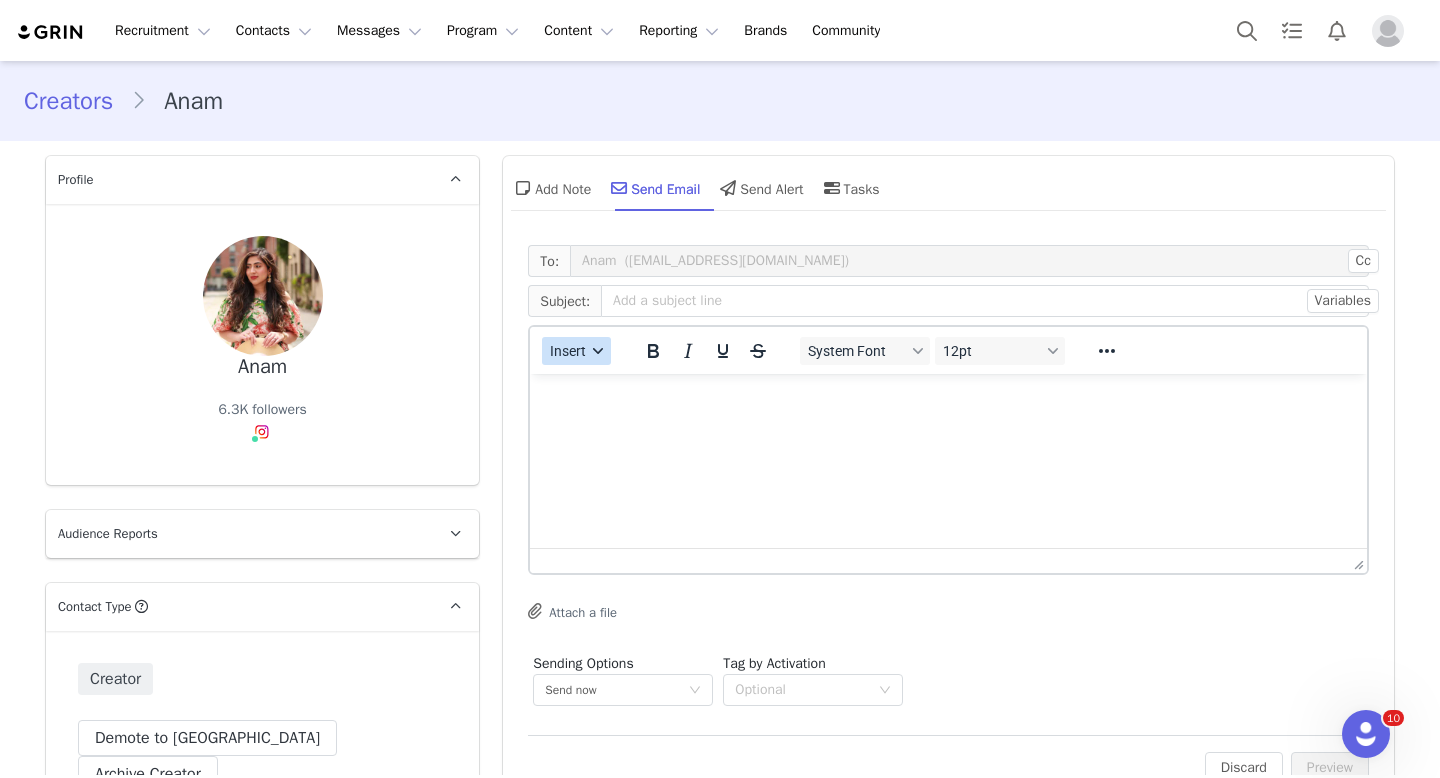 click on "Insert" at bounding box center [576, 351] 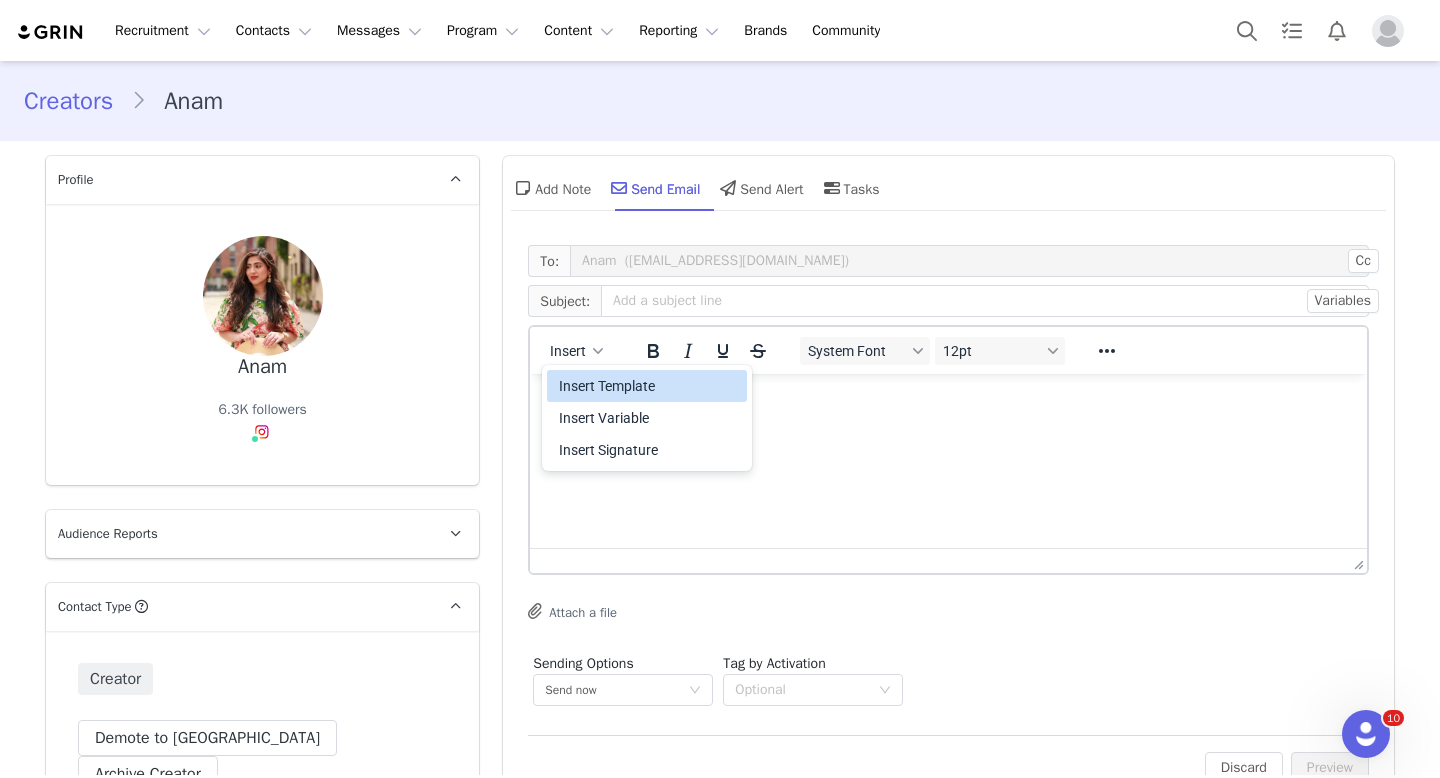 click on "Insert Template" at bounding box center (649, 386) 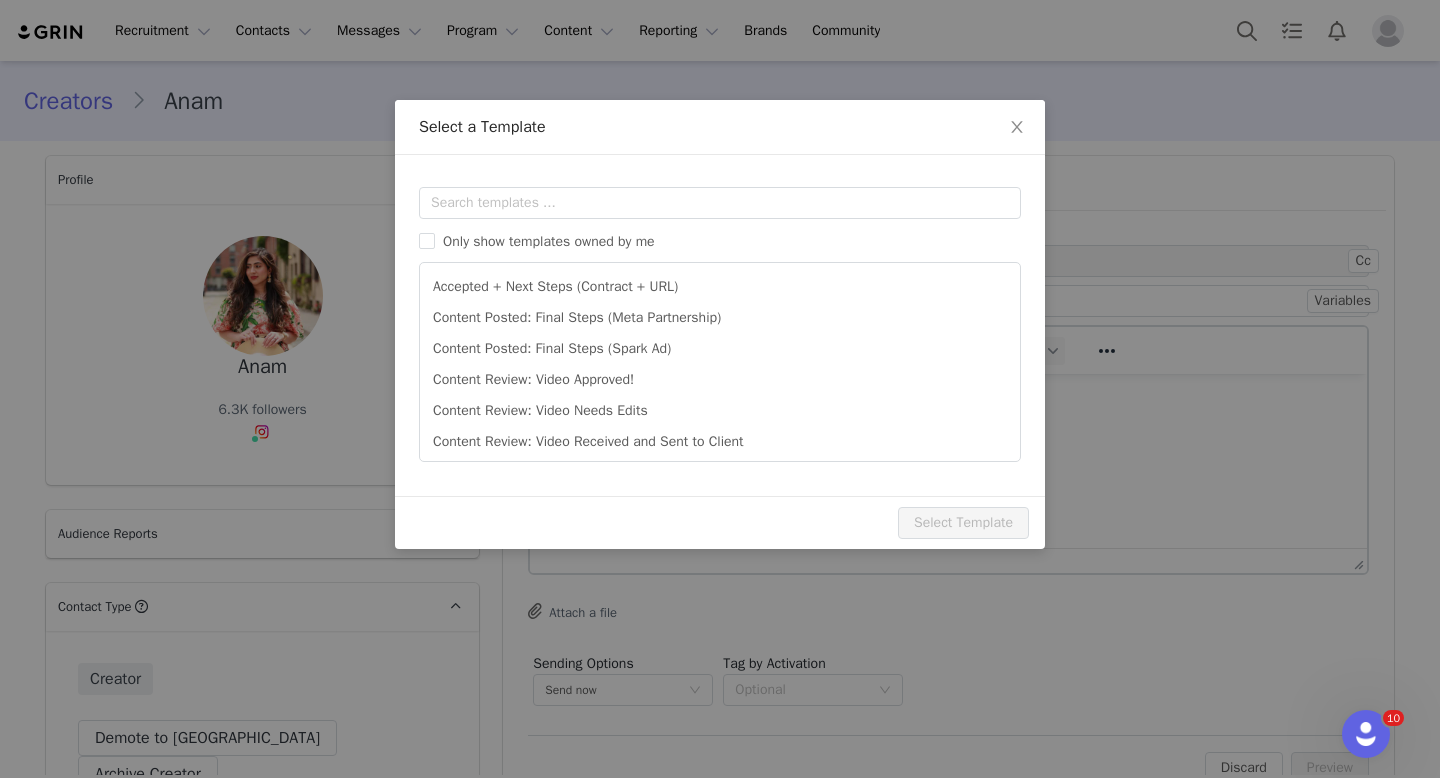 scroll, scrollTop: 0, scrollLeft: 0, axis: both 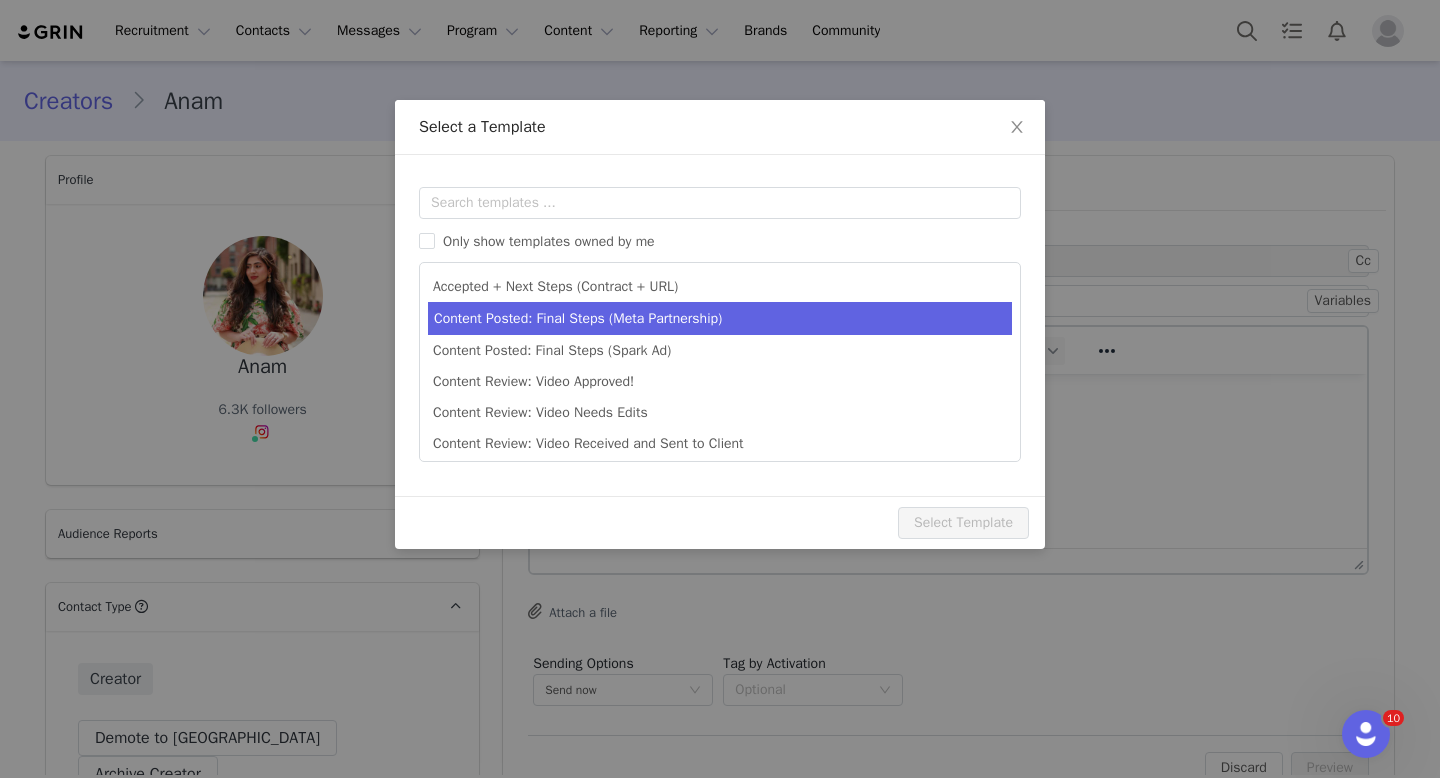 click on "Content Posted: Final Steps (Meta Partnership)" at bounding box center [720, 318] 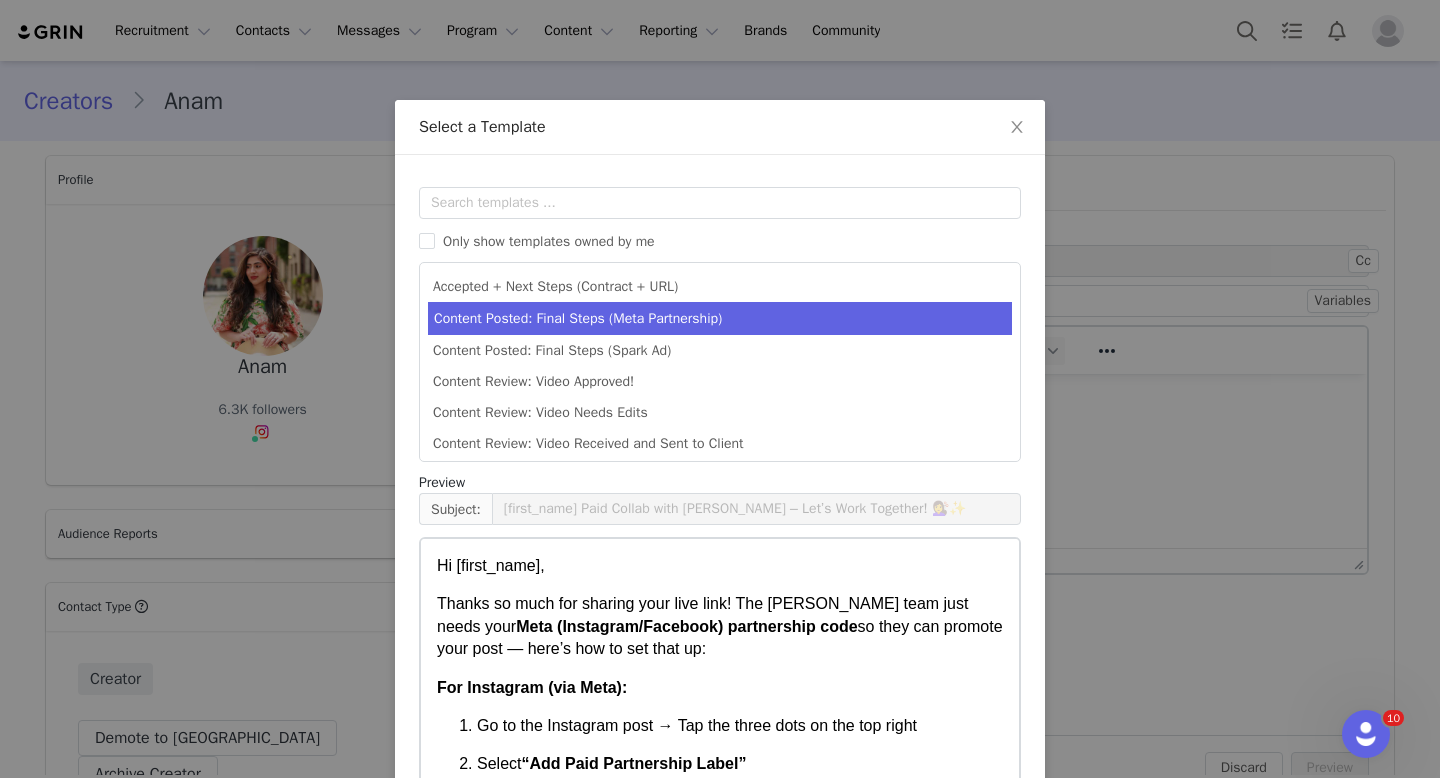 scroll, scrollTop: 110, scrollLeft: 0, axis: vertical 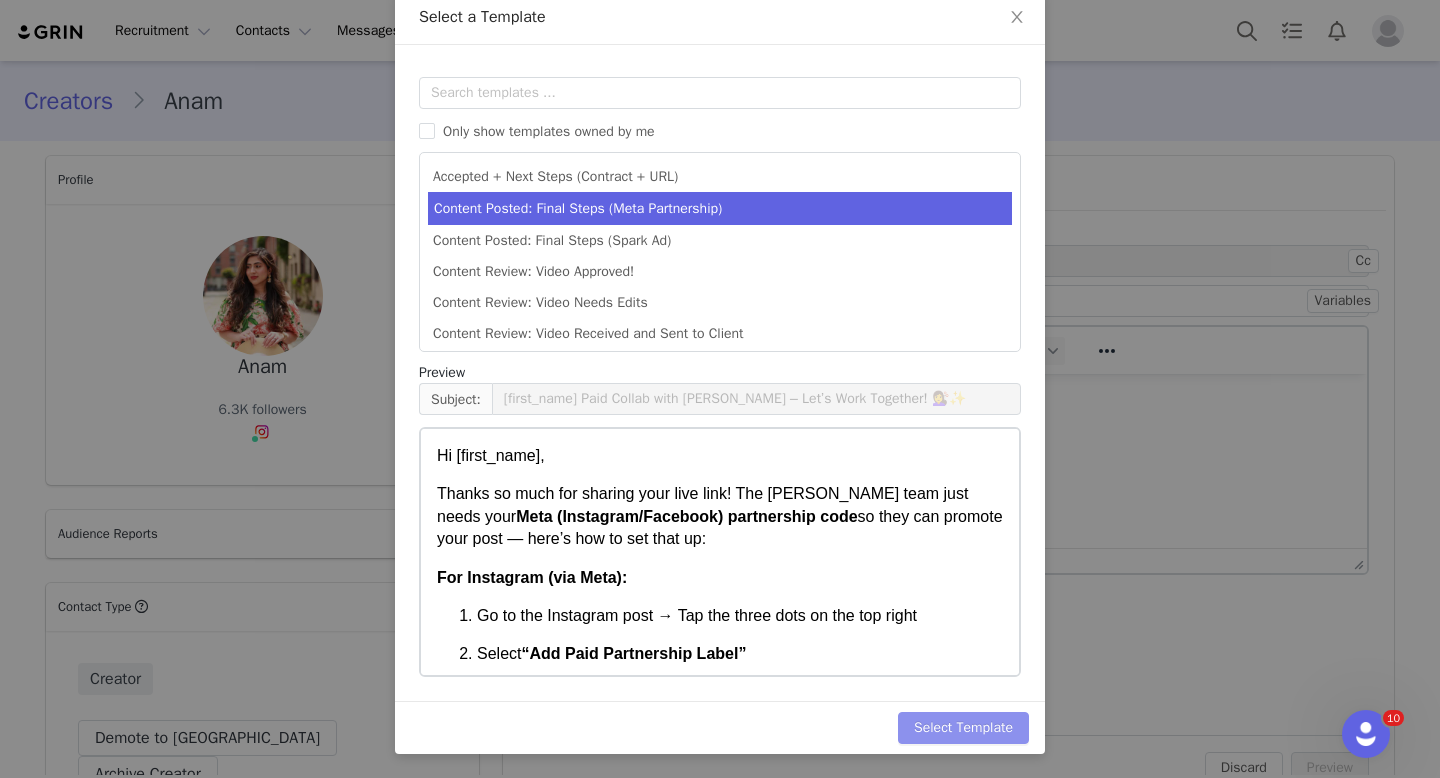 click on "Select Template" at bounding box center (963, 728) 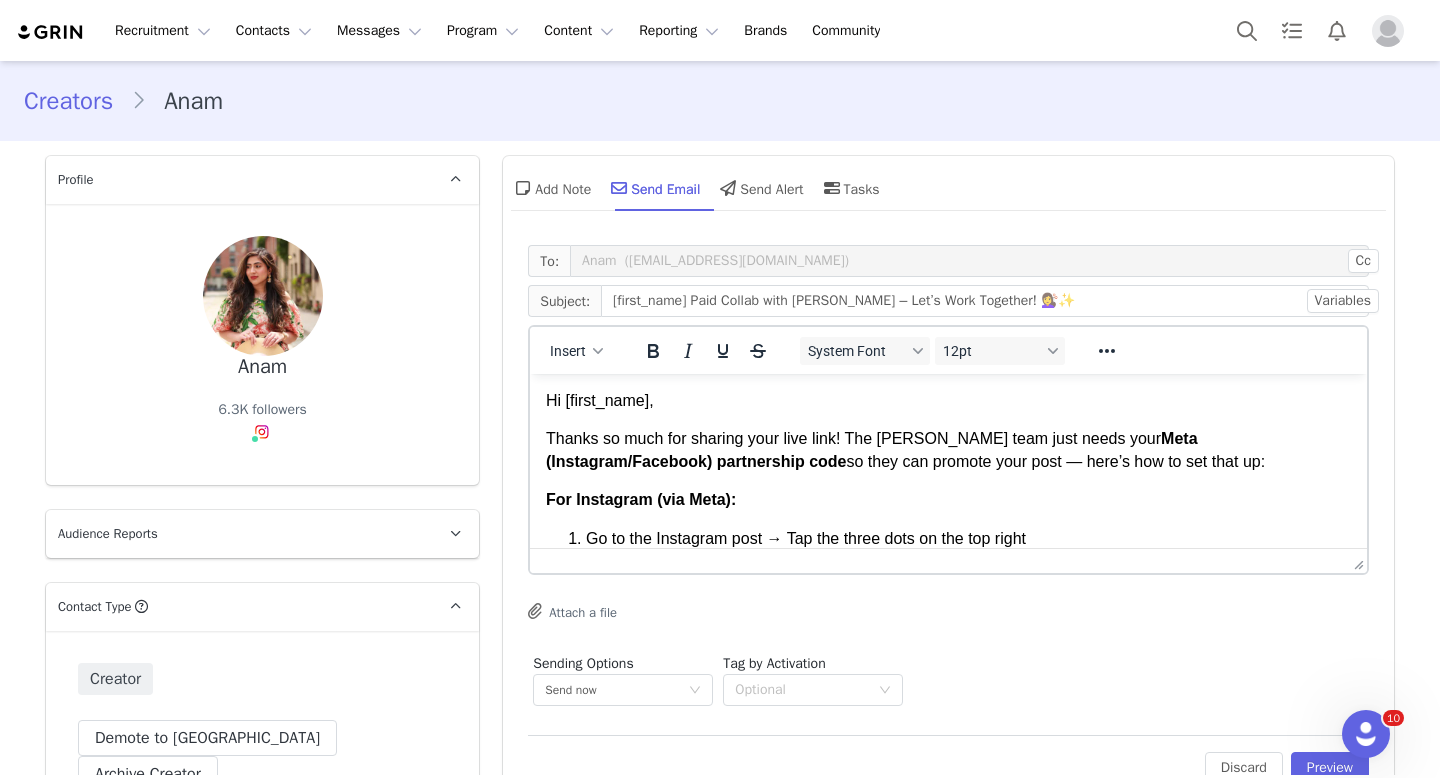 scroll, scrollTop: 0, scrollLeft: 0, axis: both 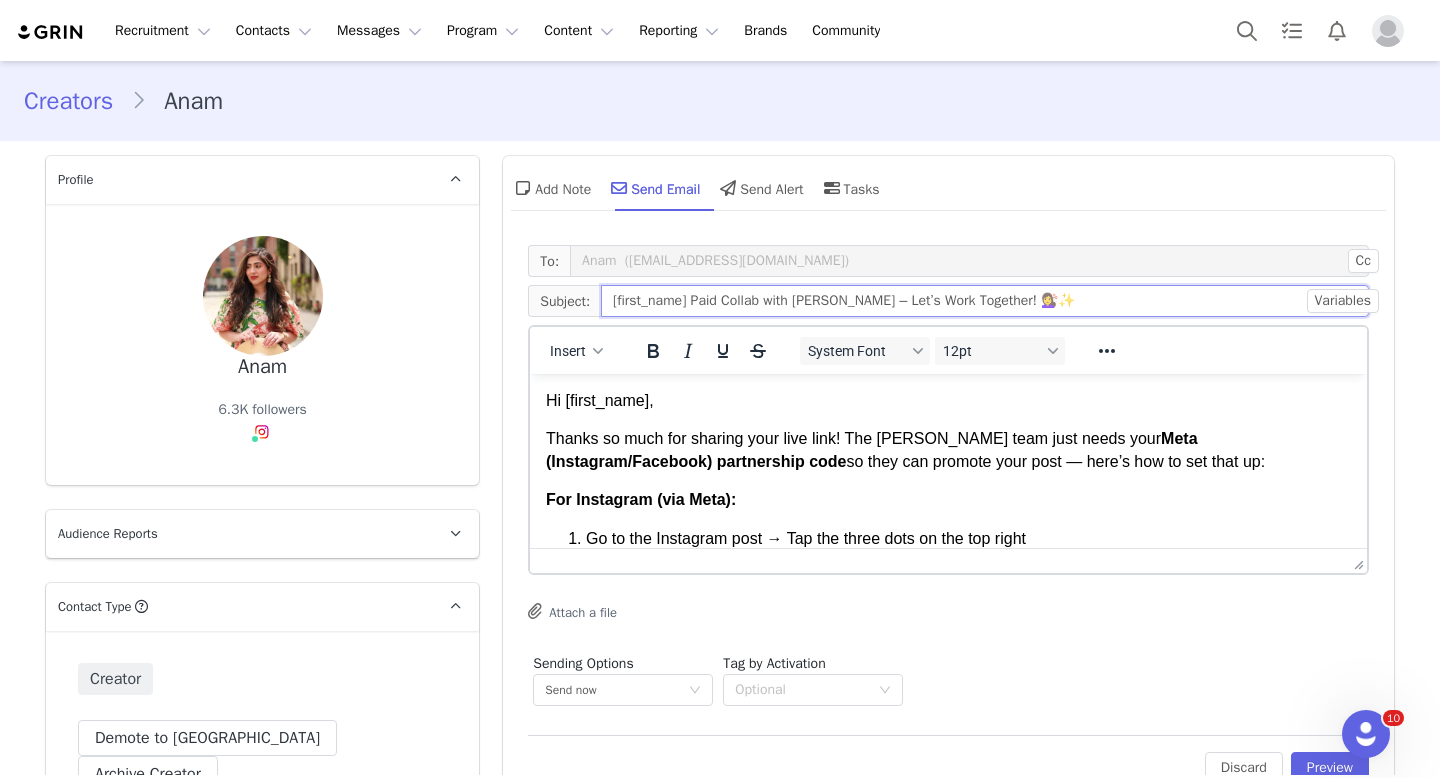 click on "[first_name] Paid Collab with [PERSON_NAME] – Let’s Work Together! 💇‍♀️✨" at bounding box center [985, 301] 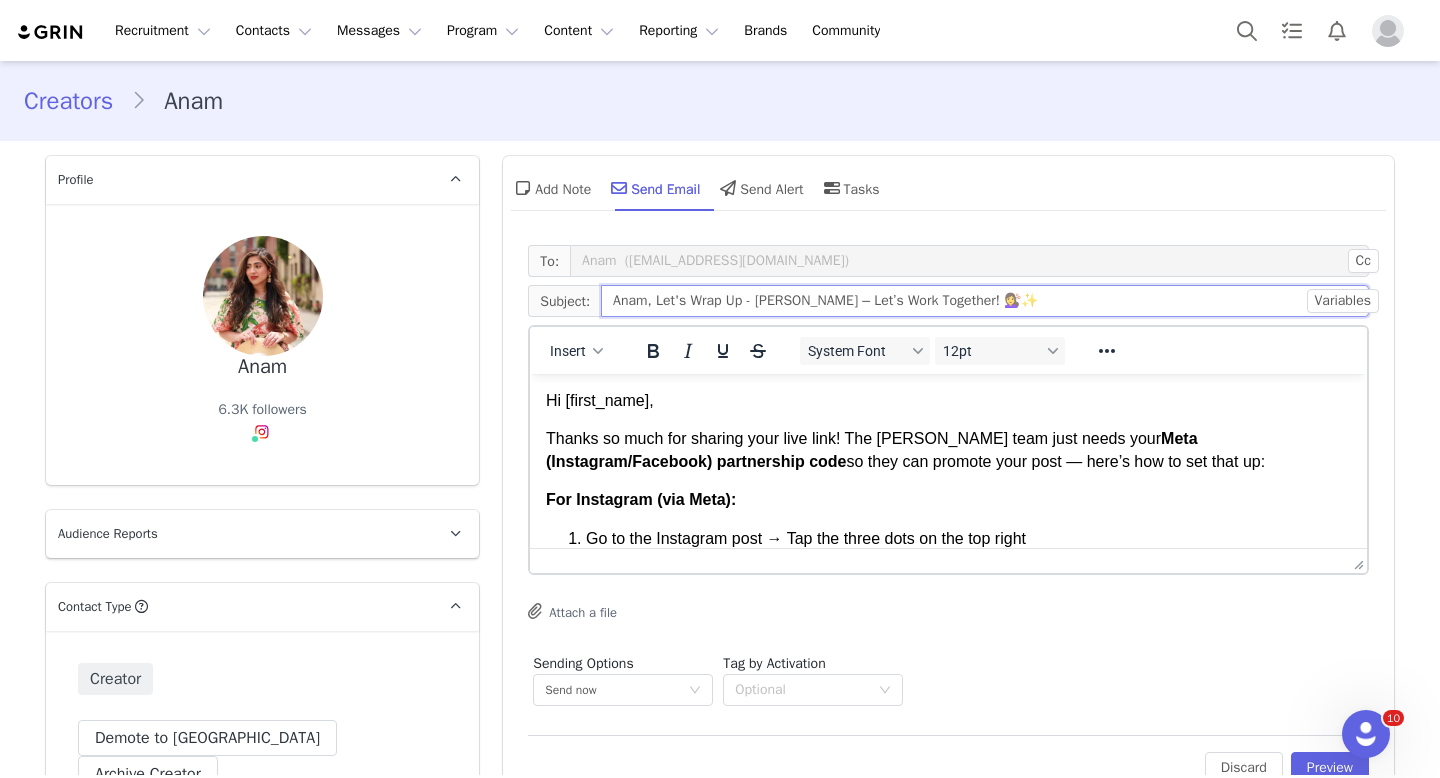 drag, startPoint x: 987, startPoint y: 302, endPoint x: 841, endPoint y: 303, distance: 146.00342 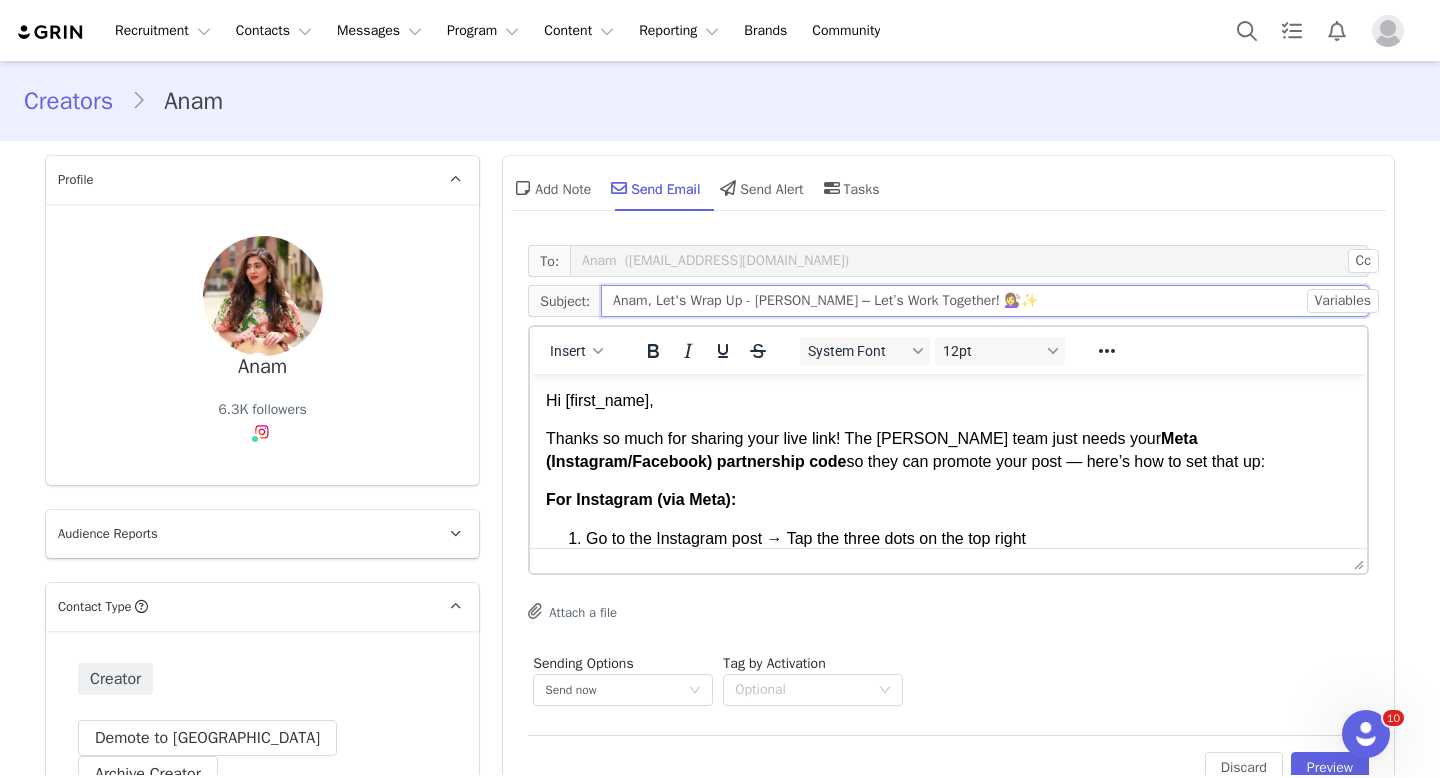 click on "Anam, Let's Wrap Up - [PERSON_NAME] – Let’s Work Together! 💇‍♀️✨" at bounding box center [985, 301] 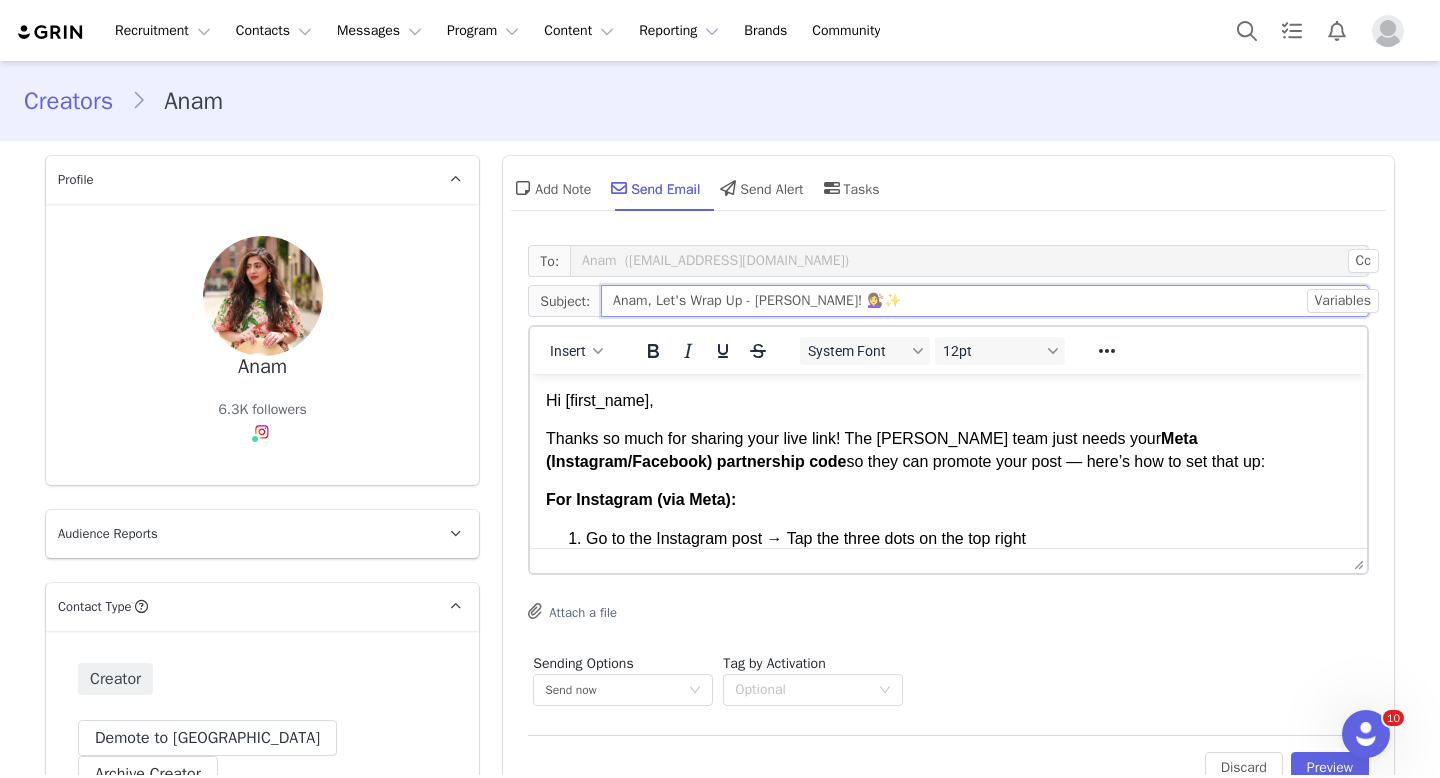 type on "Anam, Let's Wrap Up - [PERSON_NAME]! 💇‍♀️✨" 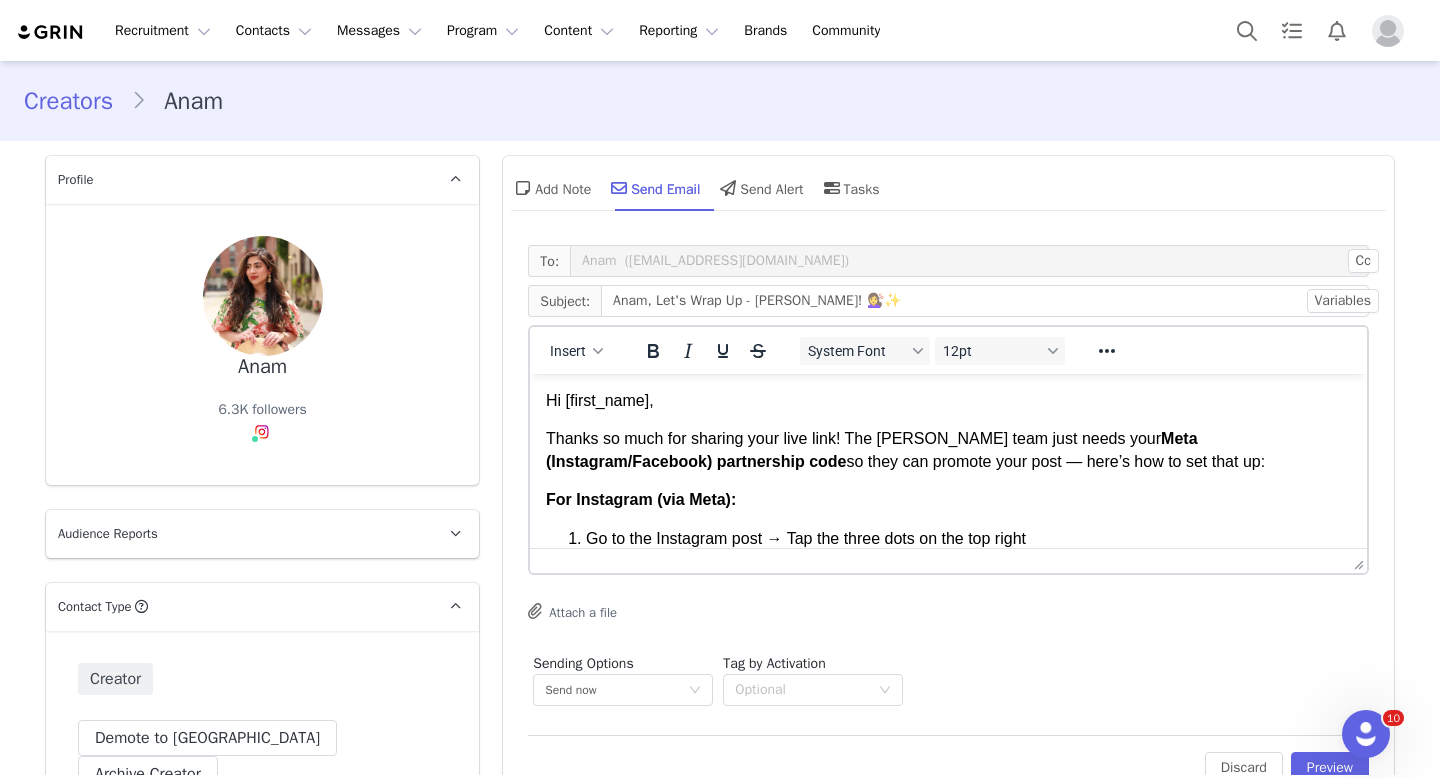 click on "Hi [first_name]," at bounding box center (600, 400) 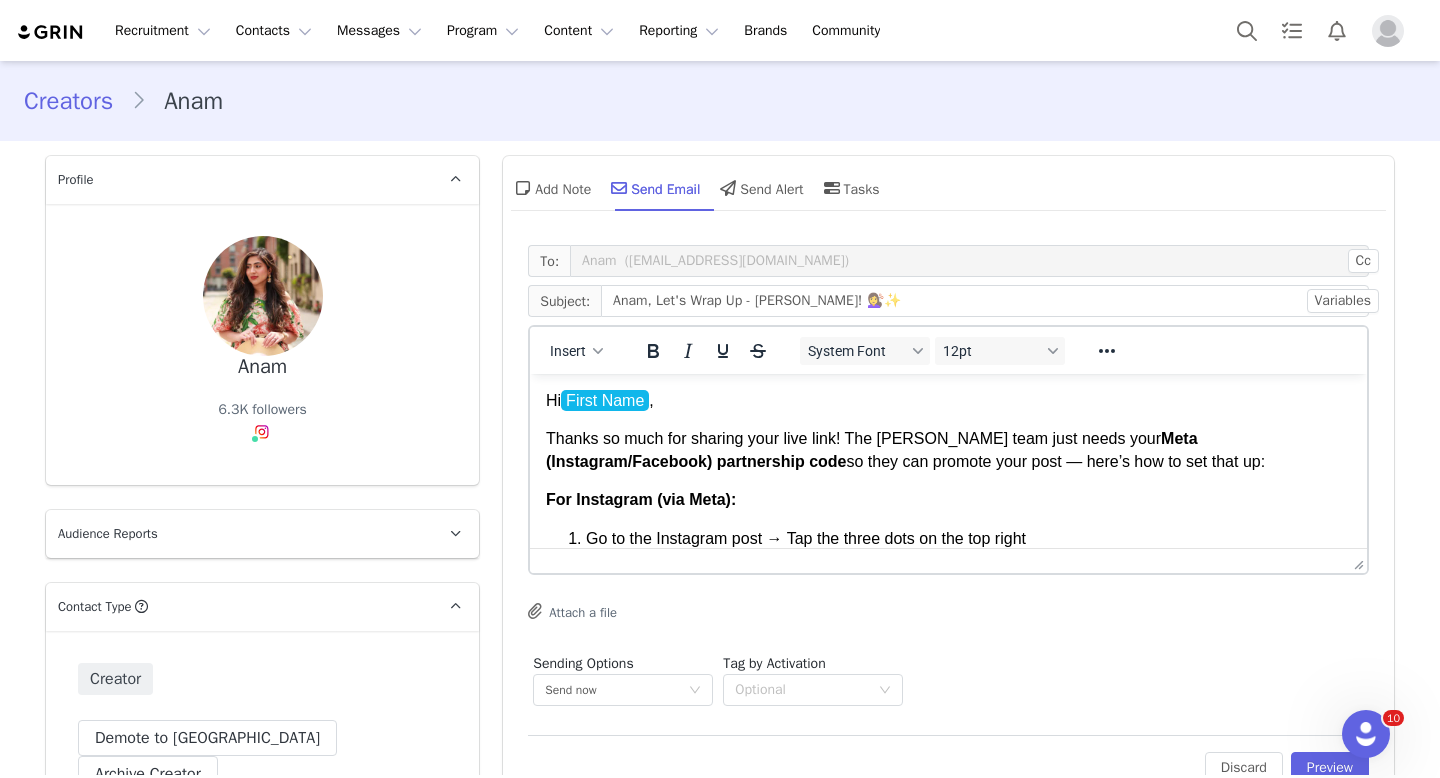 click on "For Instagram (via Meta):" at bounding box center [948, 500] 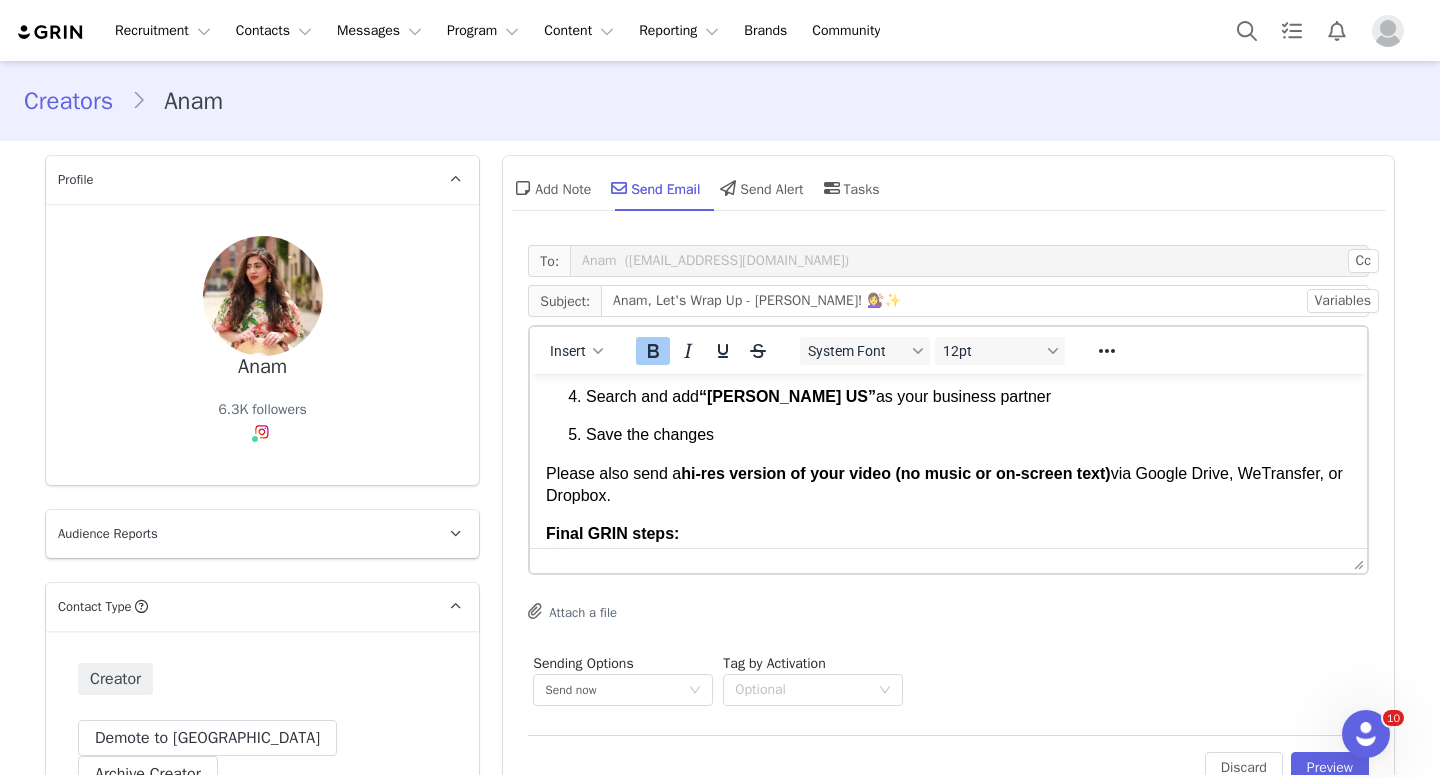 scroll, scrollTop: 256, scrollLeft: 0, axis: vertical 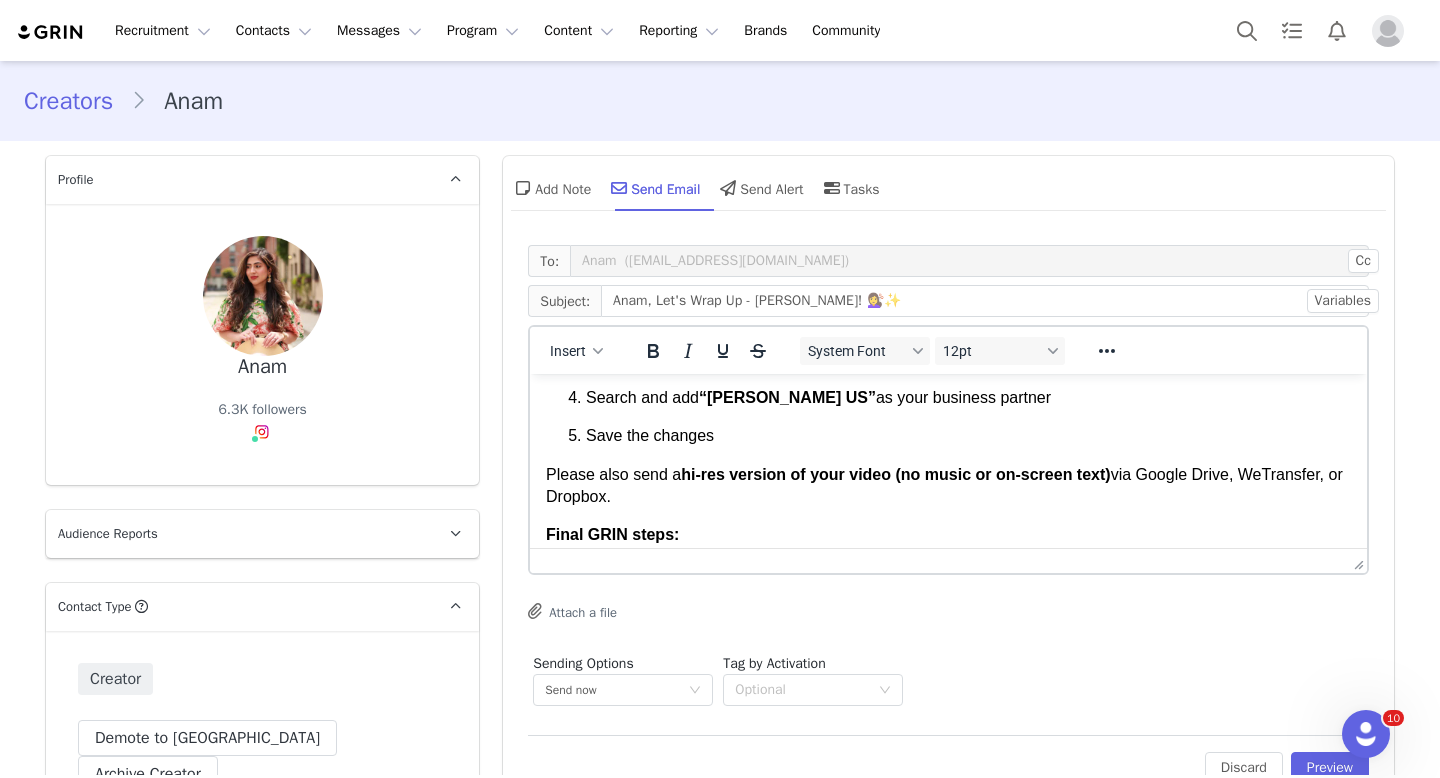 drag, startPoint x: 634, startPoint y: 502, endPoint x: 545, endPoint y: 483, distance: 91.00549 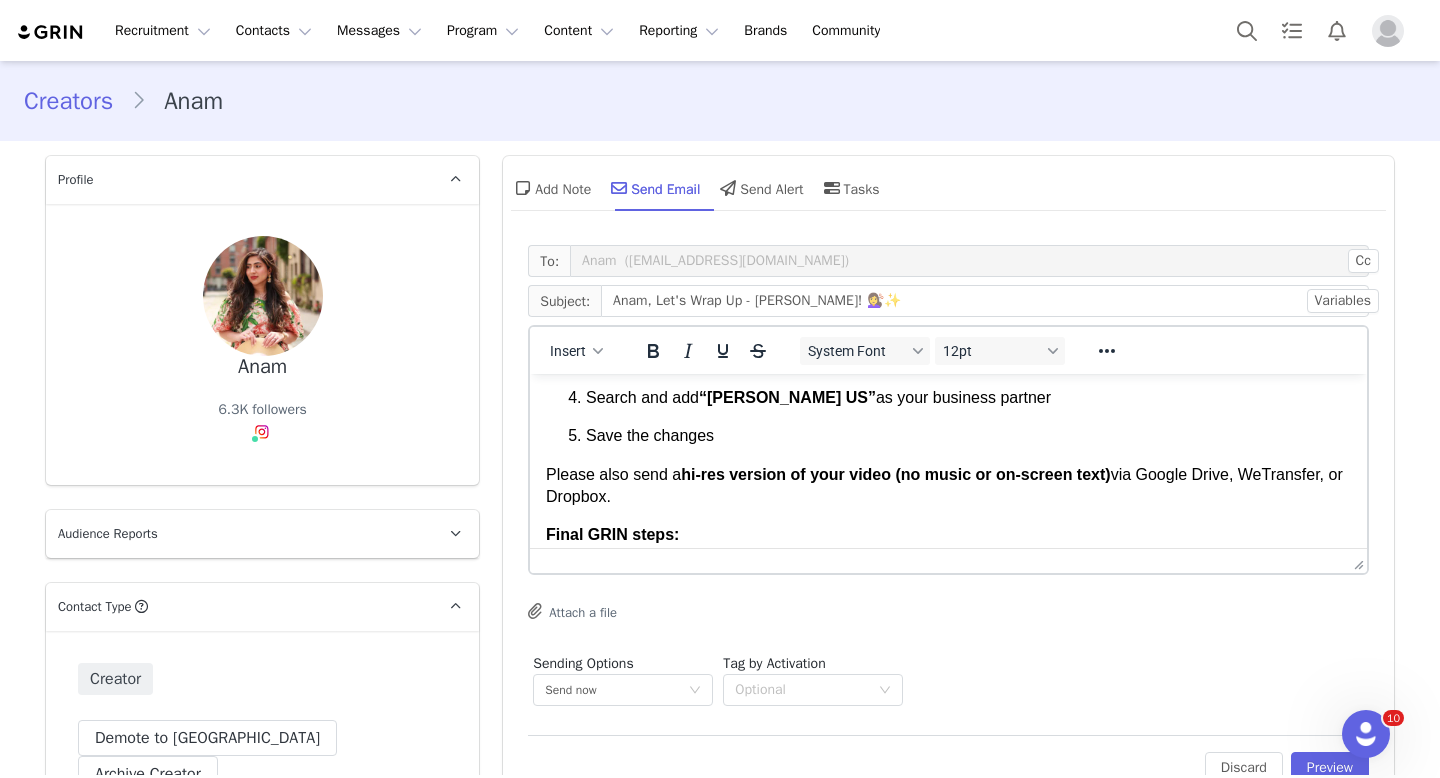 click on "Hi  First Name ,   Thanks so much for sharing your live link! The [PERSON_NAME] team just needs your  Meta (Instagram/Facebook) partnership code  so they can promote your post — here’s how to set that up: For Instagram (via Meta): Go to the Instagram post → Tap the three dots on the top right Select  “Add Paid Partnership Label” Toggle on “Allow Business Partner to Promote” Search and add  “[PERSON_NAME] US”  as your business partner Save the changes Please also send a  hi-res version of your video (no music or on-screen text)  via Google Drive, WeTransfer, or Dropbox. Final GRIN steps: ✅  Verify your account:  Click “Verify Now” in your GRIN profile menu and follow the email prompt ✅  Connect your social accounts:  Click “Connect Networks” and link the platform you posted on (This won’t give us access to your personal info — it just helps GRIN pull your post’s performance data.) Payment  will be sent via  PayPal [DATE] Best,   My First Name" at bounding box center (948, 470) 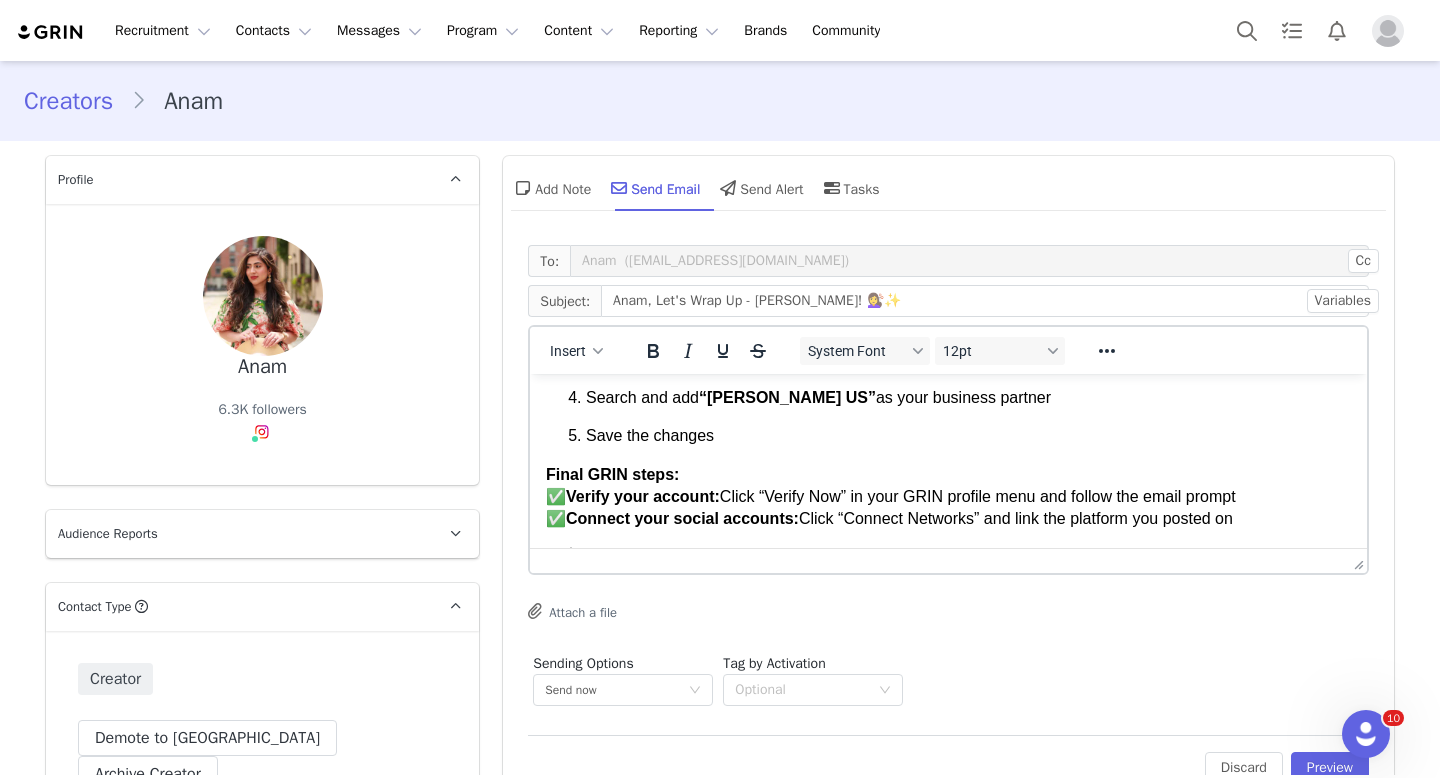 scroll, scrollTop: 491, scrollLeft: 0, axis: vertical 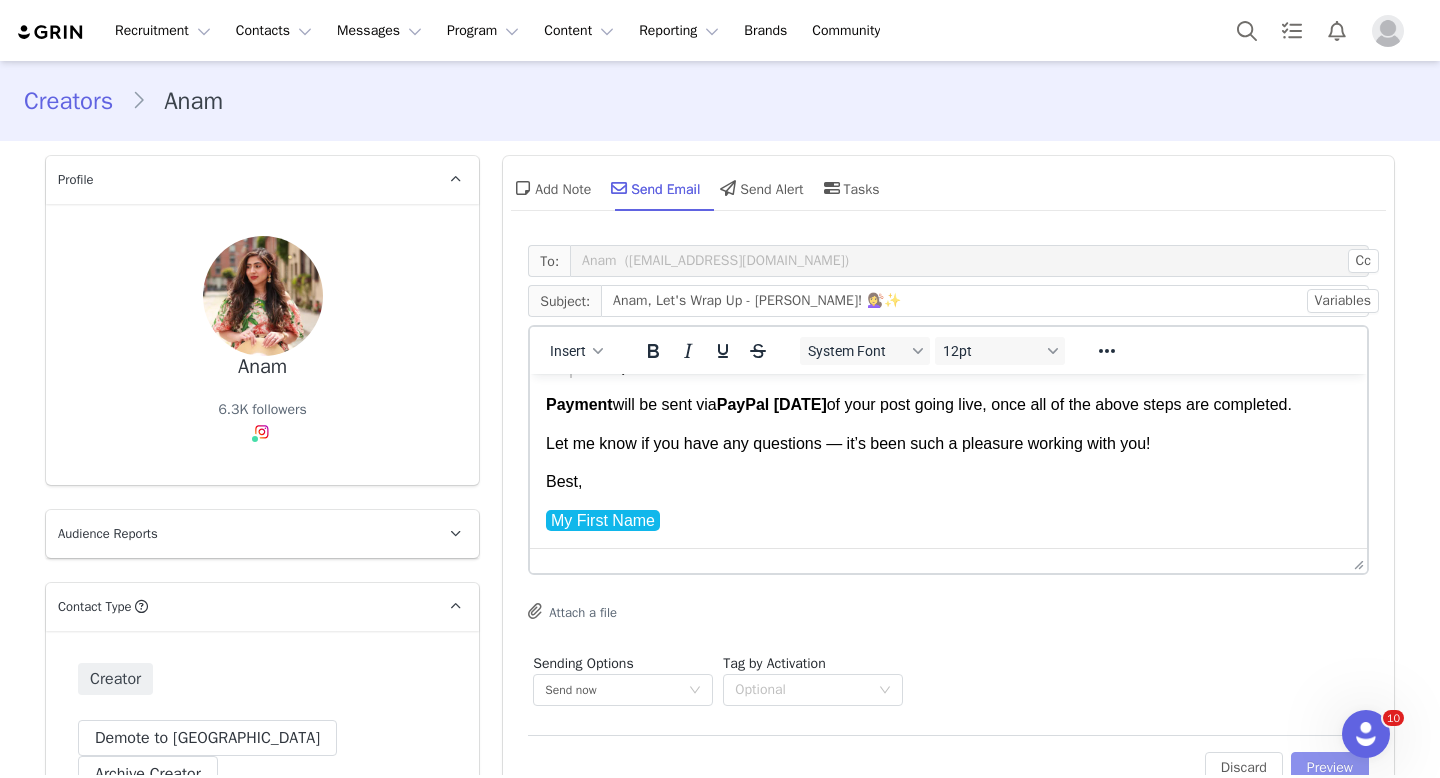 click on "Preview" at bounding box center [1330, 768] 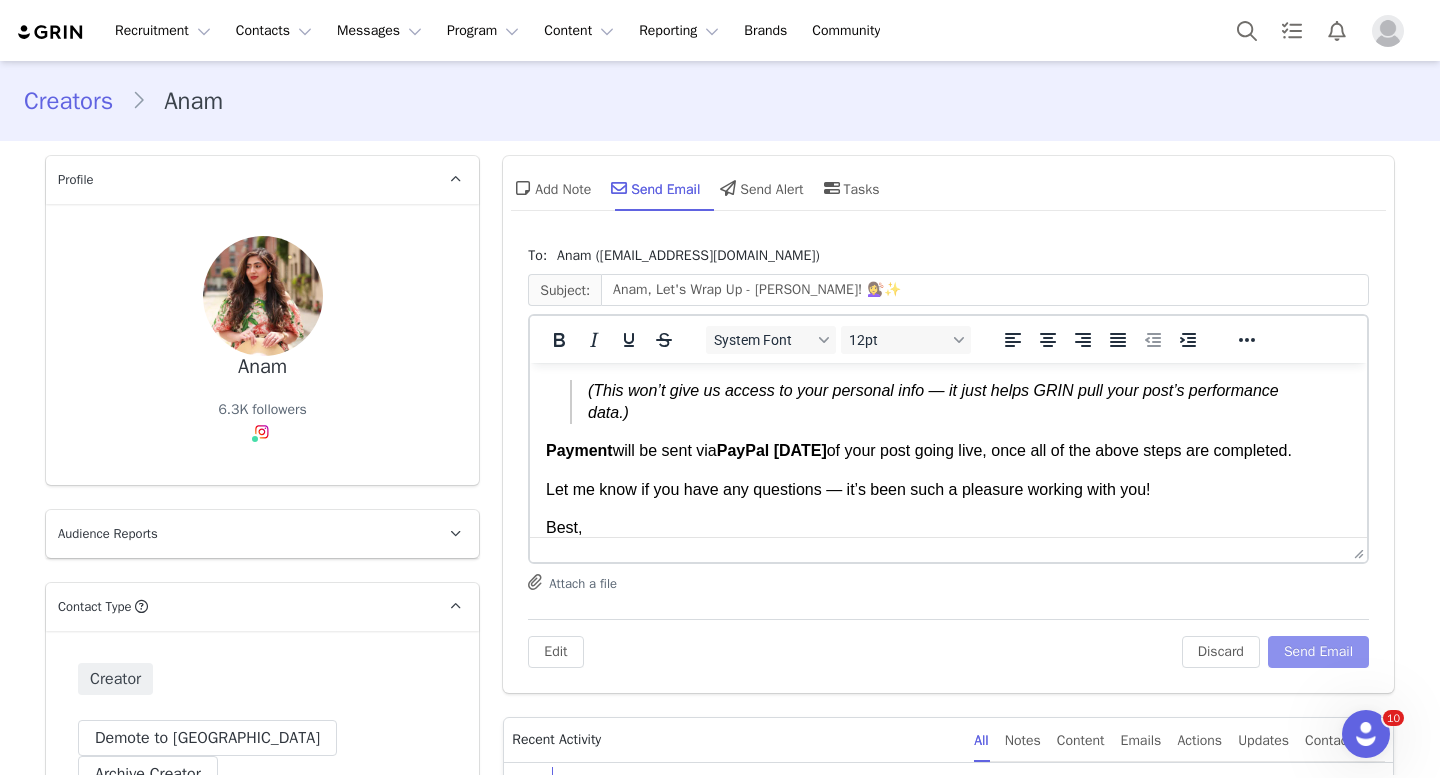 scroll, scrollTop: 491, scrollLeft: 0, axis: vertical 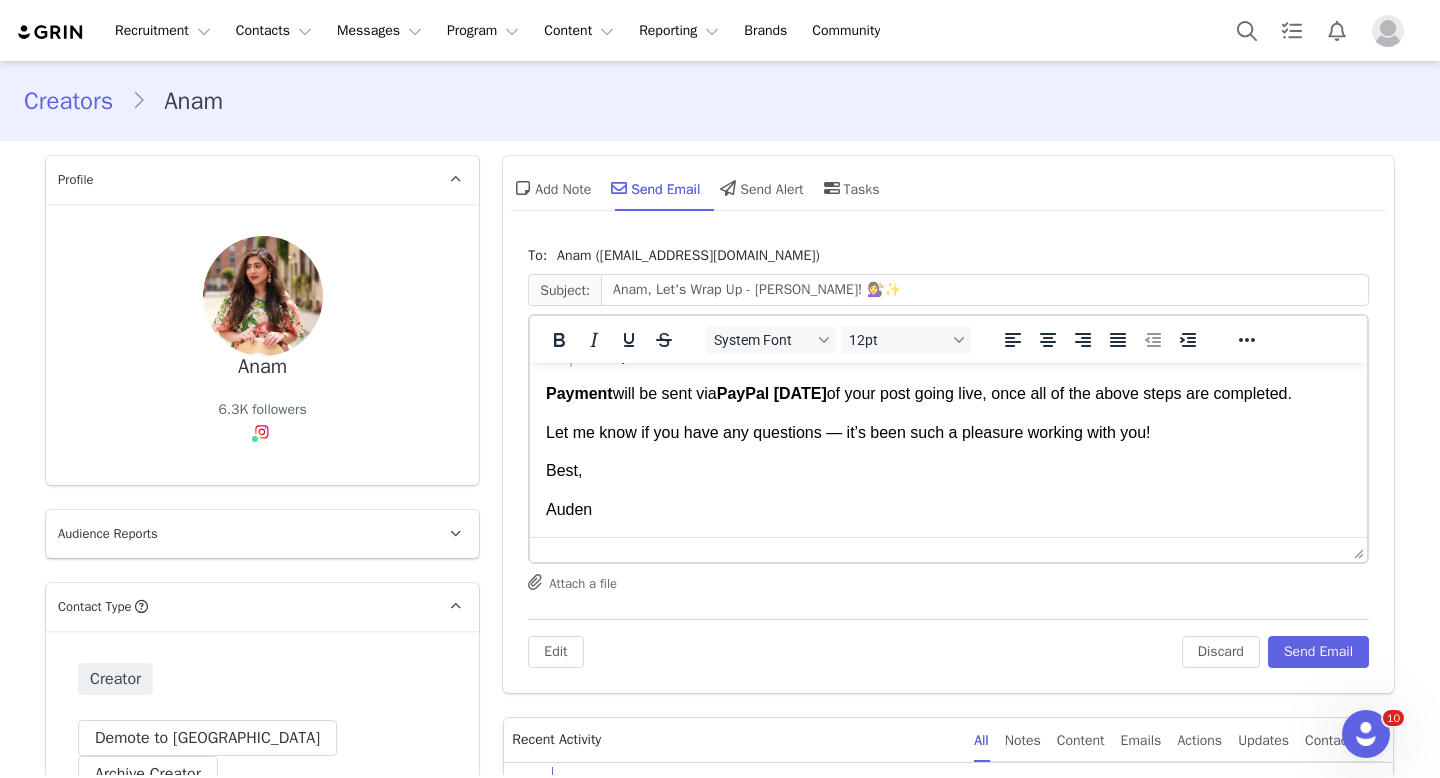 click on "Best," at bounding box center (948, 471) 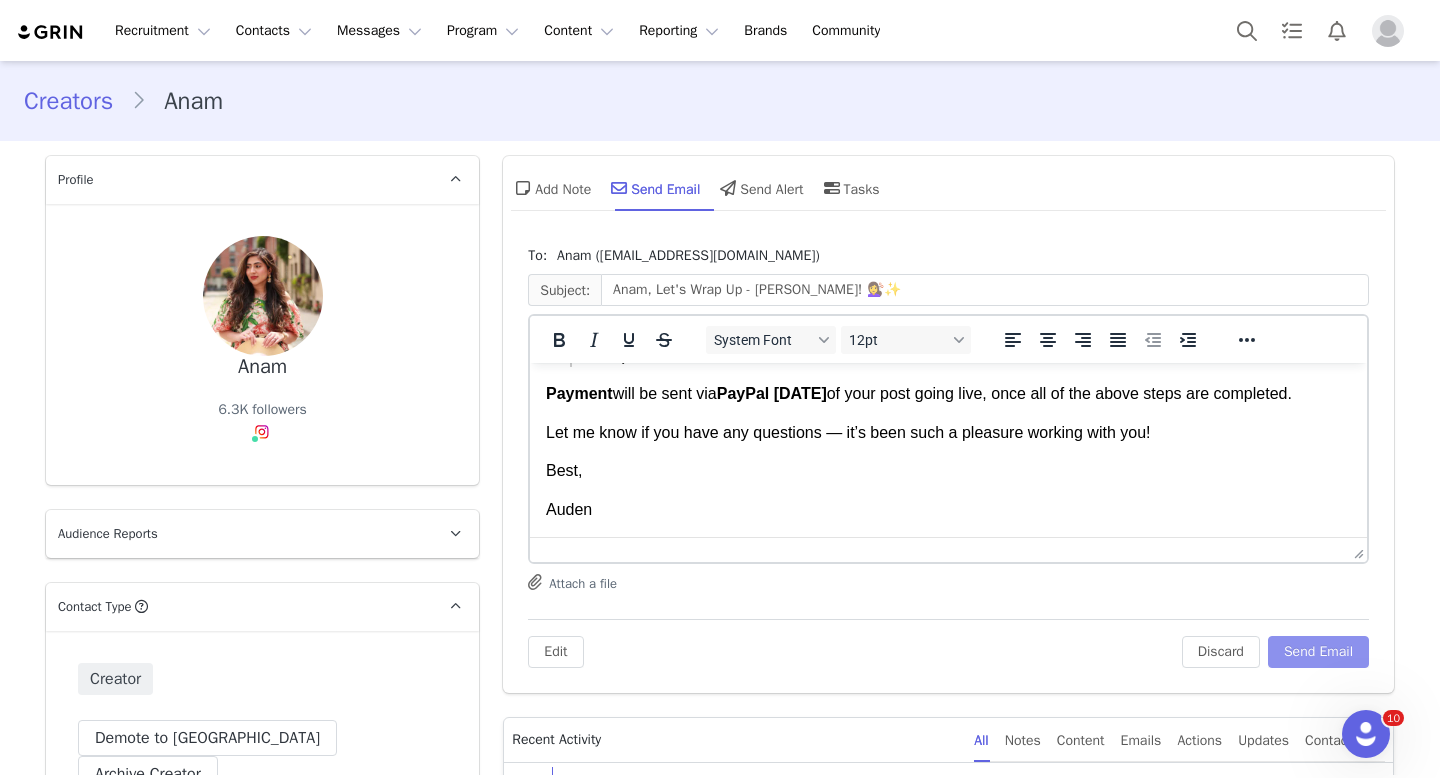 click on "Send Email" at bounding box center (1318, 652) 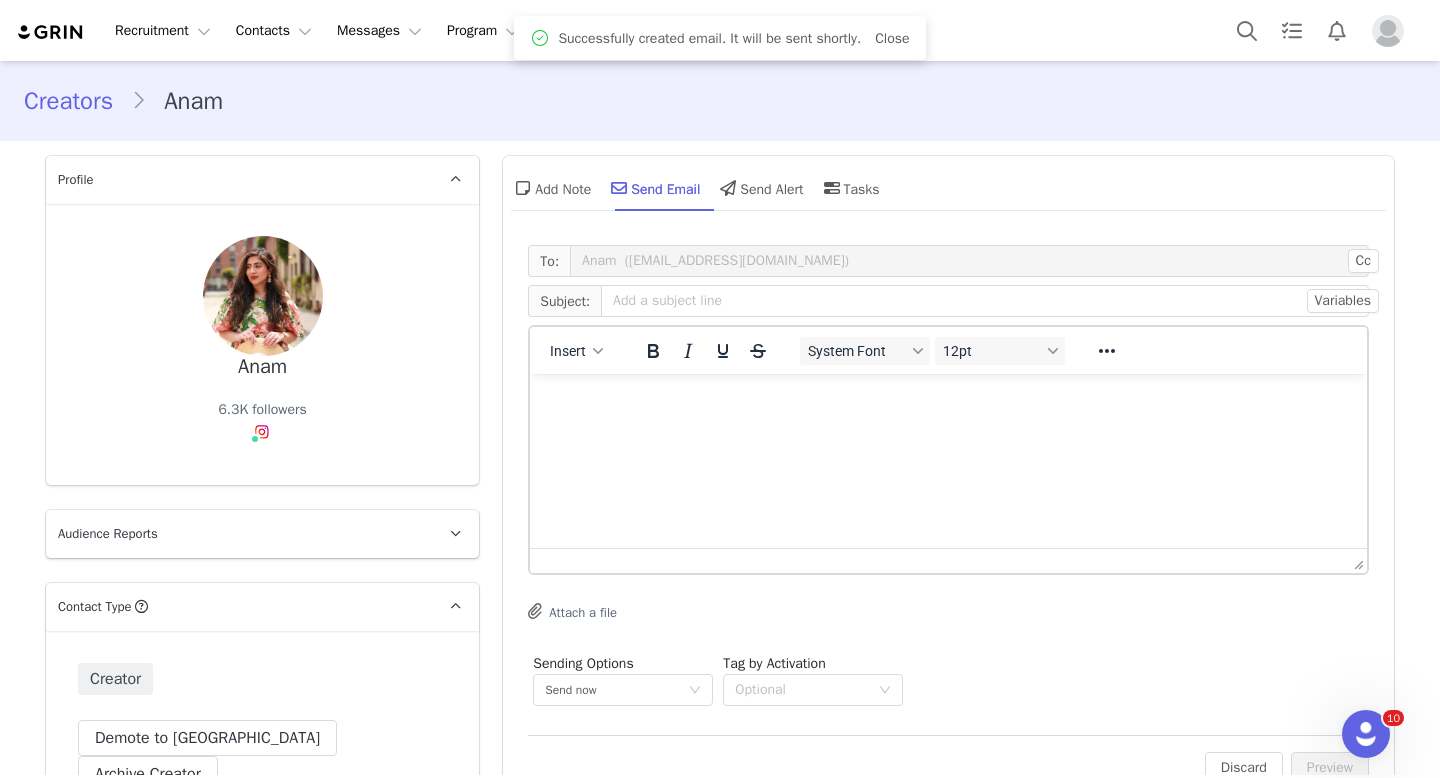 scroll, scrollTop: 0, scrollLeft: 0, axis: both 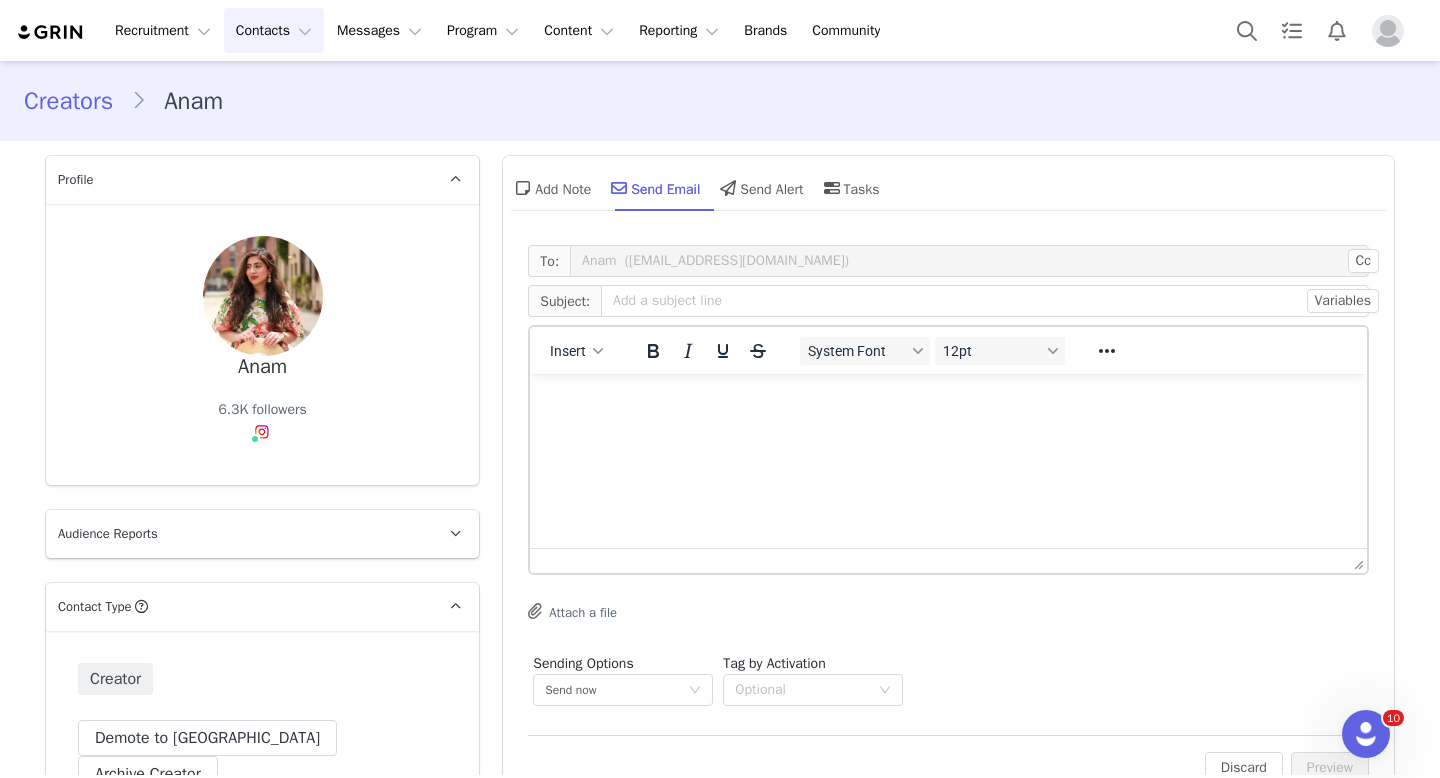 click on "Contacts Contacts" at bounding box center (274, 30) 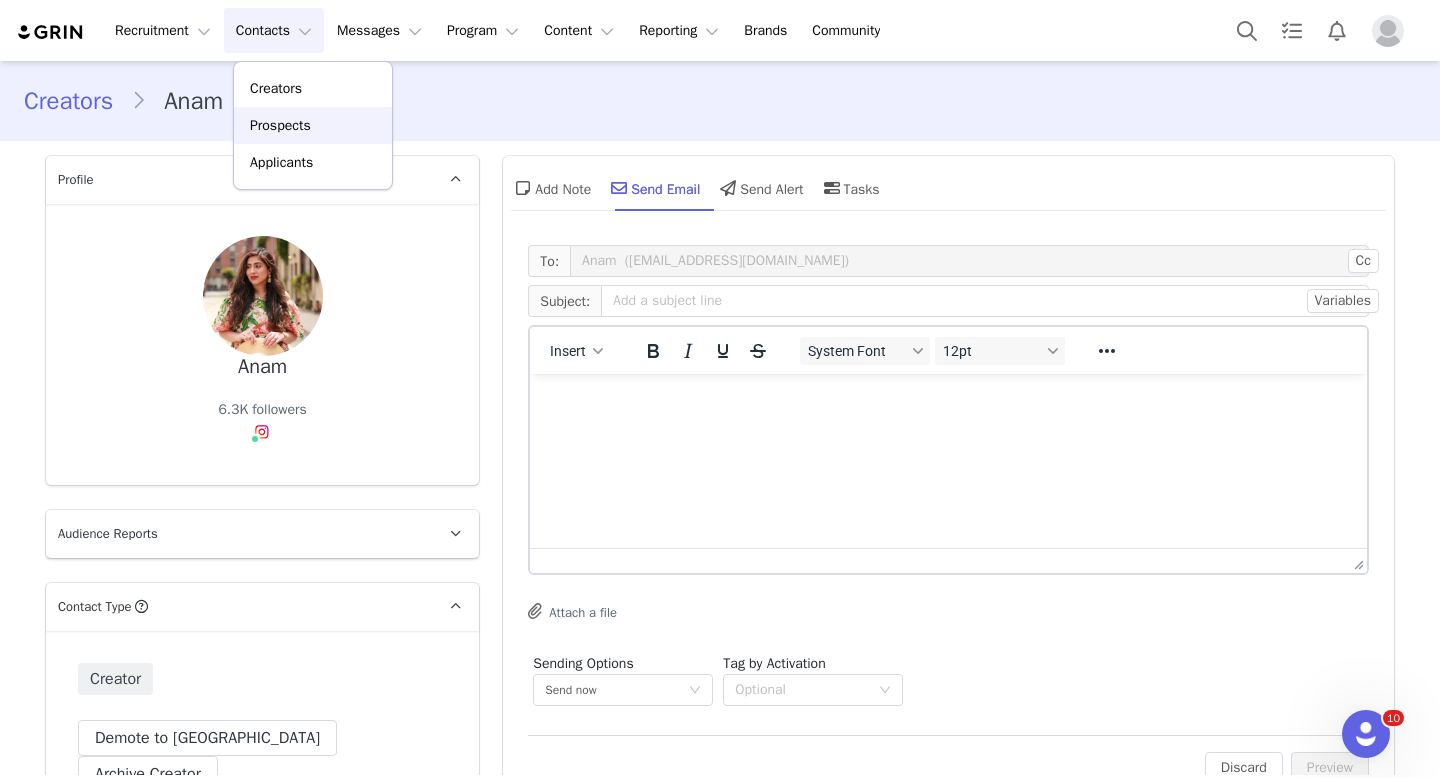 click on "Prospects" at bounding box center [280, 125] 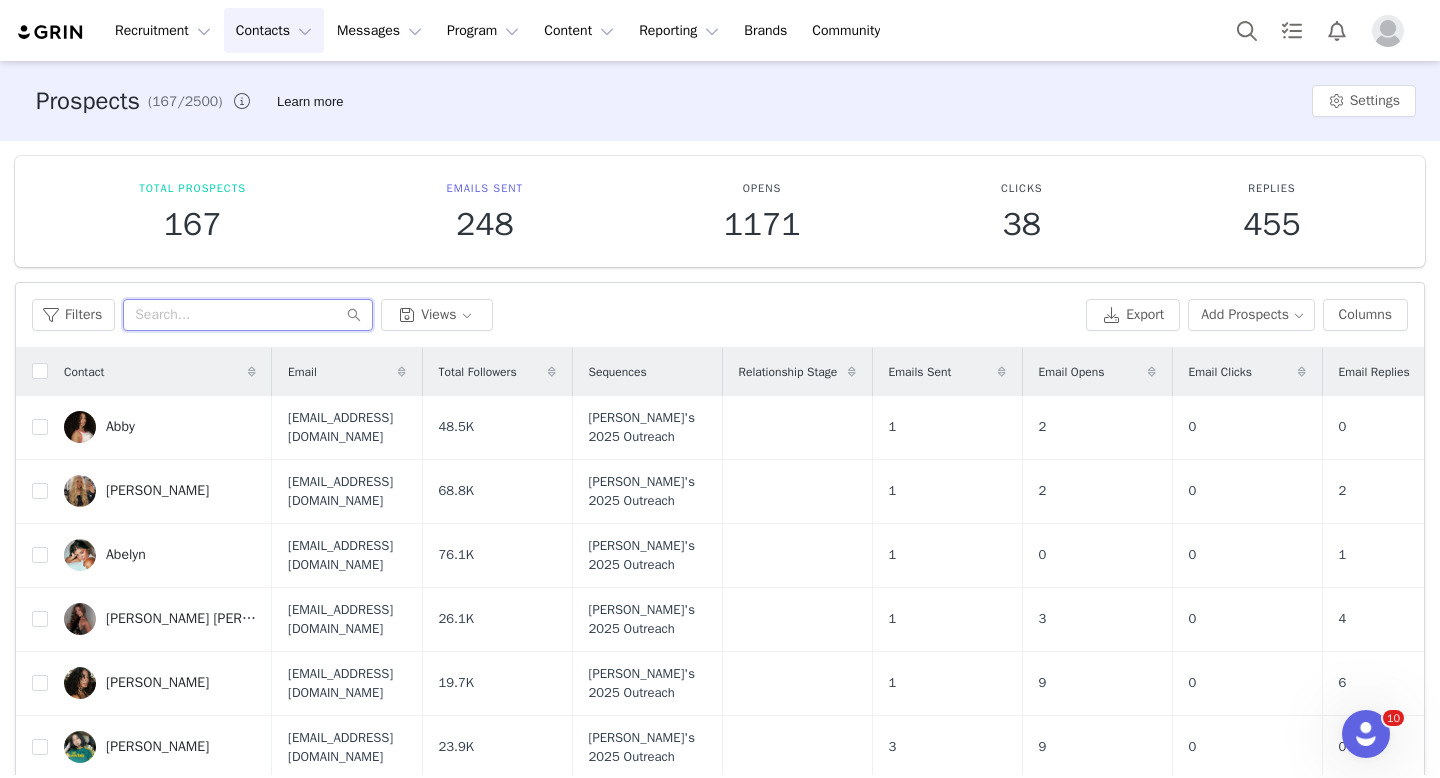 click at bounding box center (248, 315) 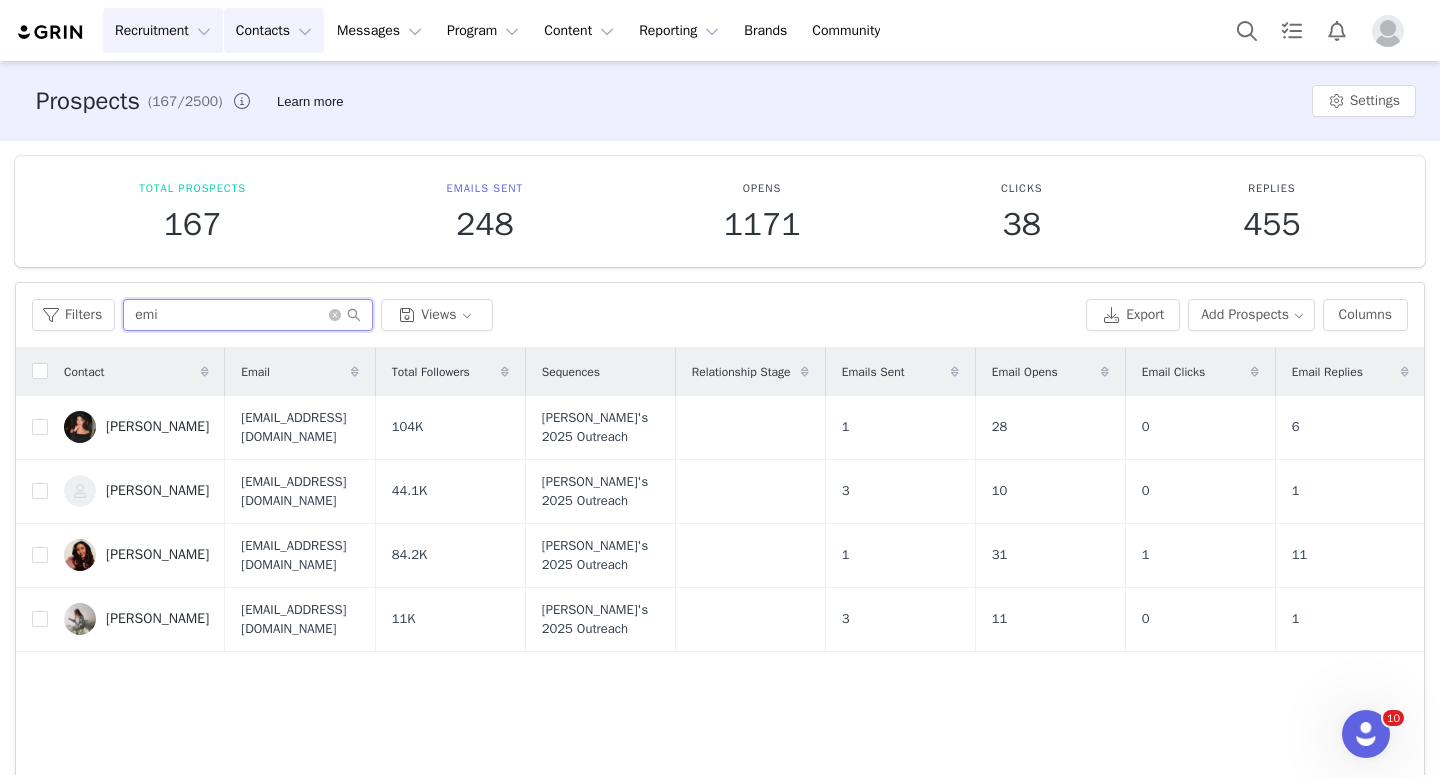 type on "emi" 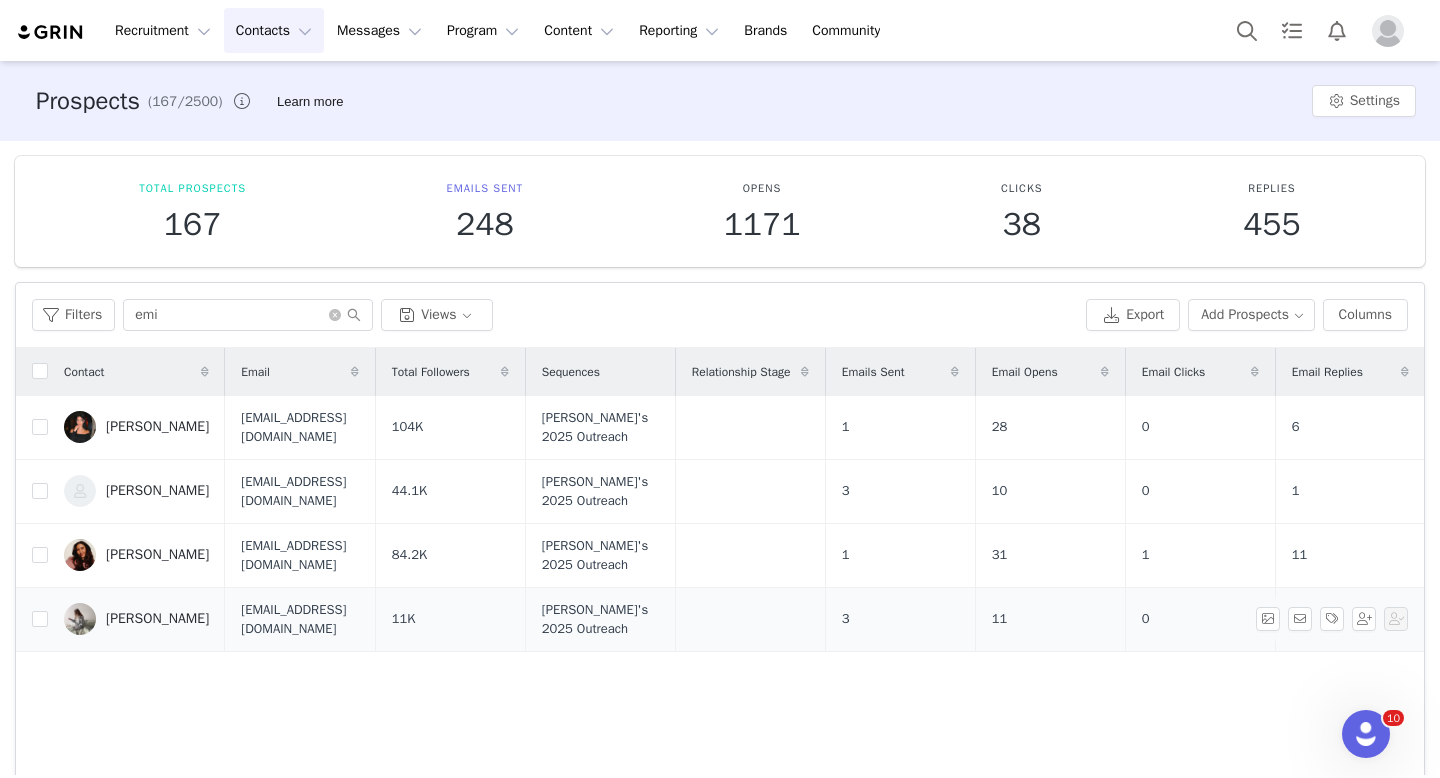 click on "[PERSON_NAME]" at bounding box center [157, 619] 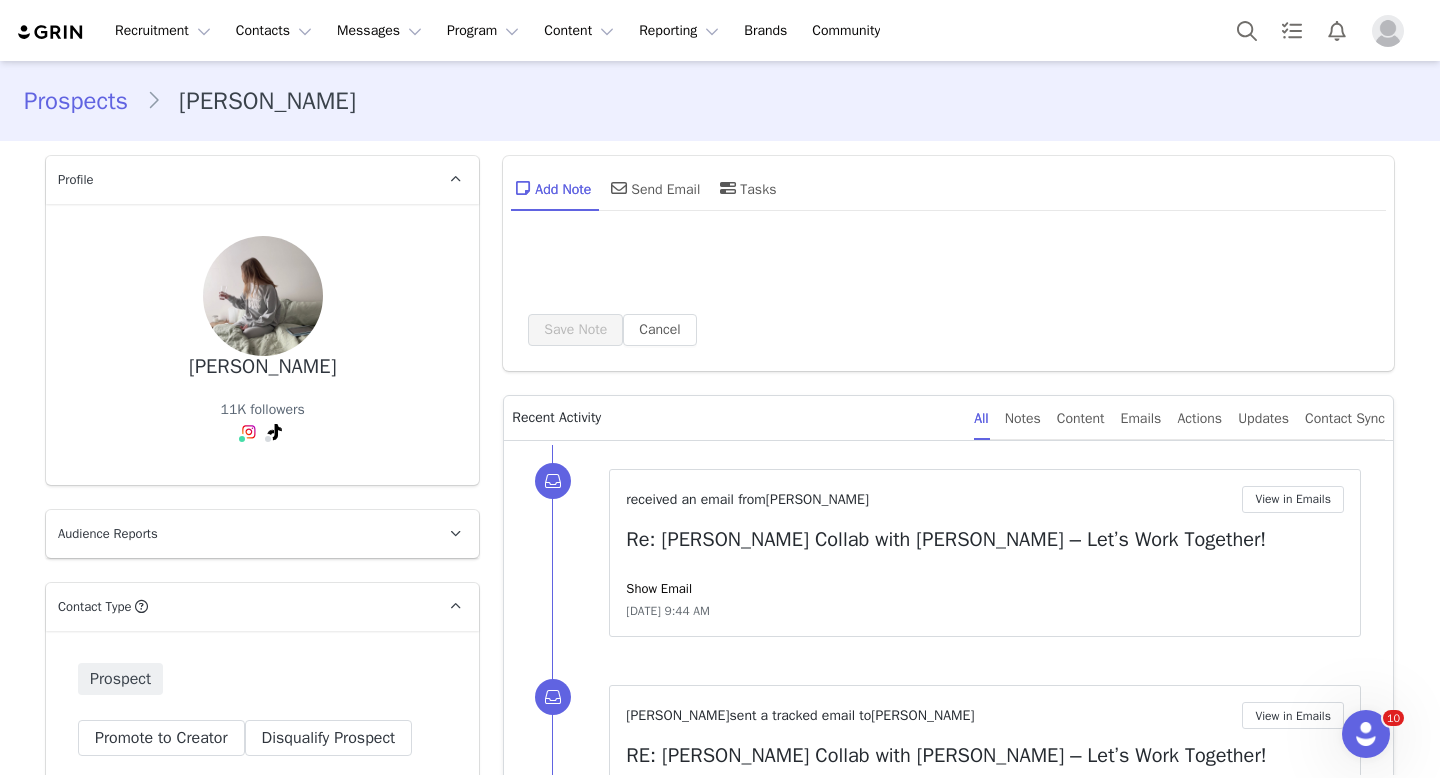 type on "+1 ([GEOGRAPHIC_DATA])" 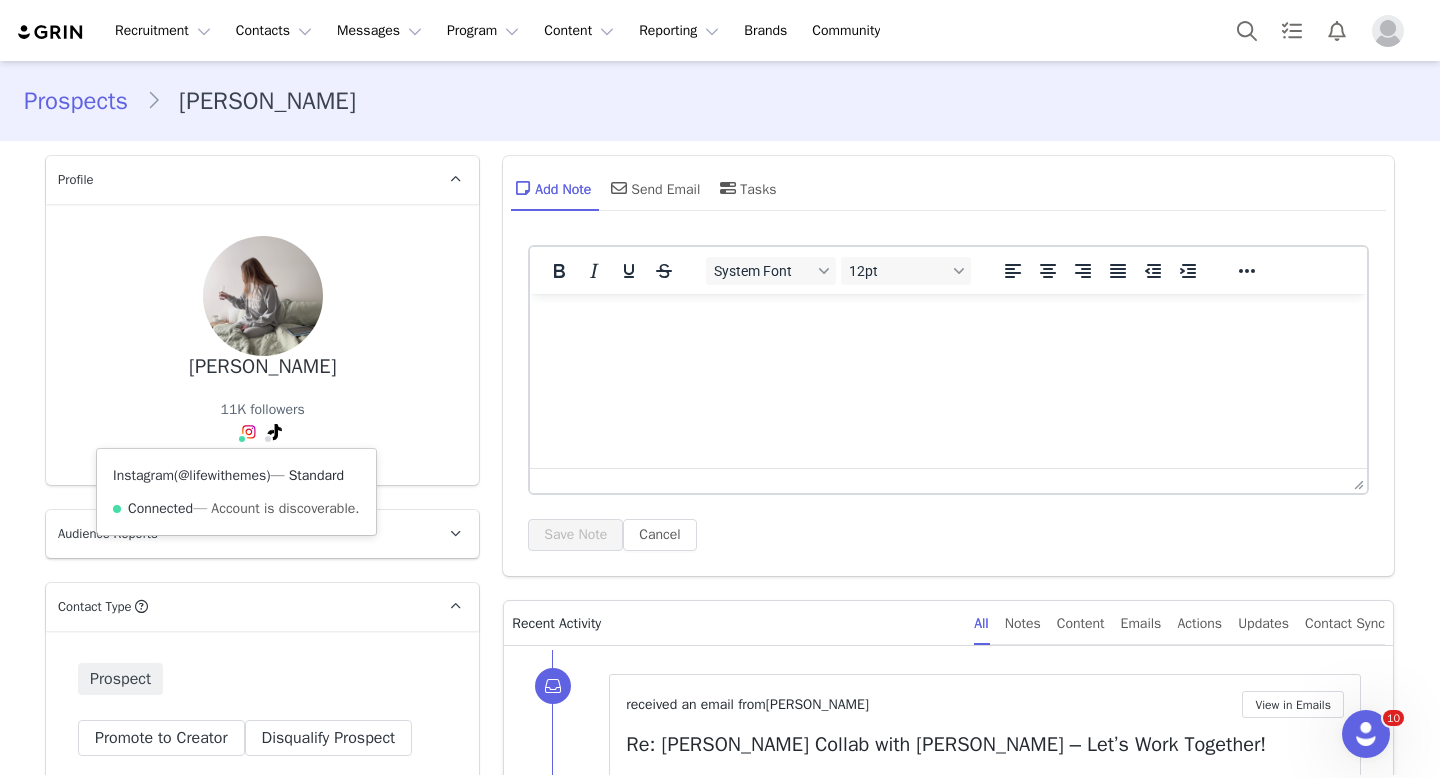 click on "@lifewithemes" at bounding box center (222, 475) 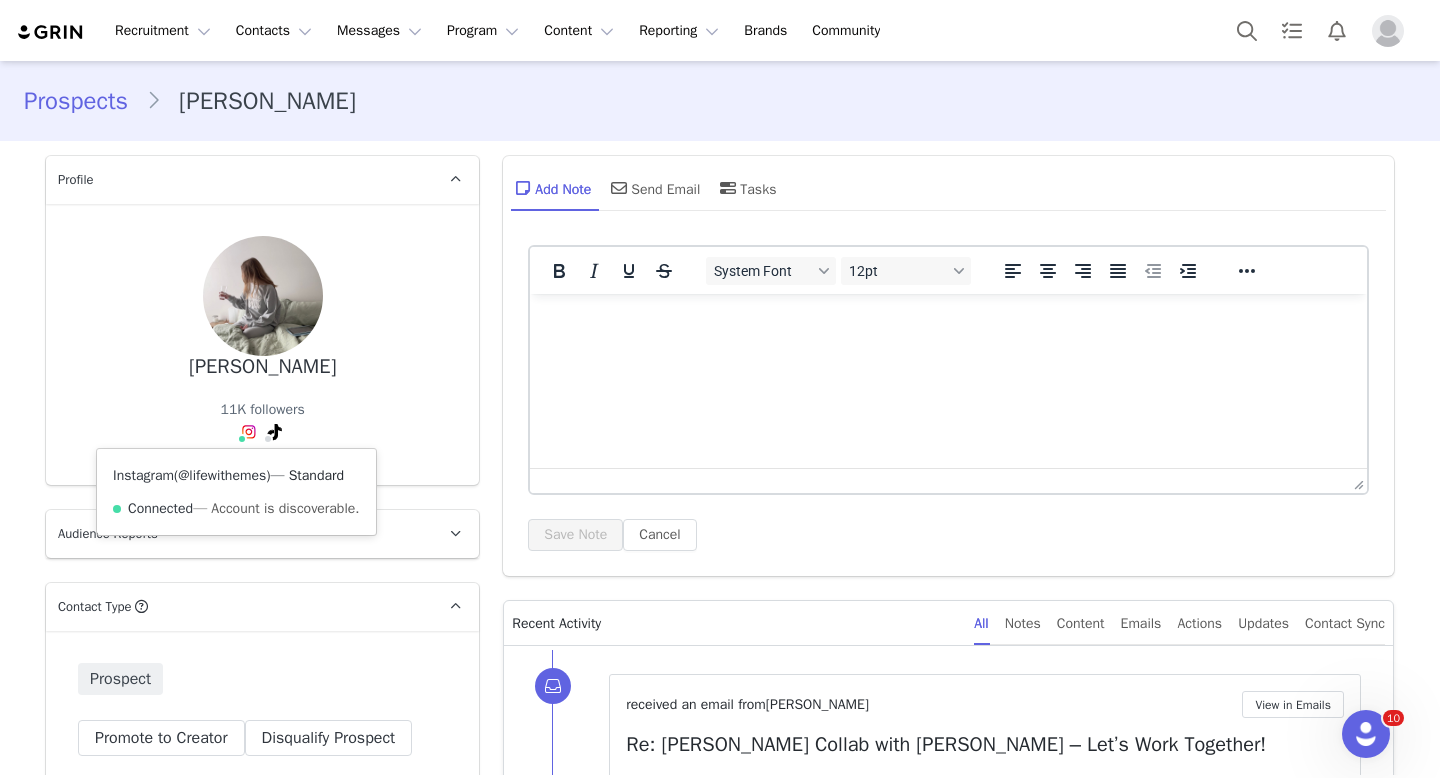 scroll, scrollTop: 0, scrollLeft: 0, axis: both 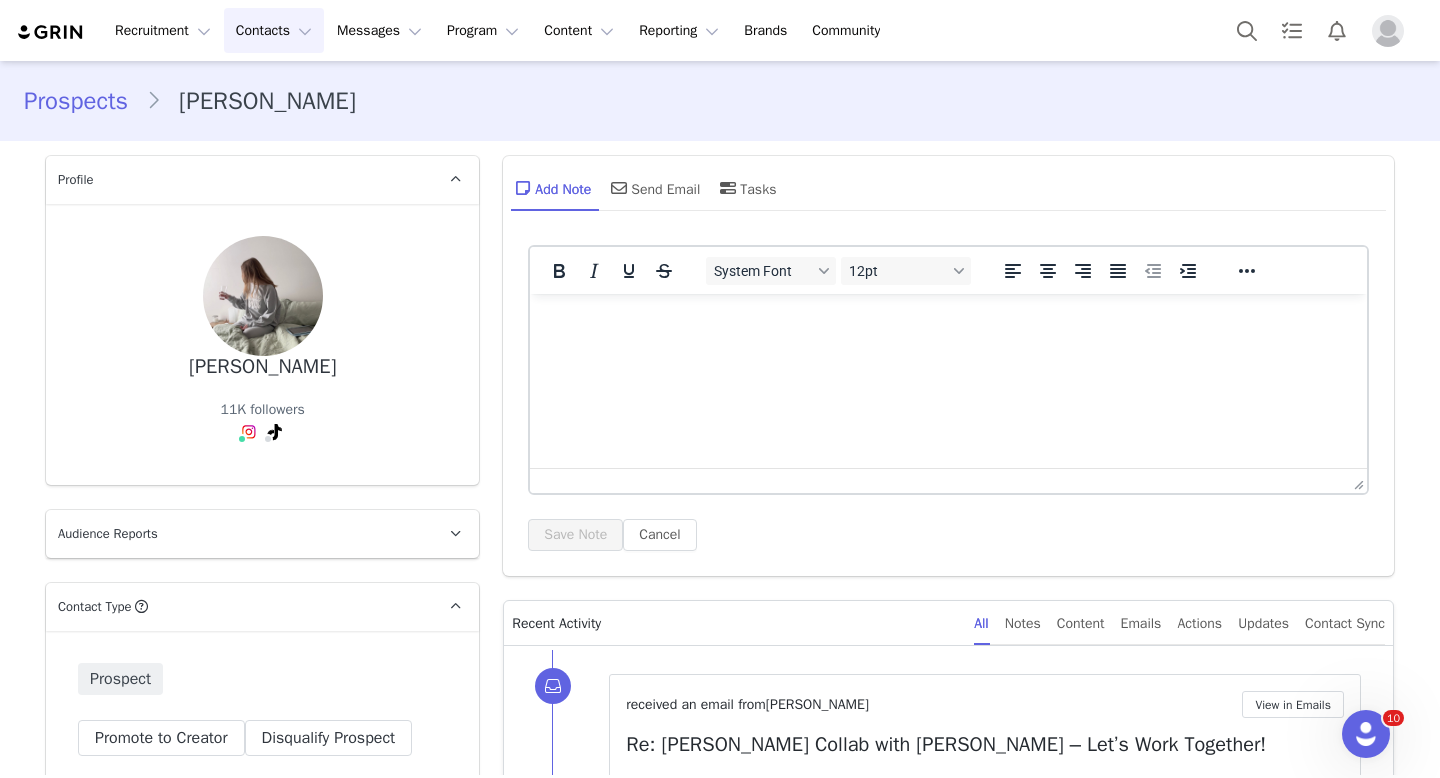 click on "Contacts Contacts" at bounding box center [274, 30] 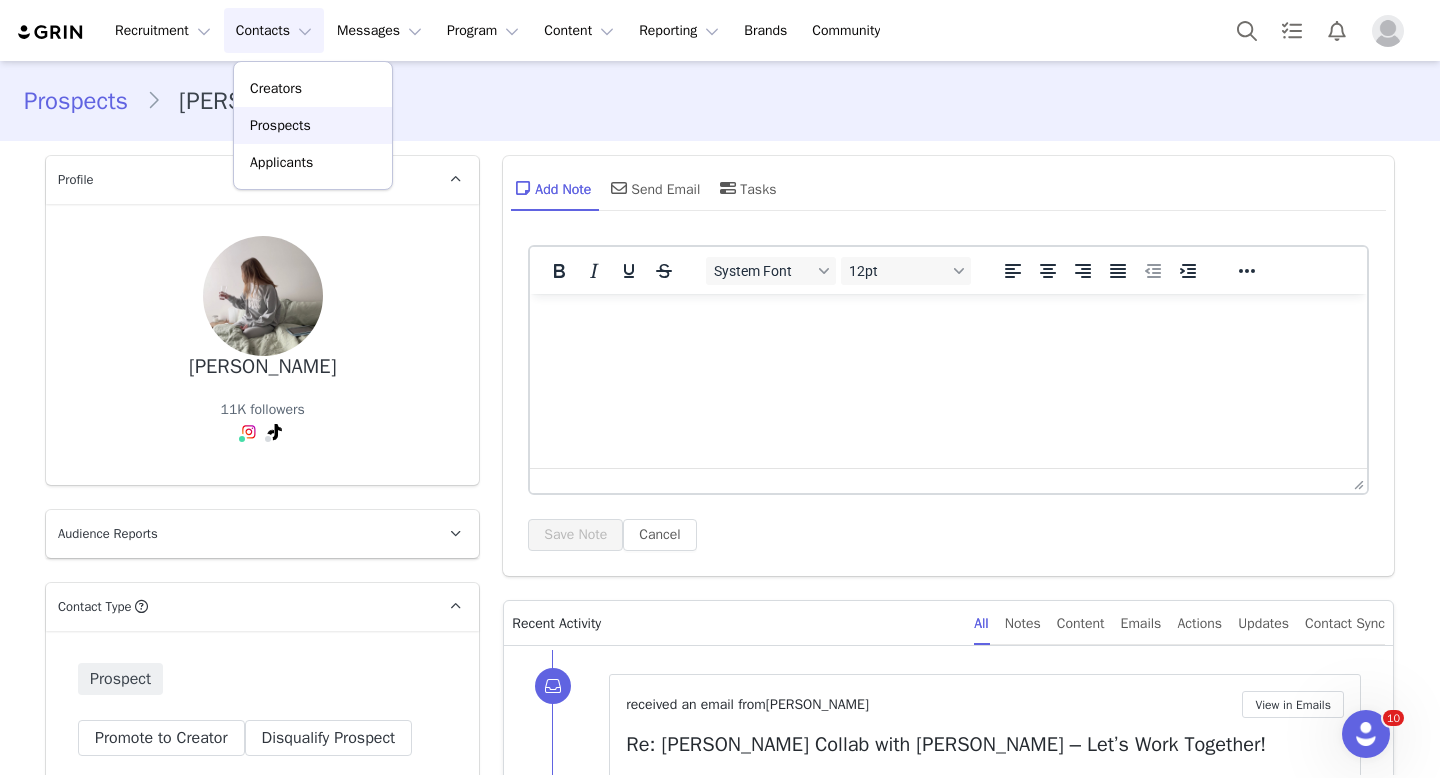 click on "Prospects" at bounding box center [280, 125] 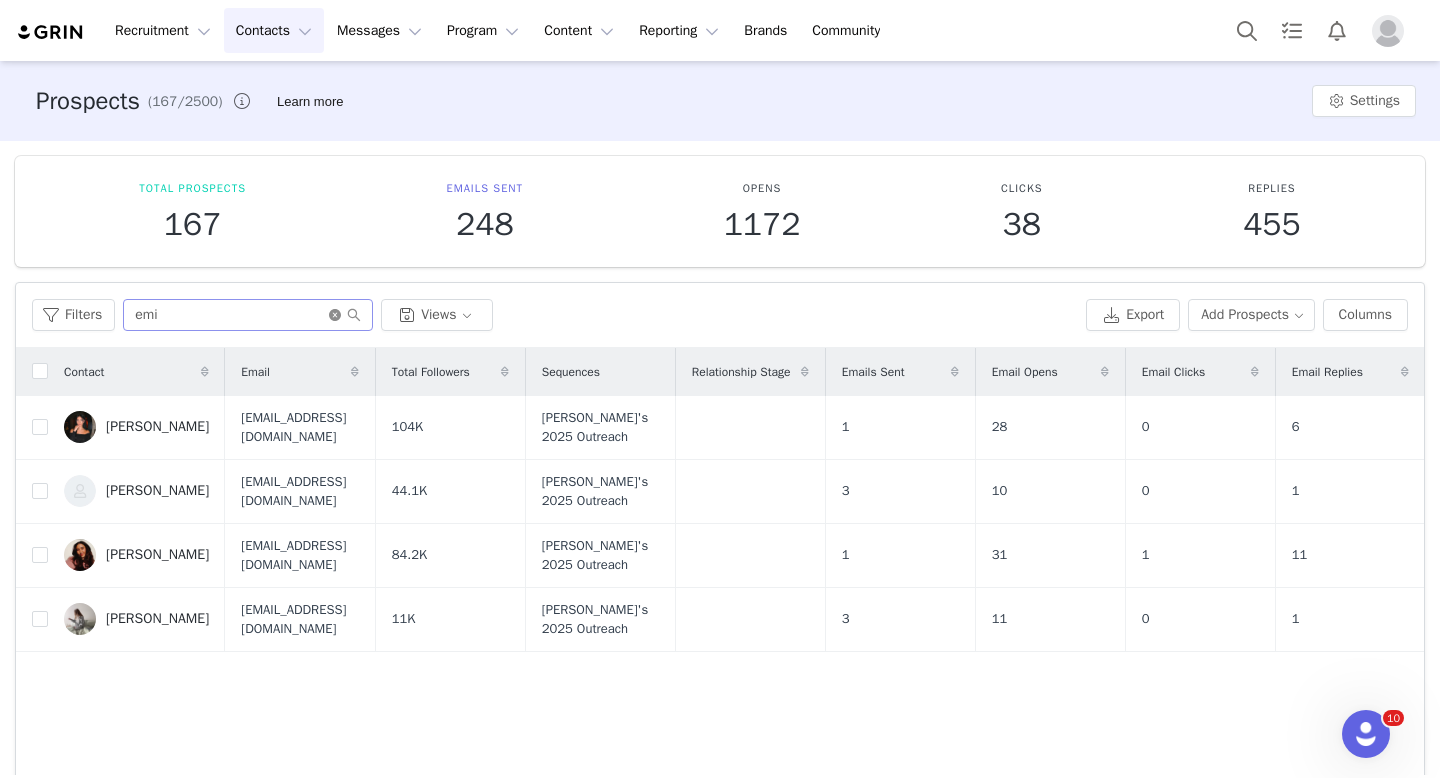 click 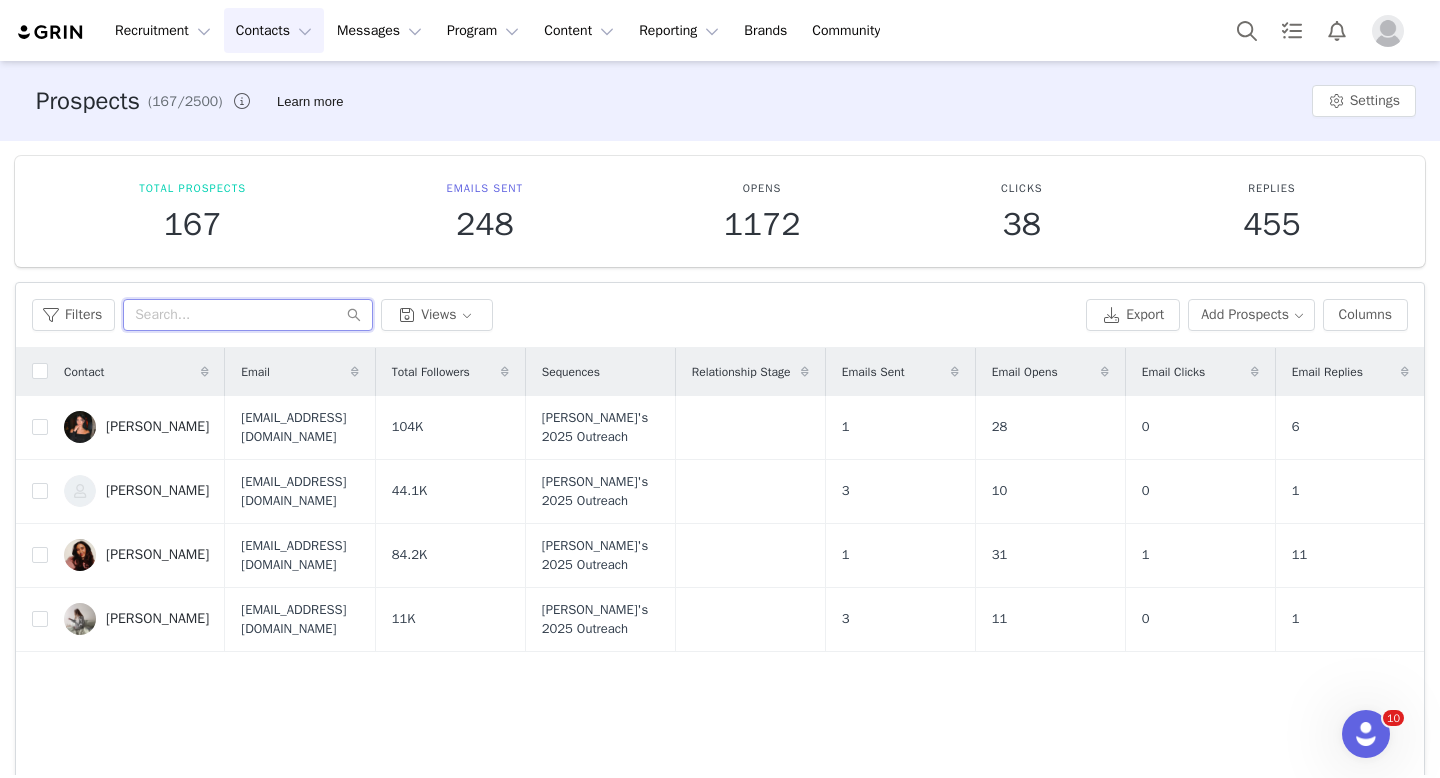 click at bounding box center (248, 315) 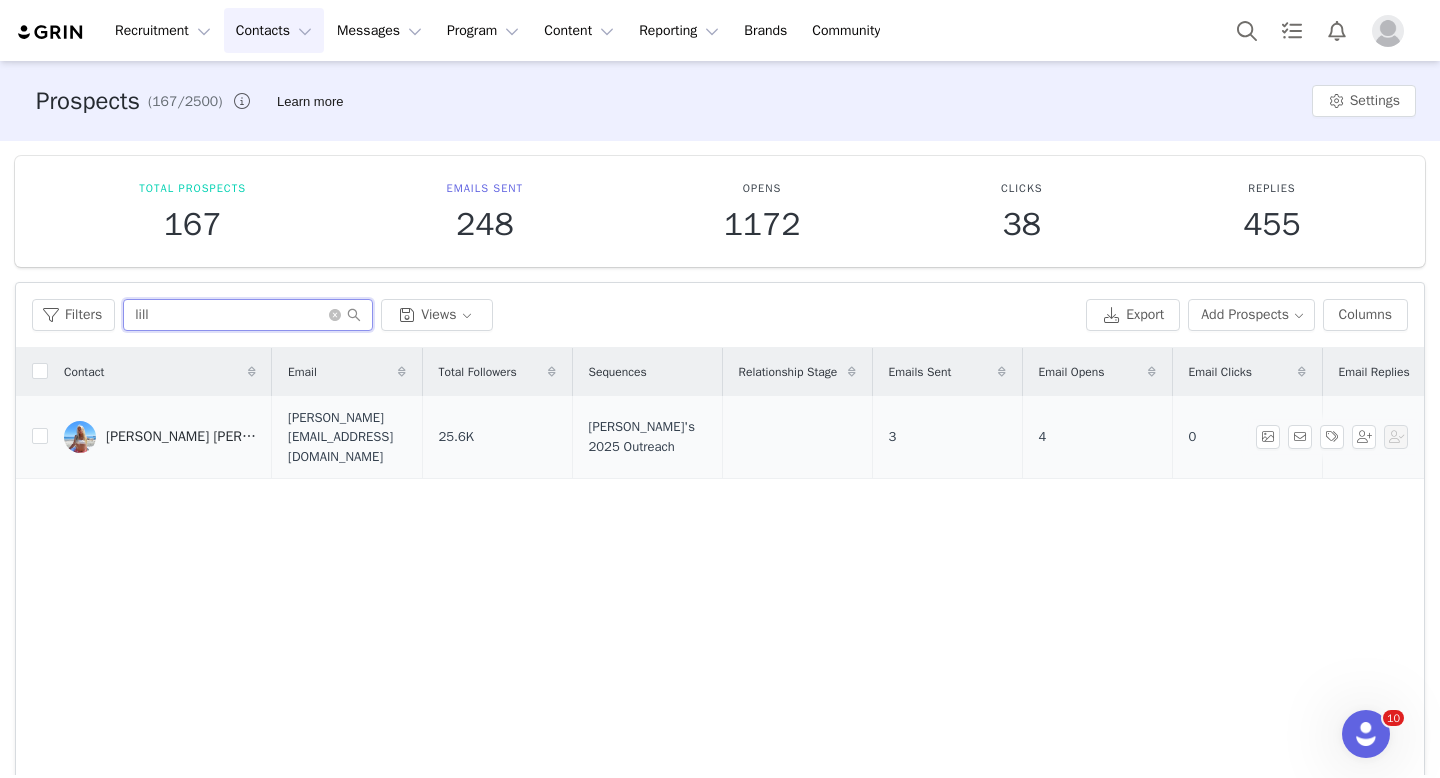 type on "lill" 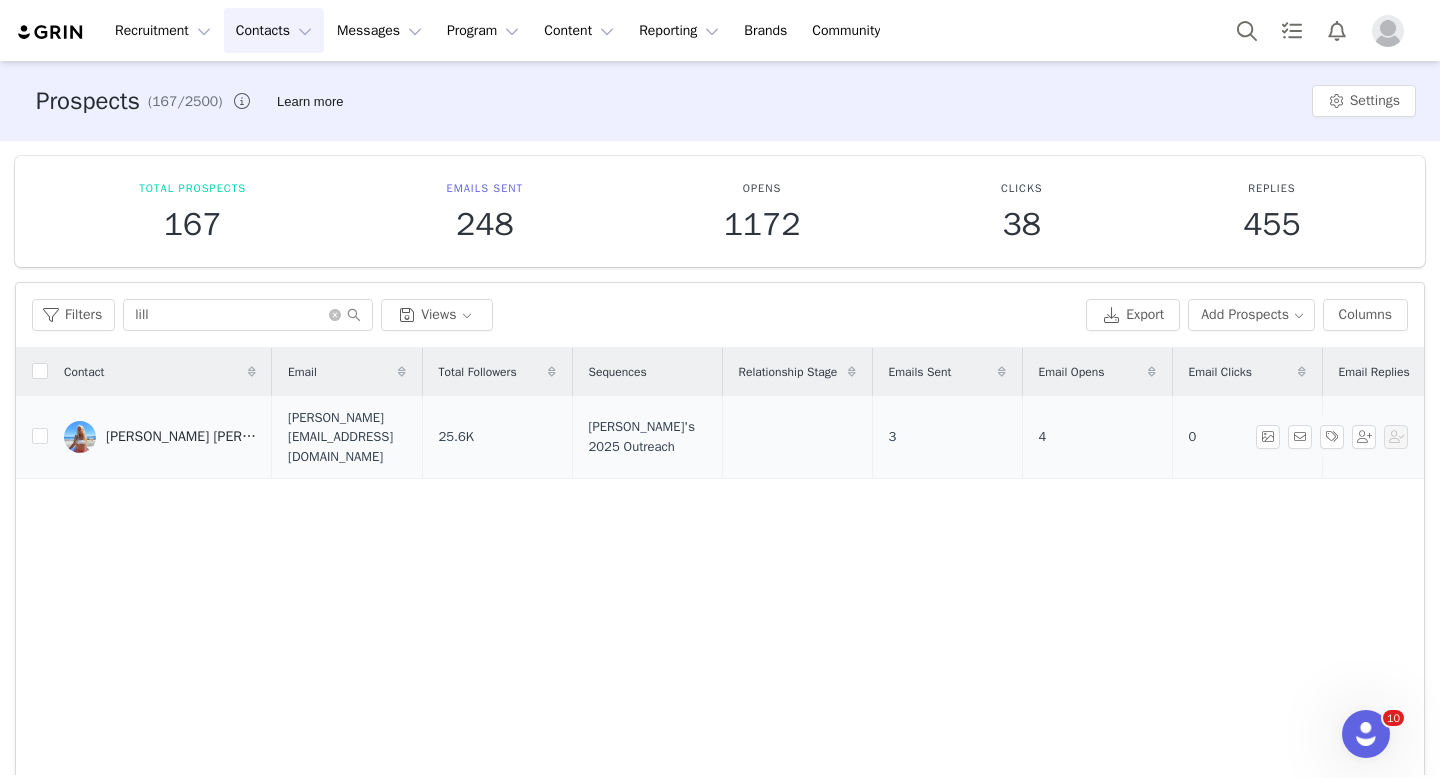 click on "[PERSON_NAME] [PERSON_NAME]" at bounding box center [160, 437] 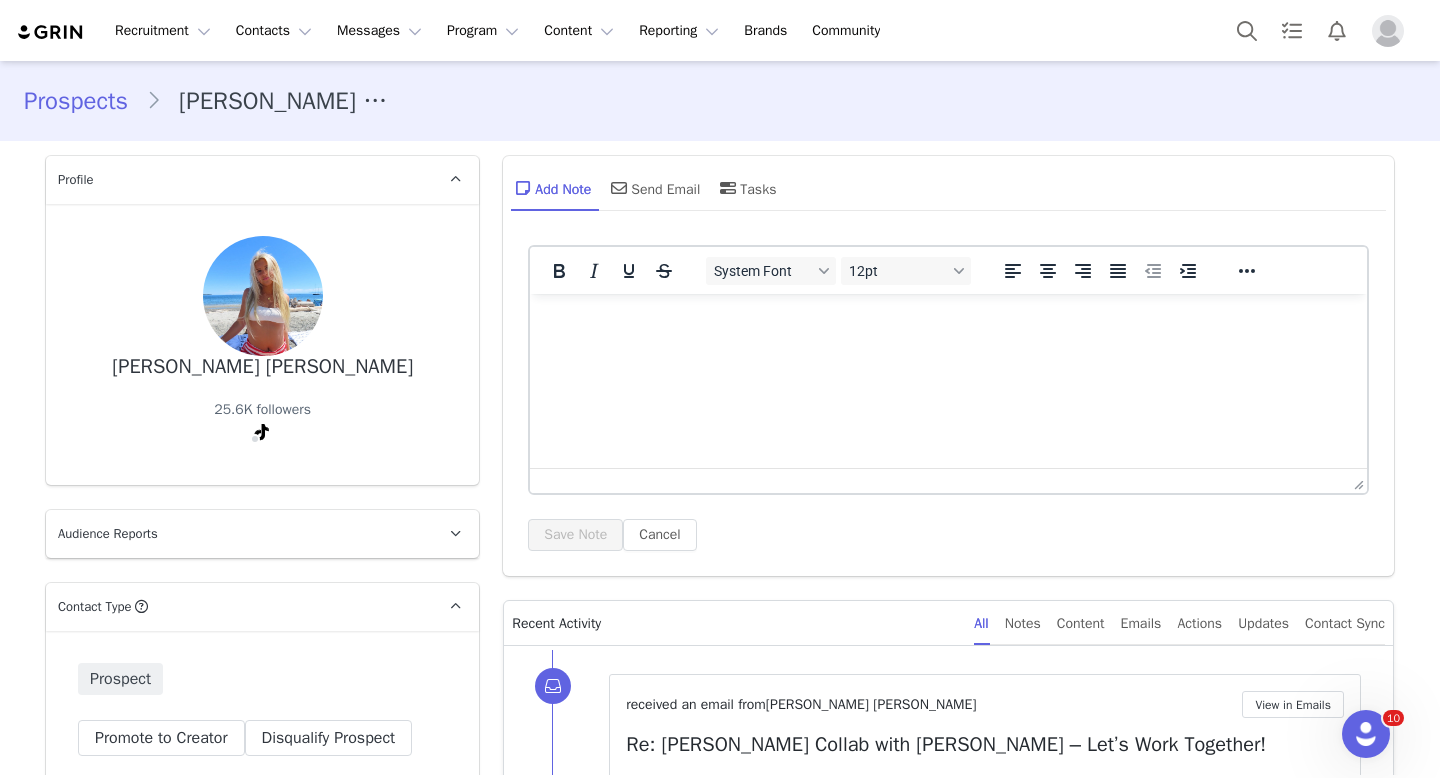scroll, scrollTop: 449, scrollLeft: 0, axis: vertical 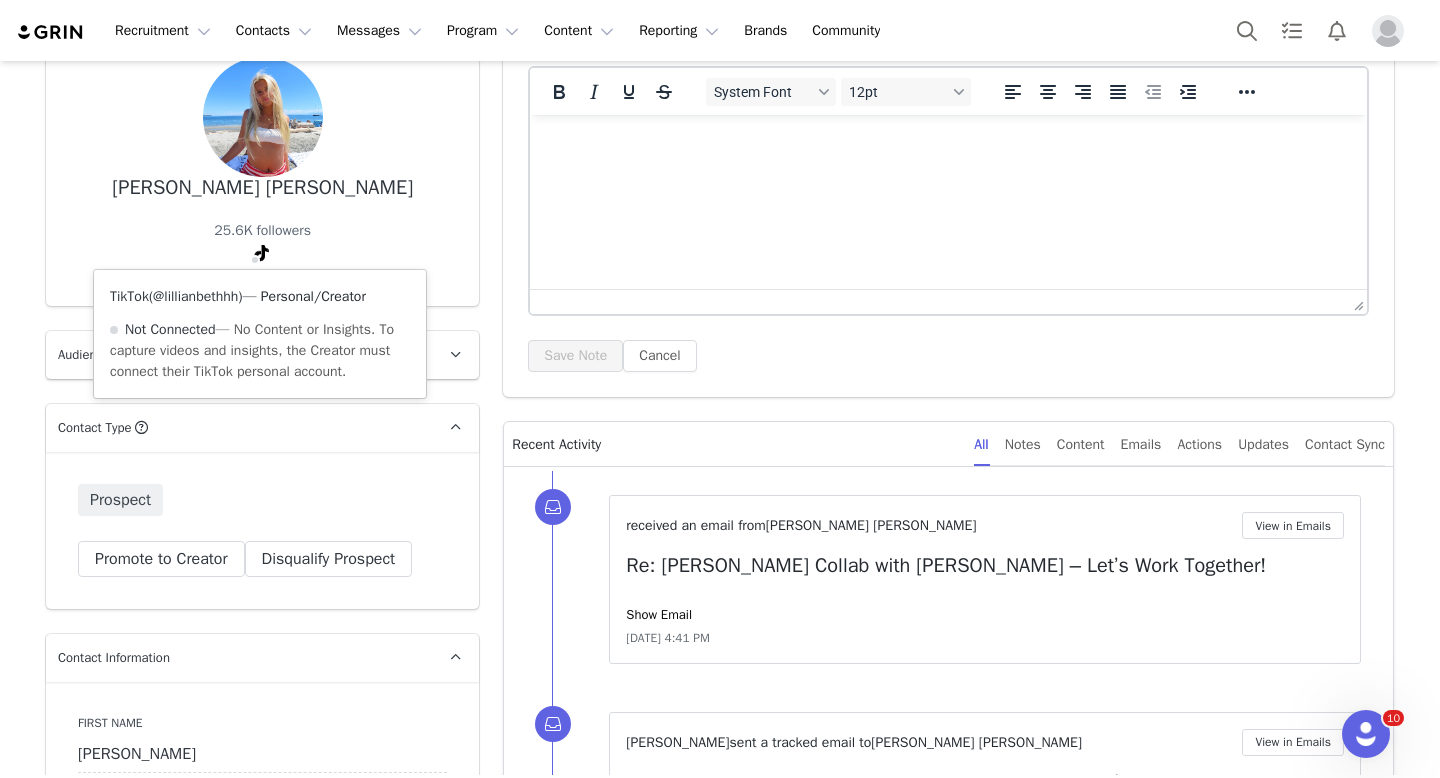 click on "@lillianbethhh" at bounding box center [195, 296] 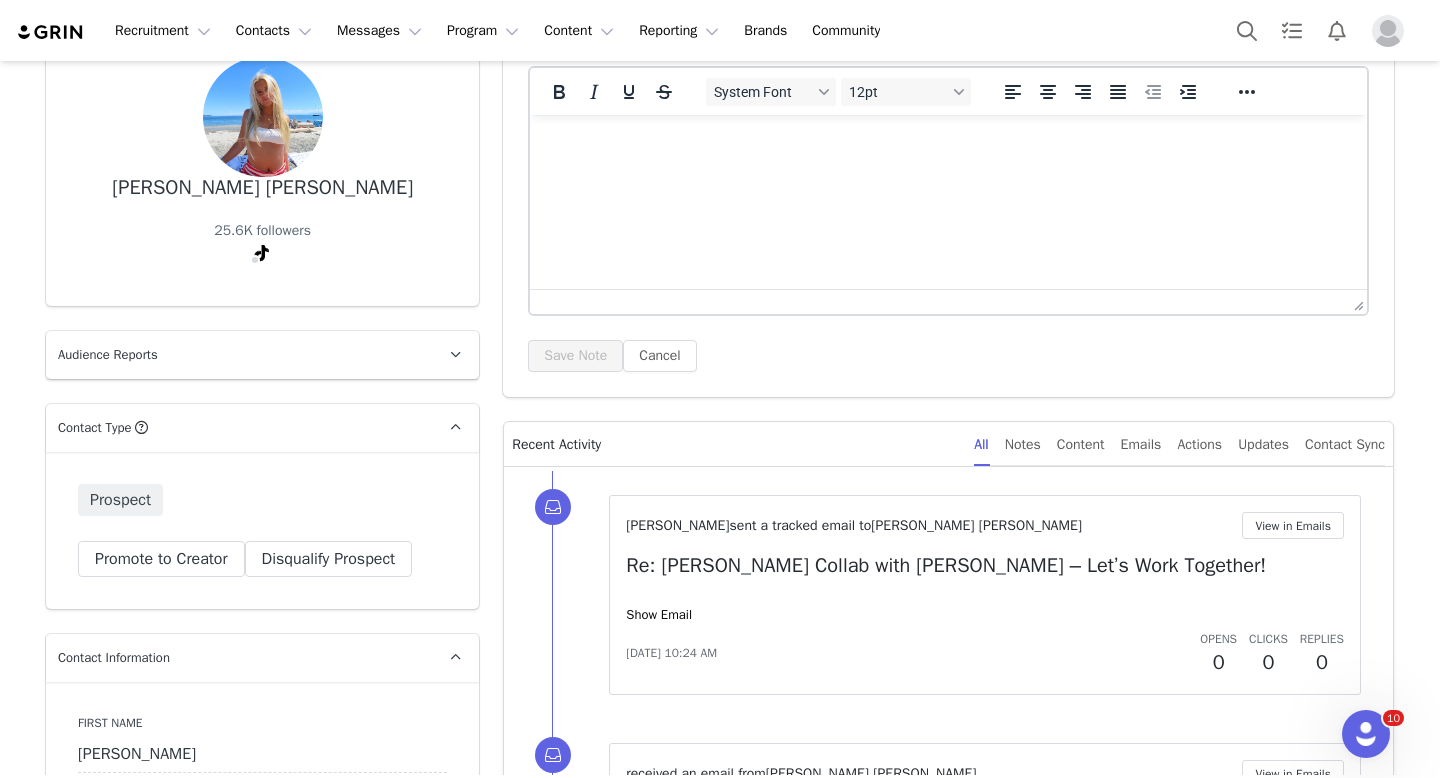 click on "Recruitment Recruitment Creator Search Curated Lists Landing Pages Web Extension AI Creator Search Beta Contacts Contacts Creators Prospects Applicants Messages Messages Dashboard Inbox Templates Sequences Program Program Activations Partnerships Payments Affiliates Content Content Creator Content Media Library Social Listening Reporting Reporting Dashboard Report Builder Brands Brands Community Community" at bounding box center [720, 30] 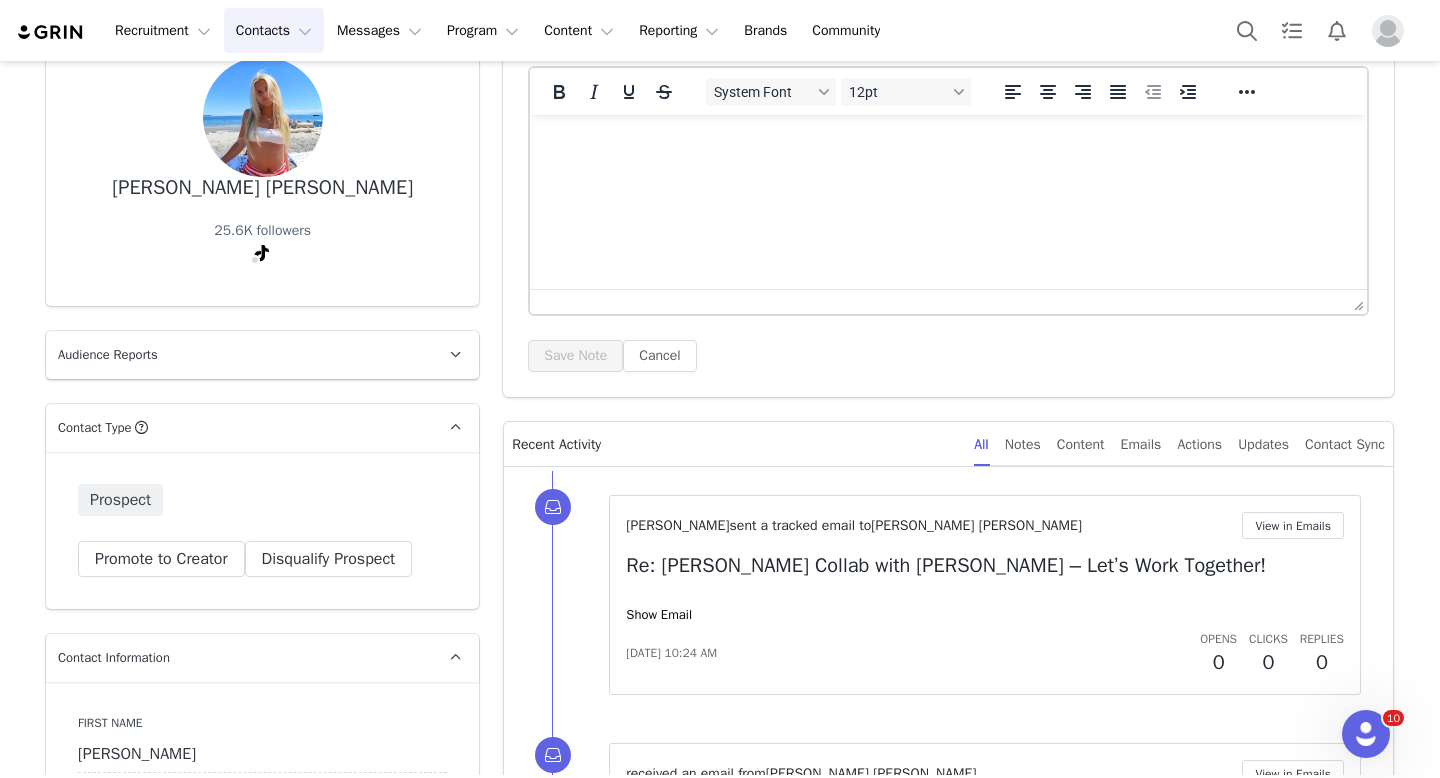 click on "Contacts Contacts" at bounding box center (274, 30) 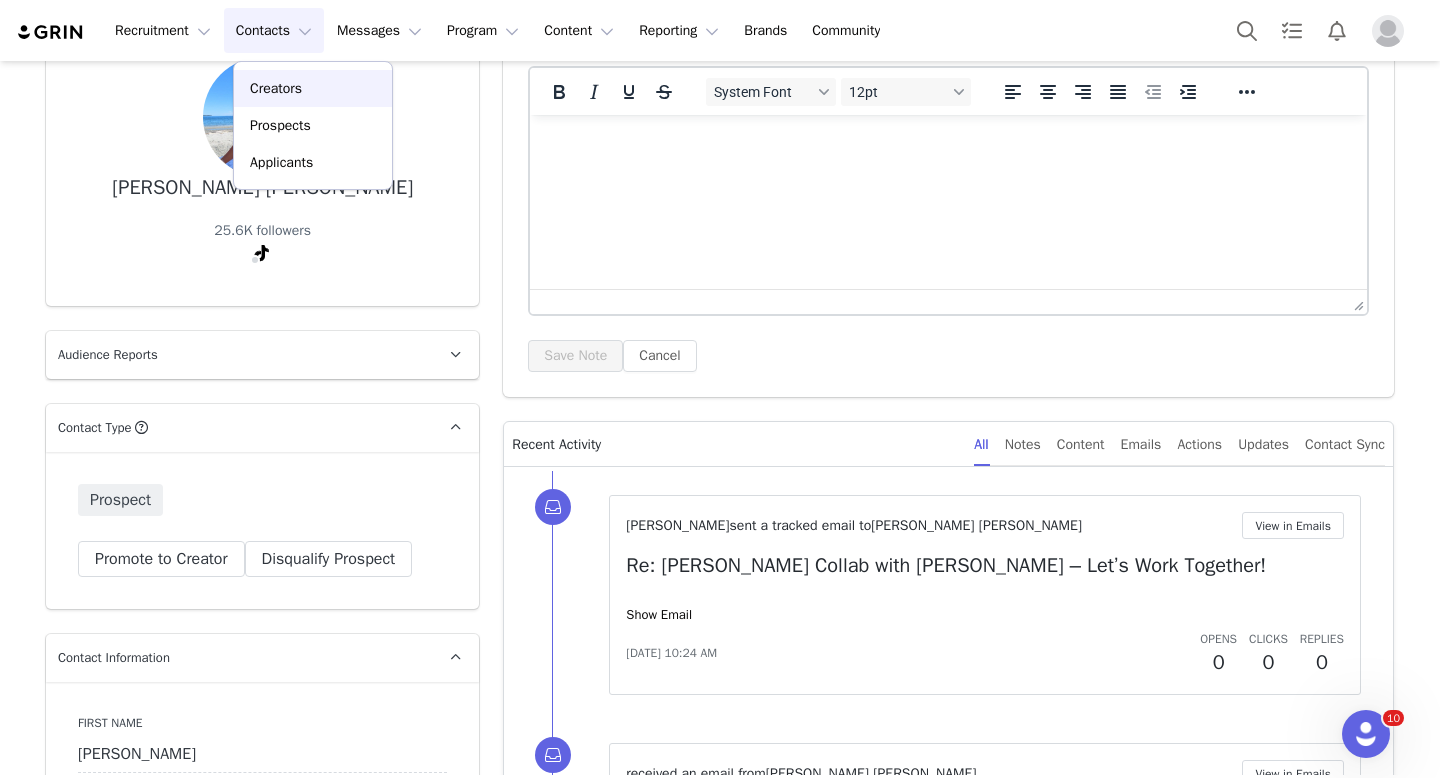 click on "Creators" at bounding box center (276, 88) 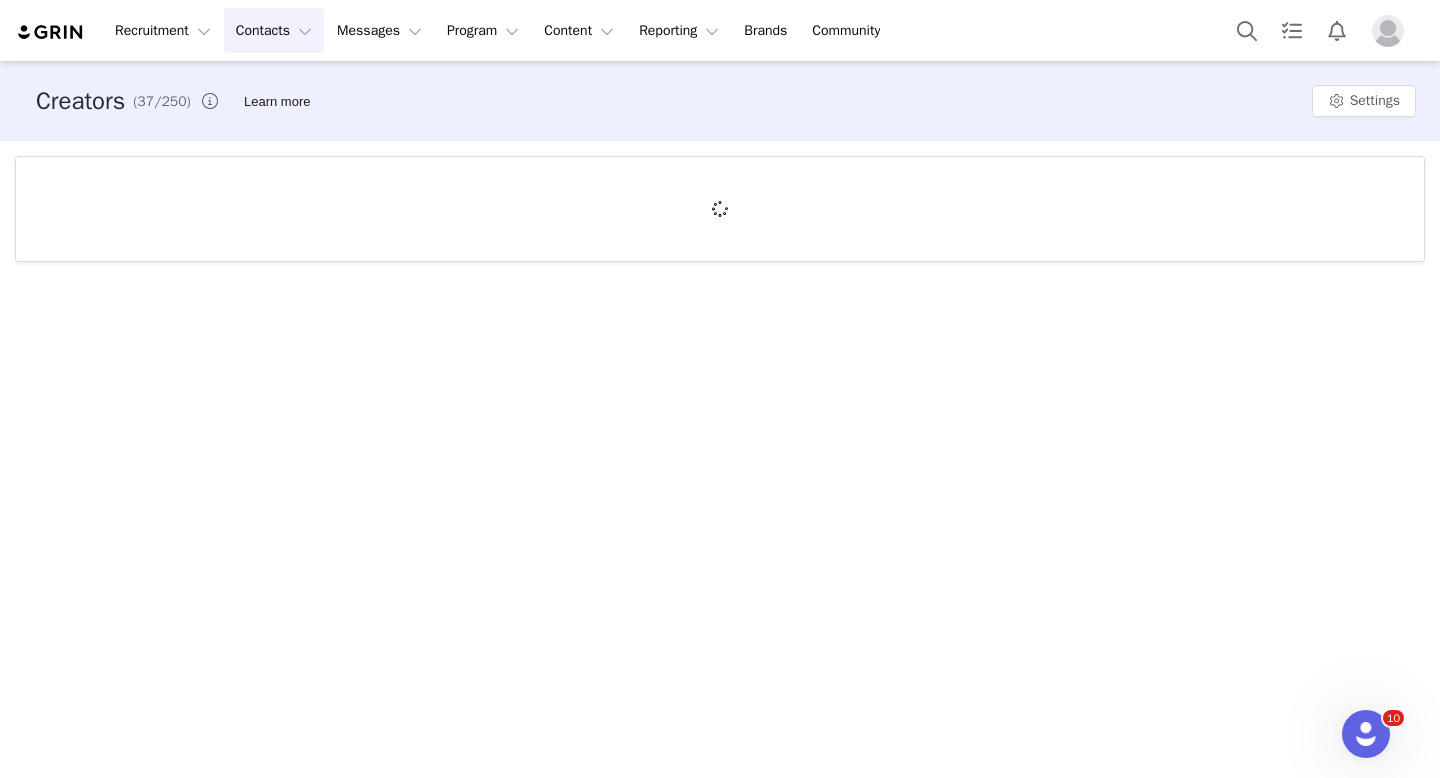 scroll, scrollTop: 0, scrollLeft: 0, axis: both 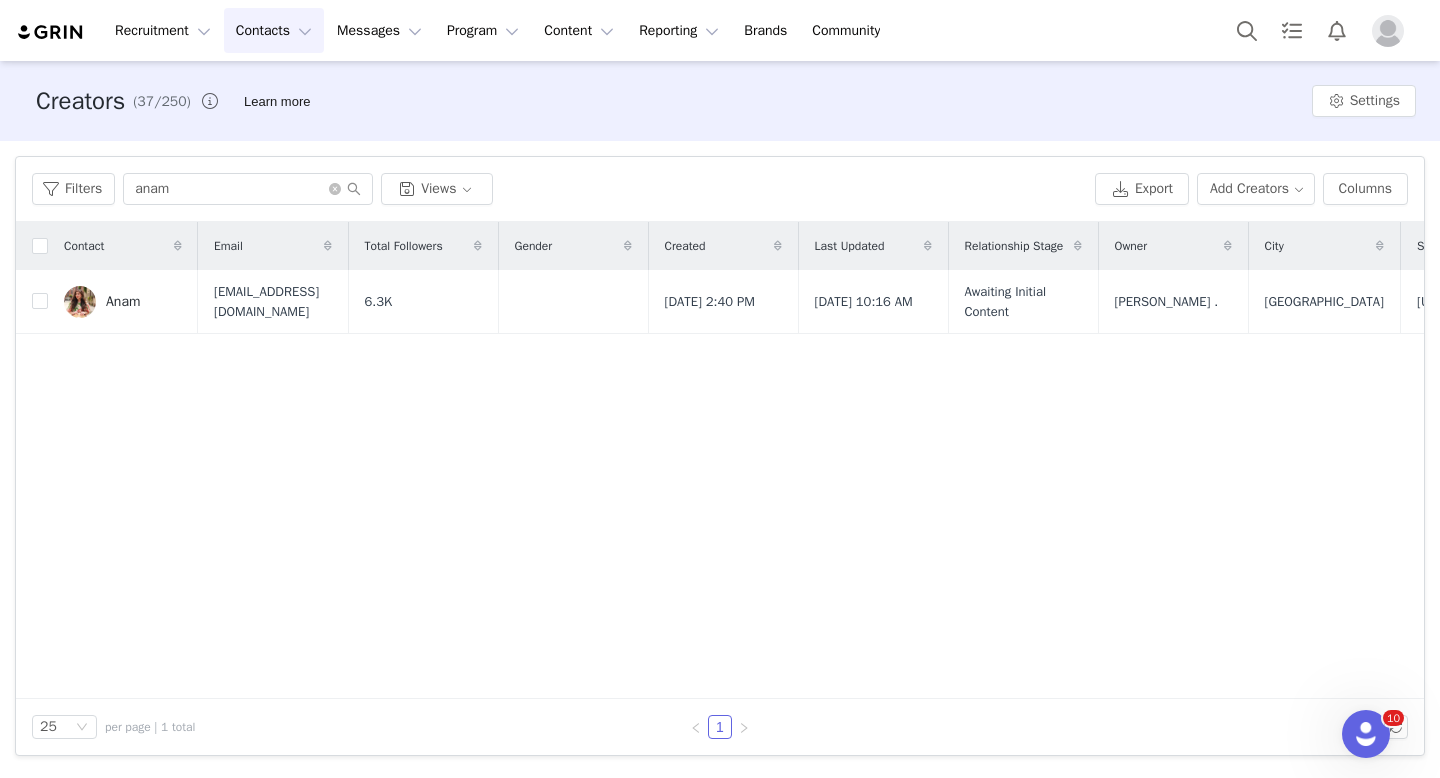 click on "Contacts Contacts" at bounding box center [274, 30] 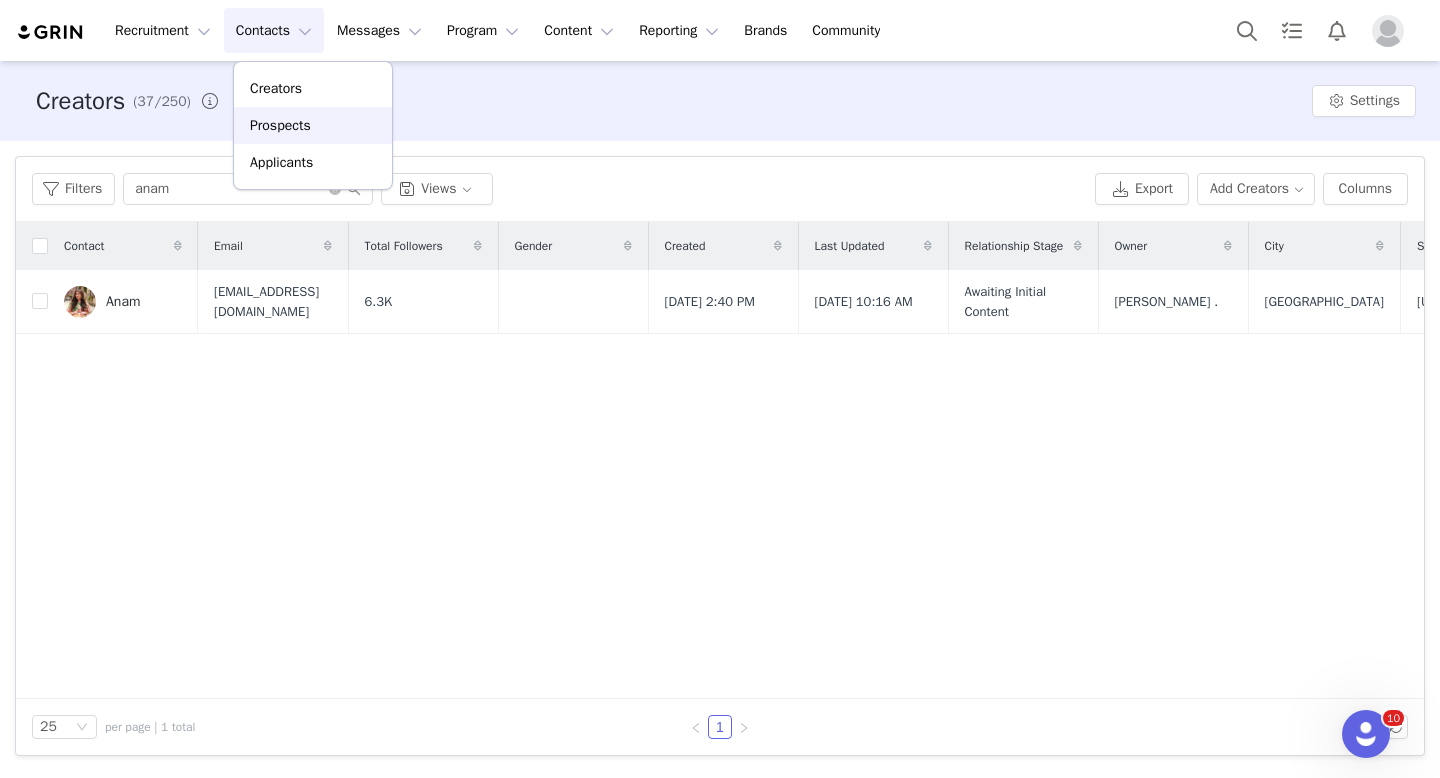 click on "Prospects" at bounding box center [280, 125] 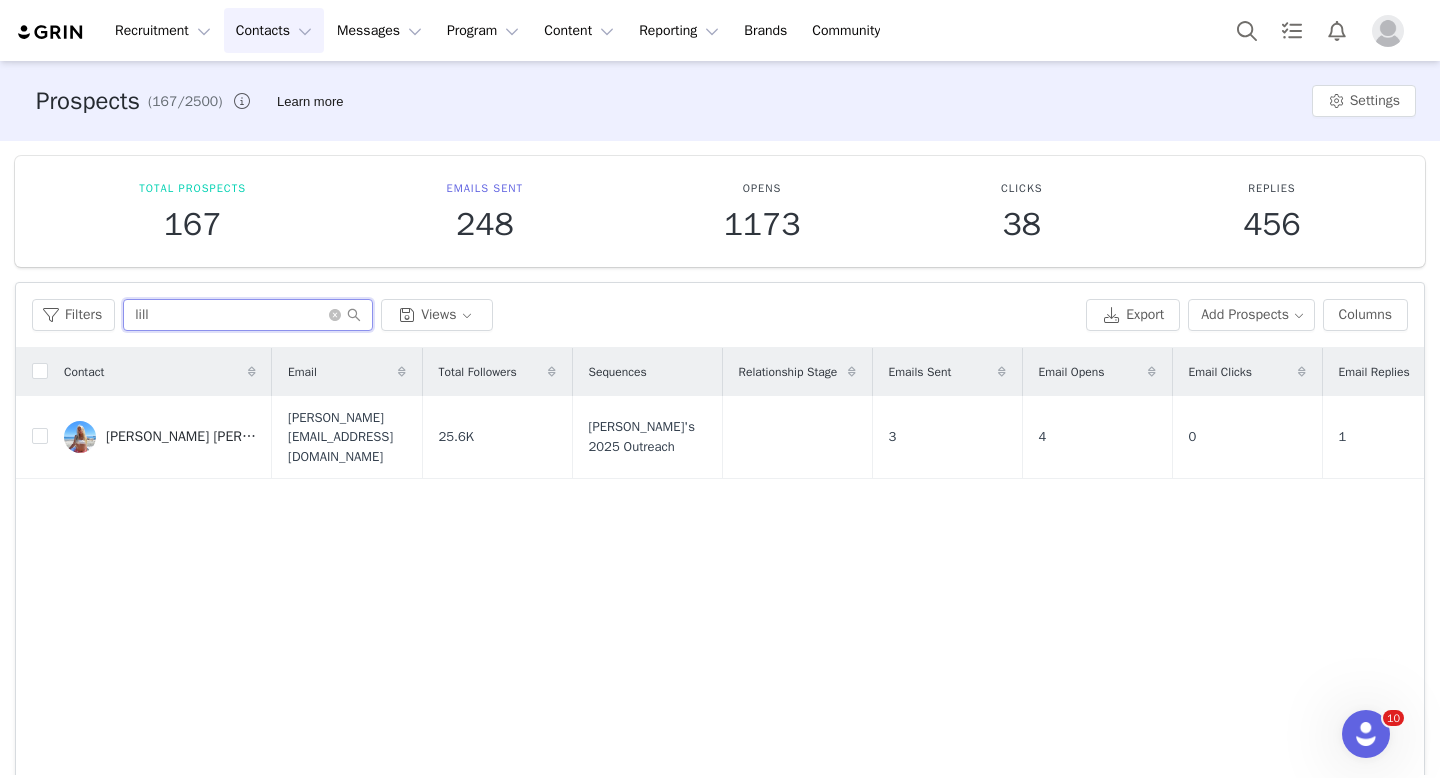 click on "lill" at bounding box center [248, 315] 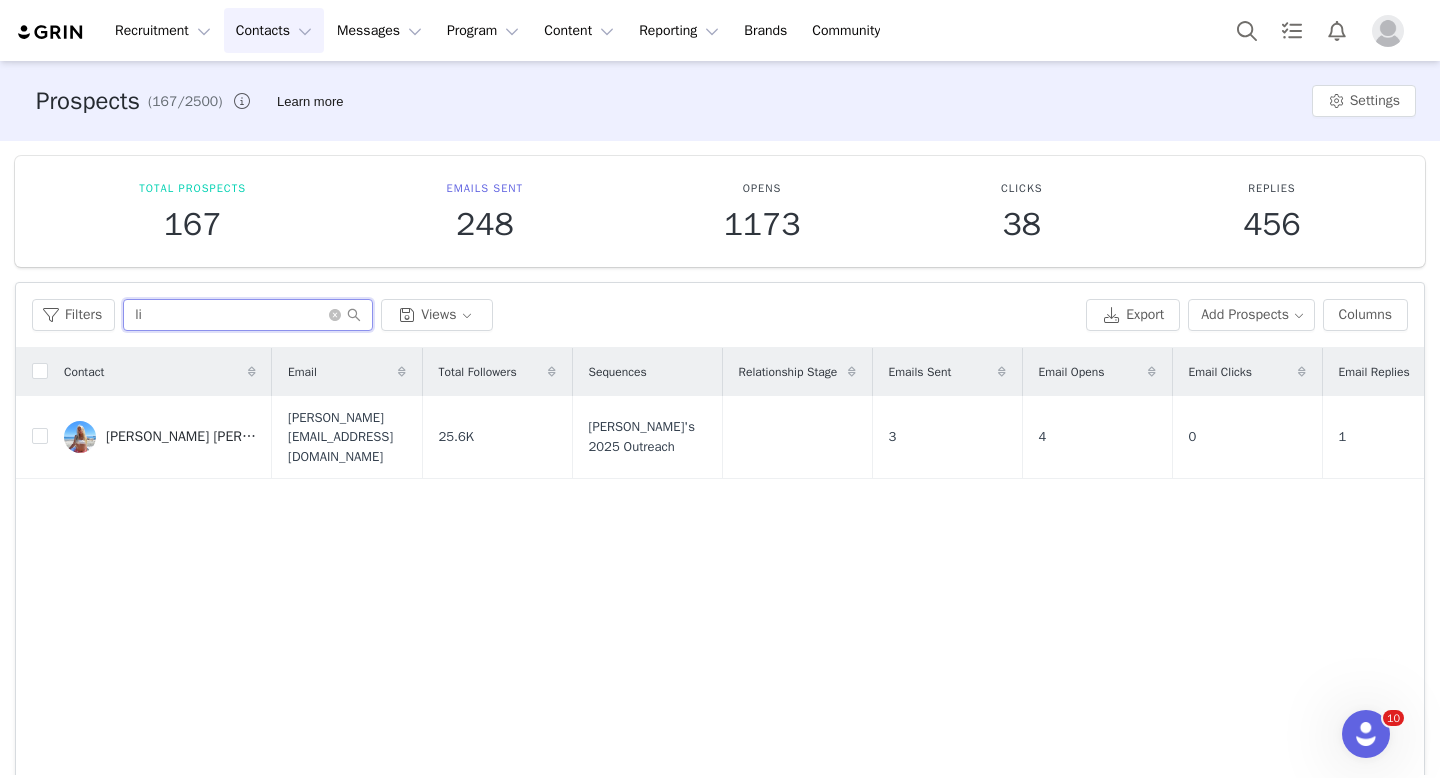 type on "l" 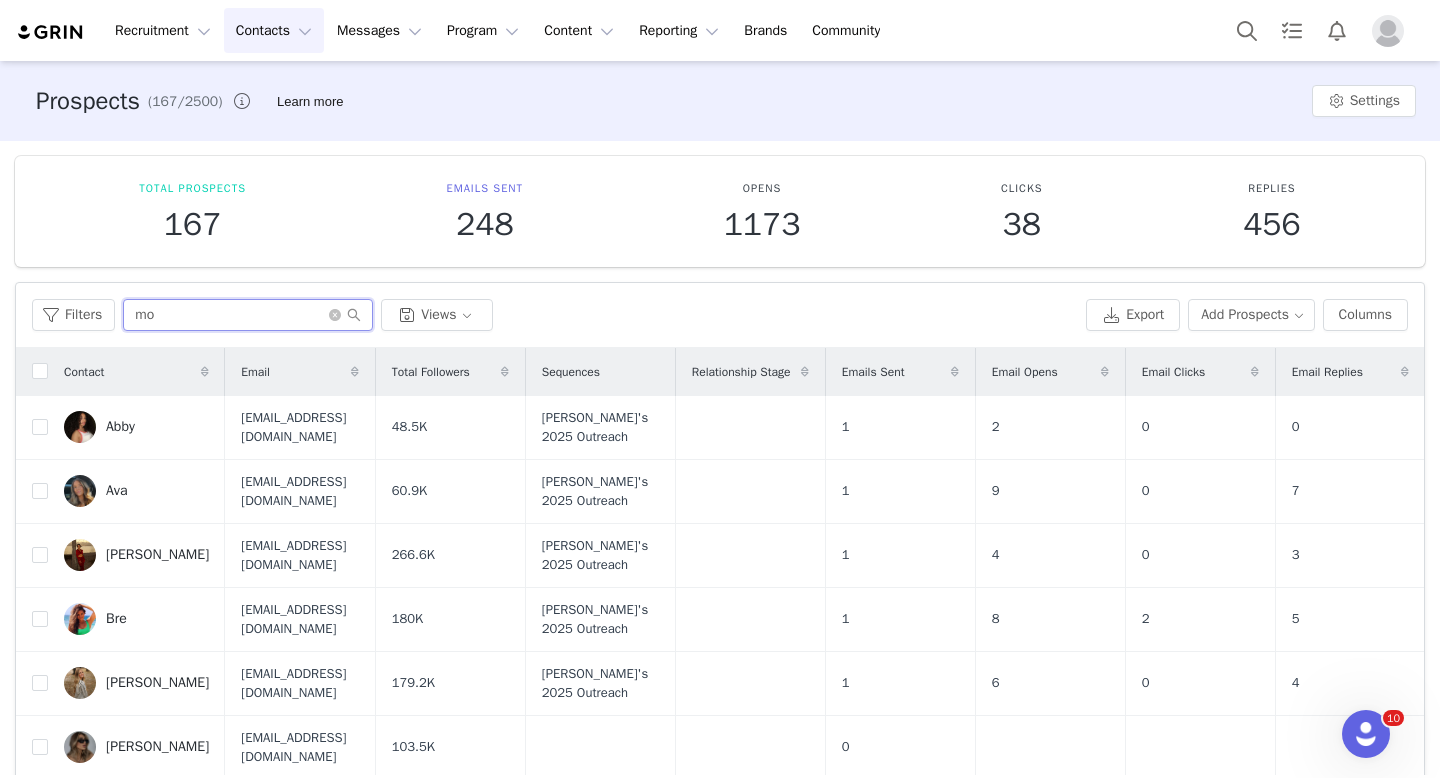 type on "mo" 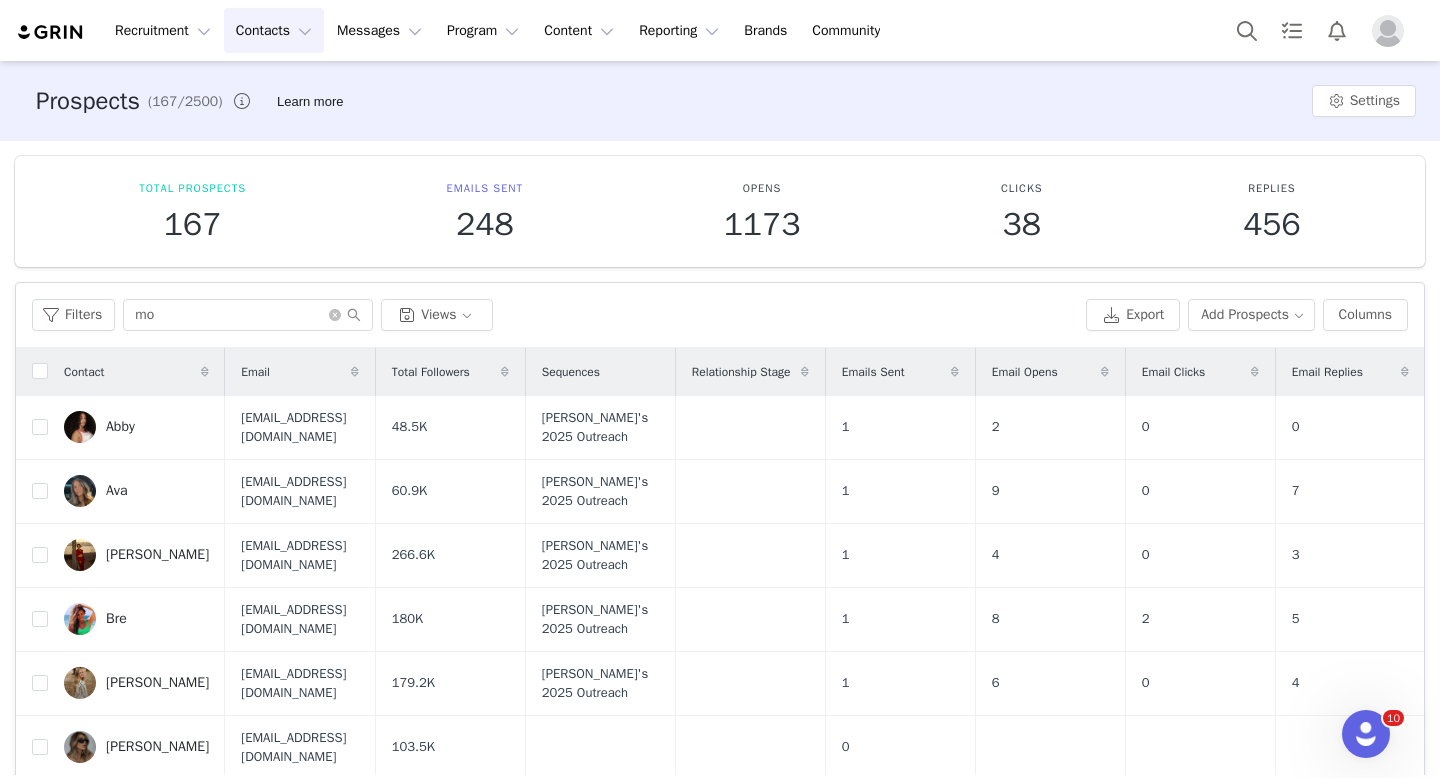 click on "Contacts Contacts" at bounding box center [274, 30] 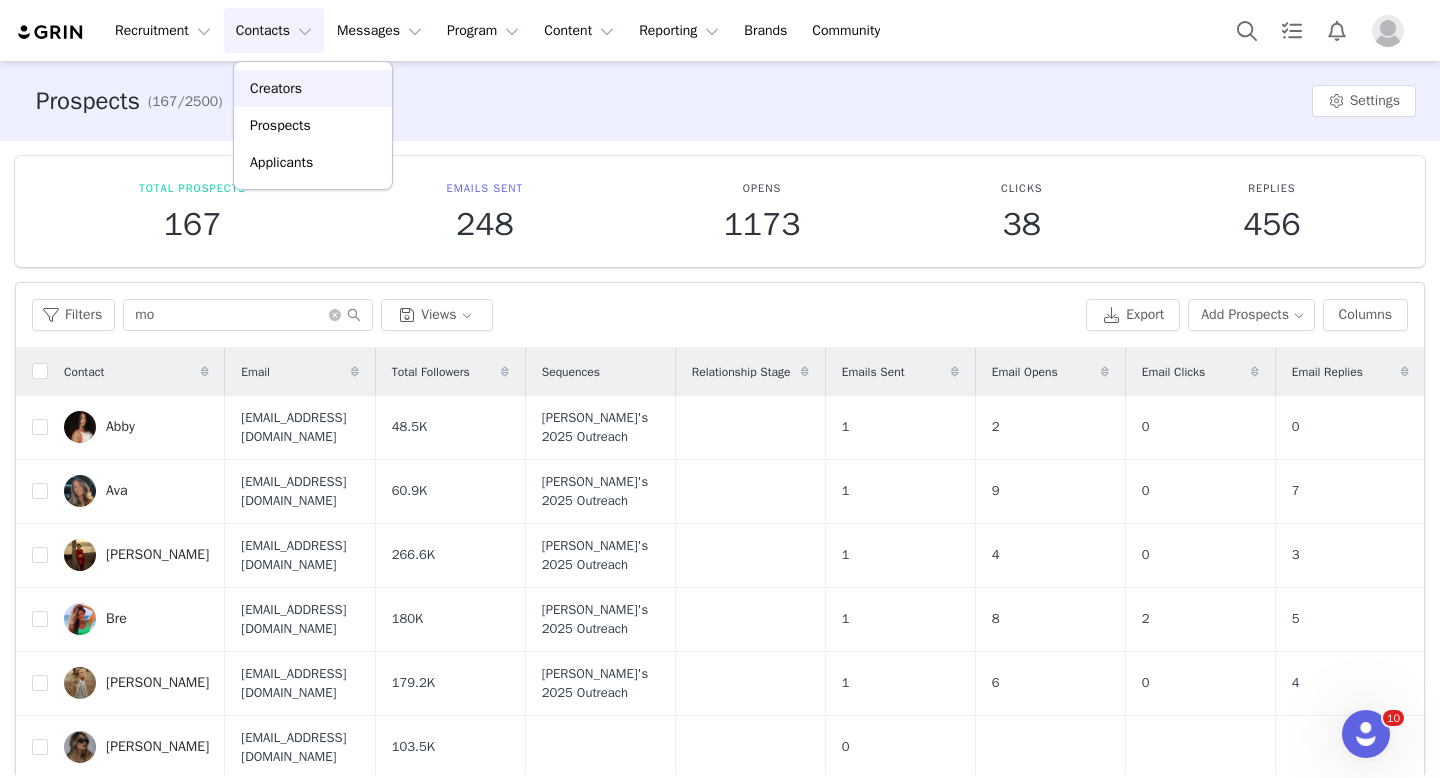 click on "Creators" at bounding box center [276, 88] 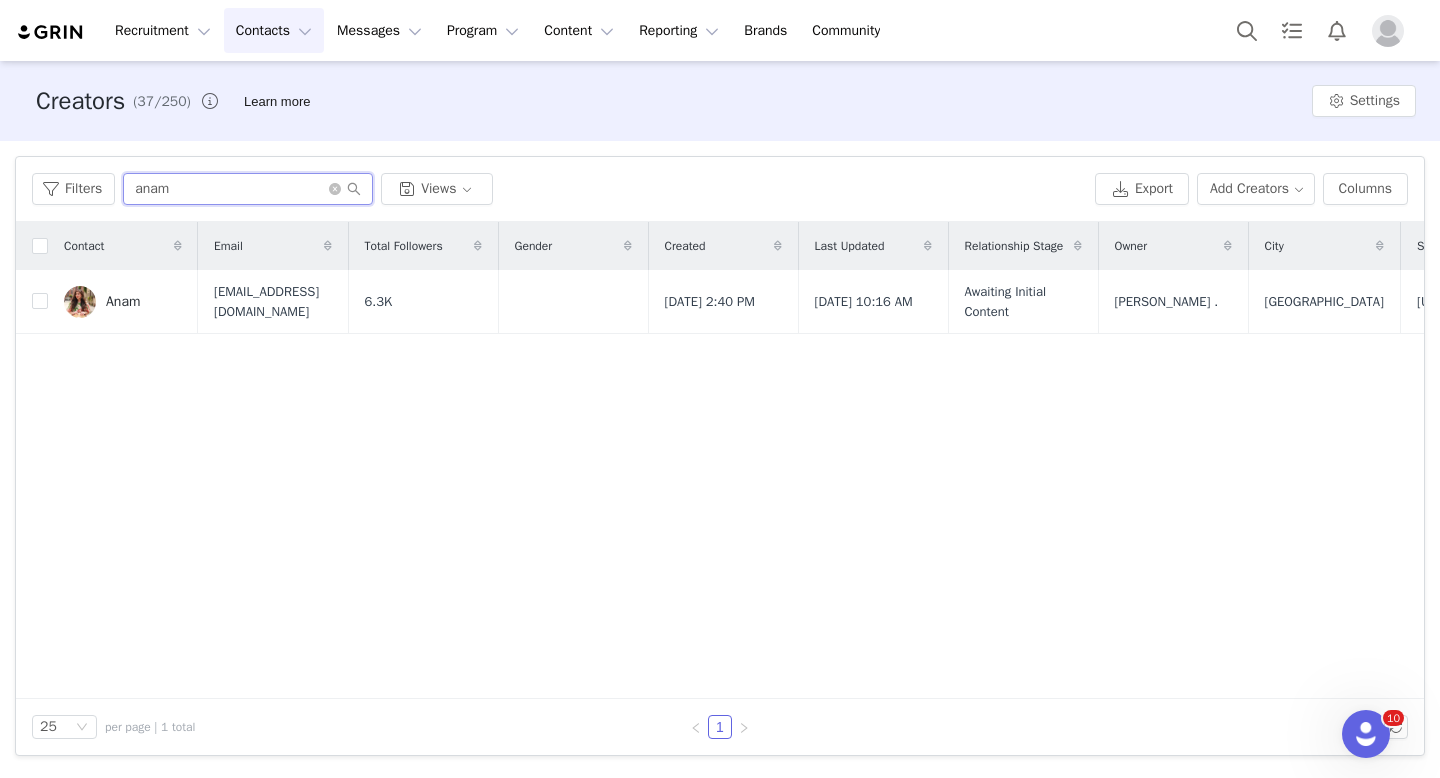 click on "anam" at bounding box center [248, 189] 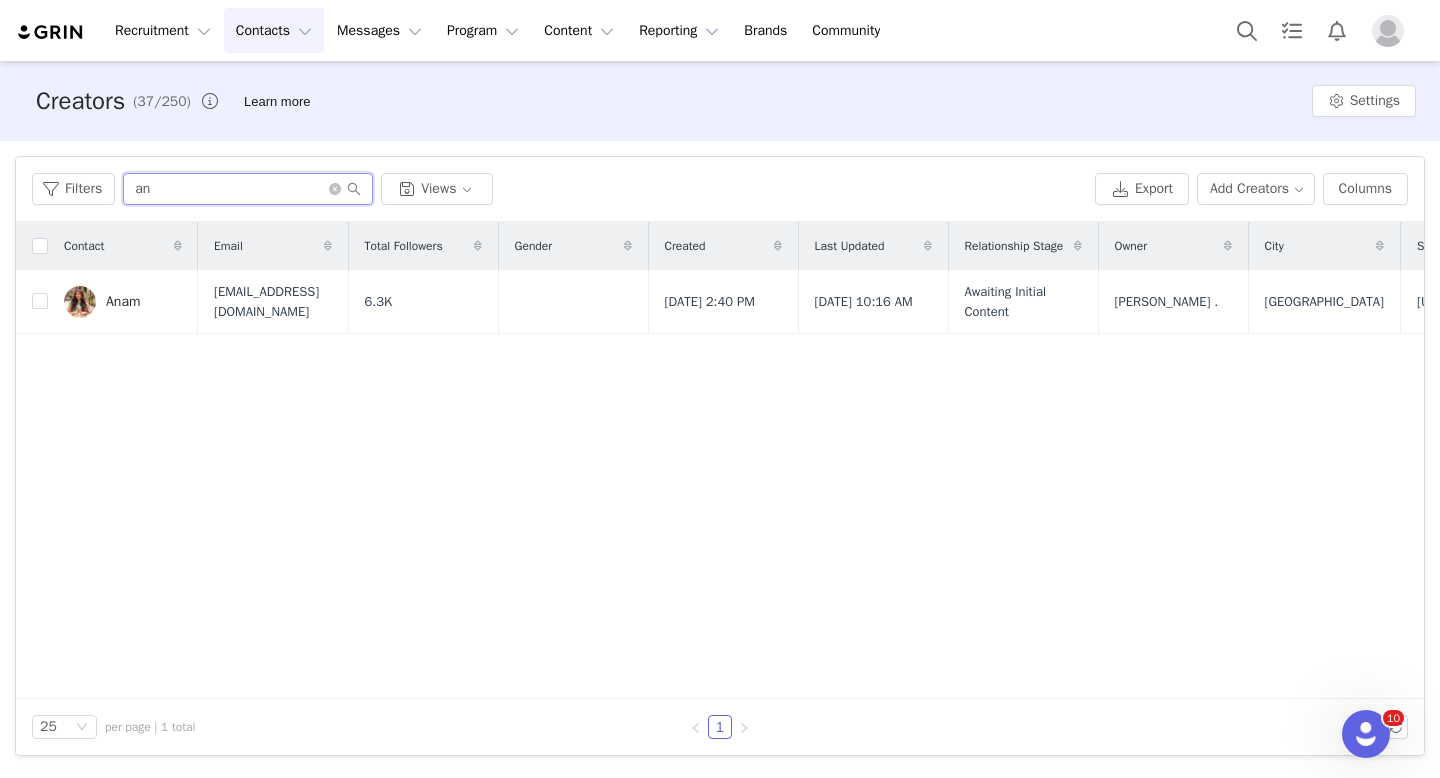 type on "a" 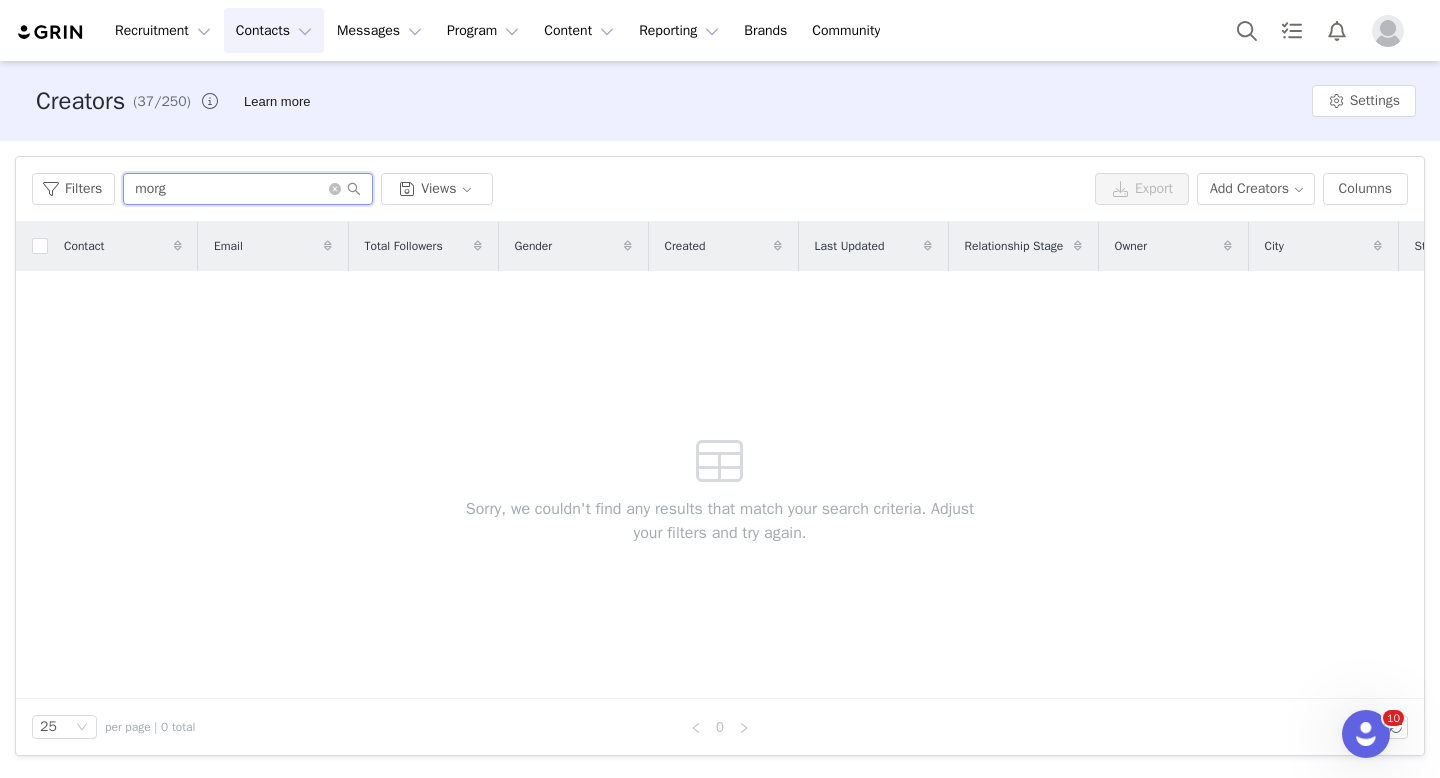 type on "morg" 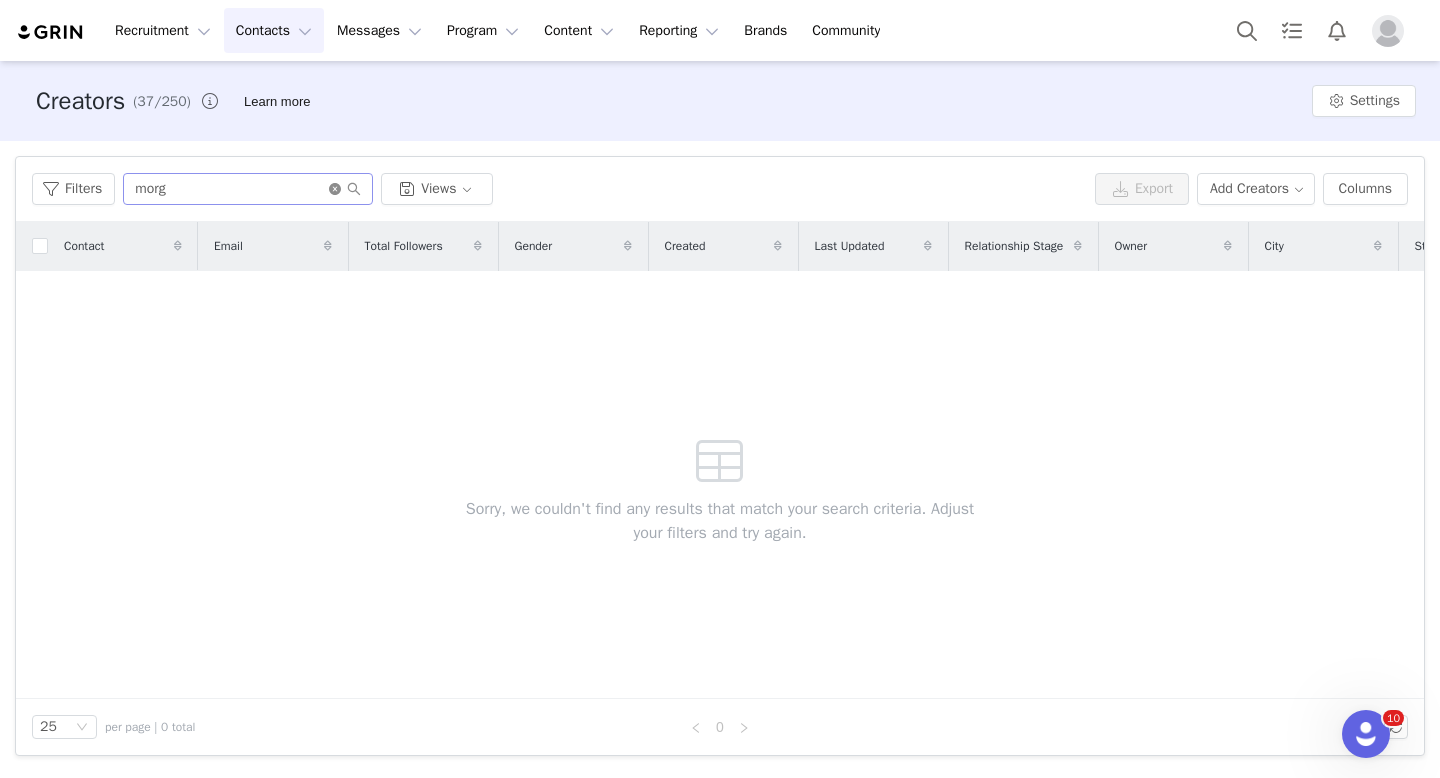 click 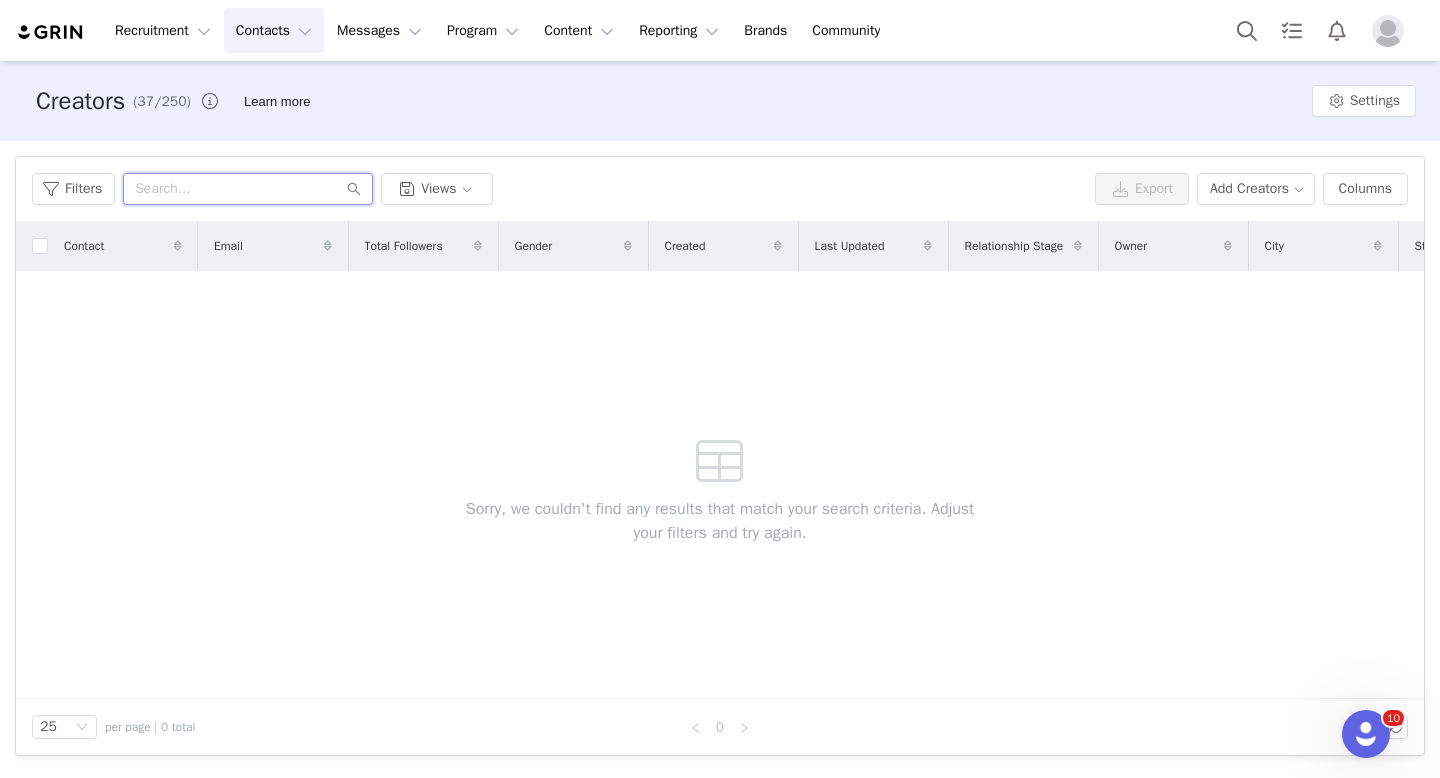 click at bounding box center (248, 189) 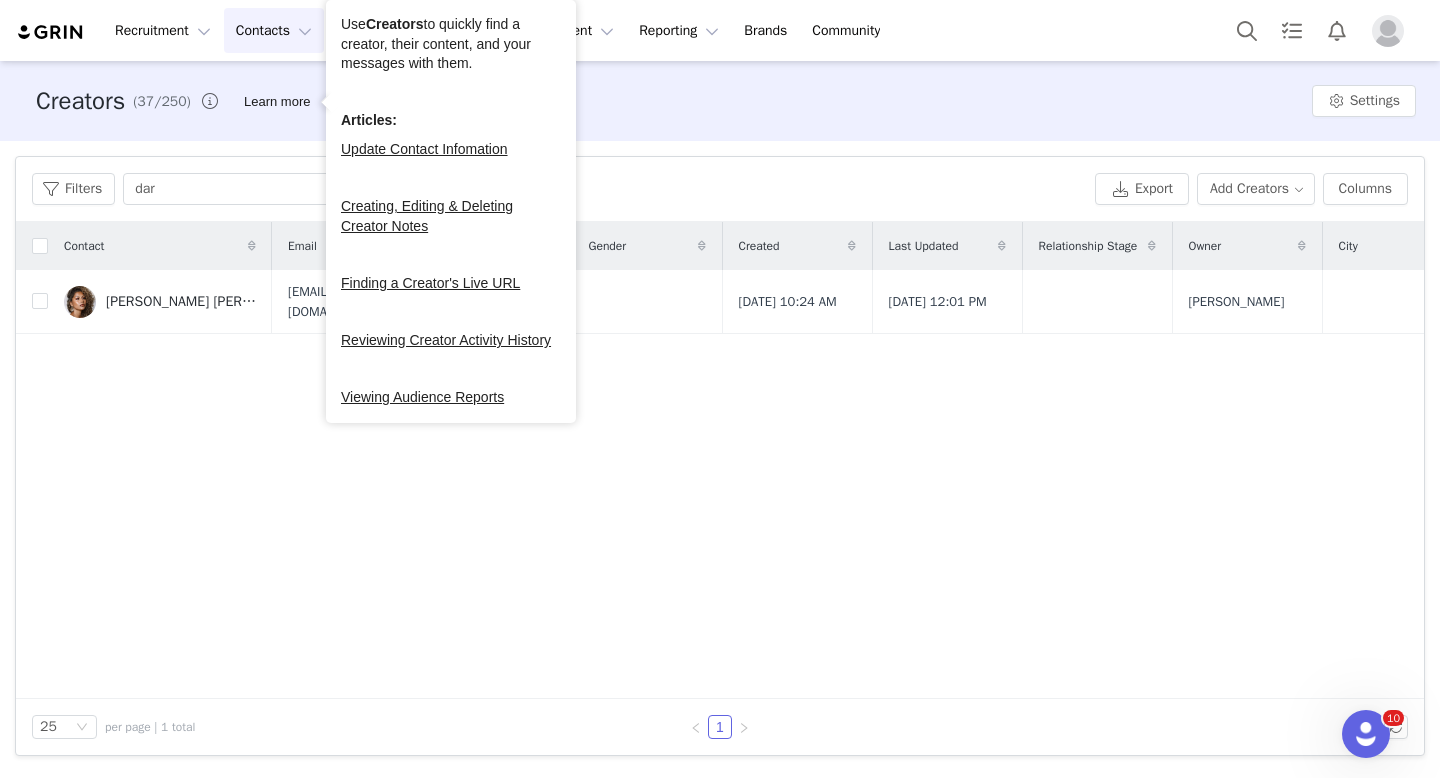 click on "Contacts Contacts" at bounding box center [274, 30] 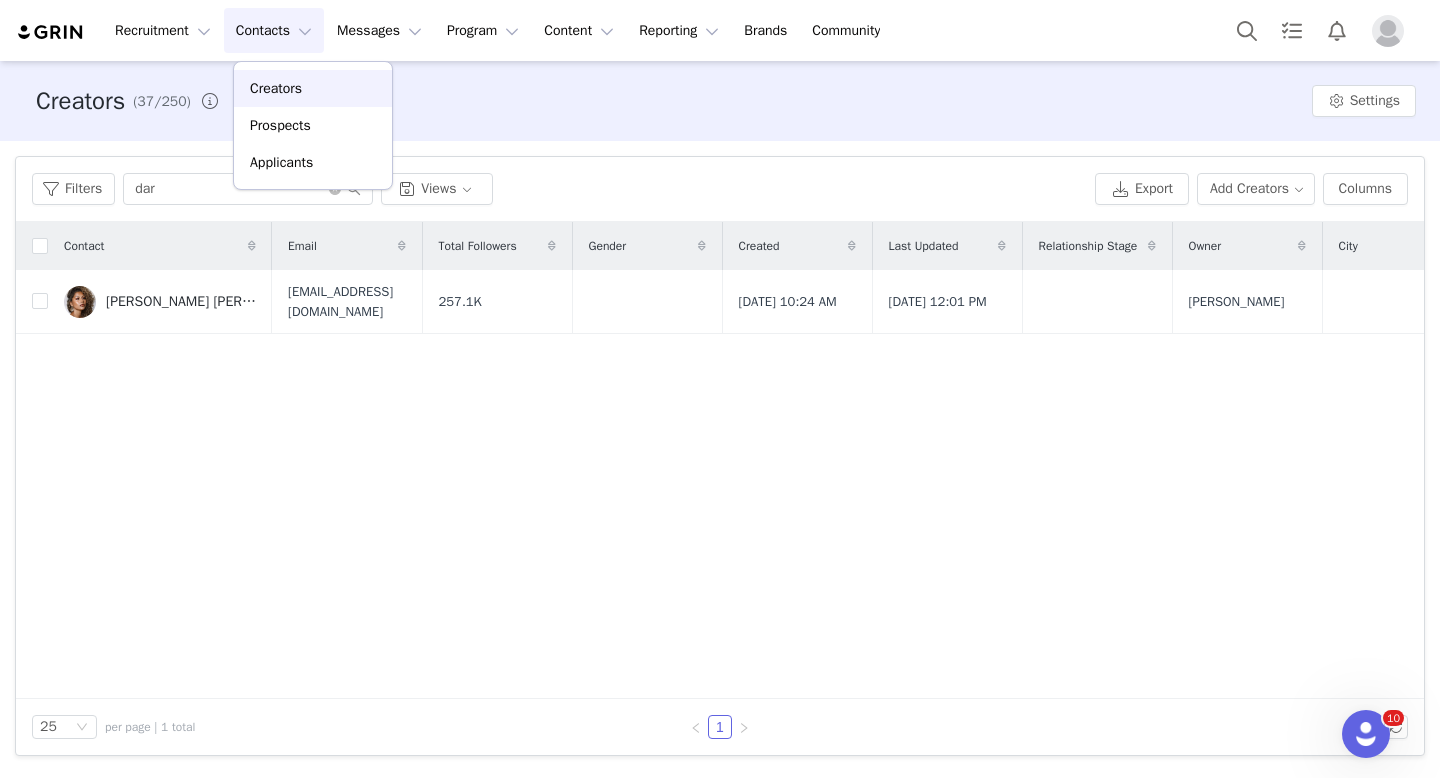 click on "Creators" at bounding box center (276, 88) 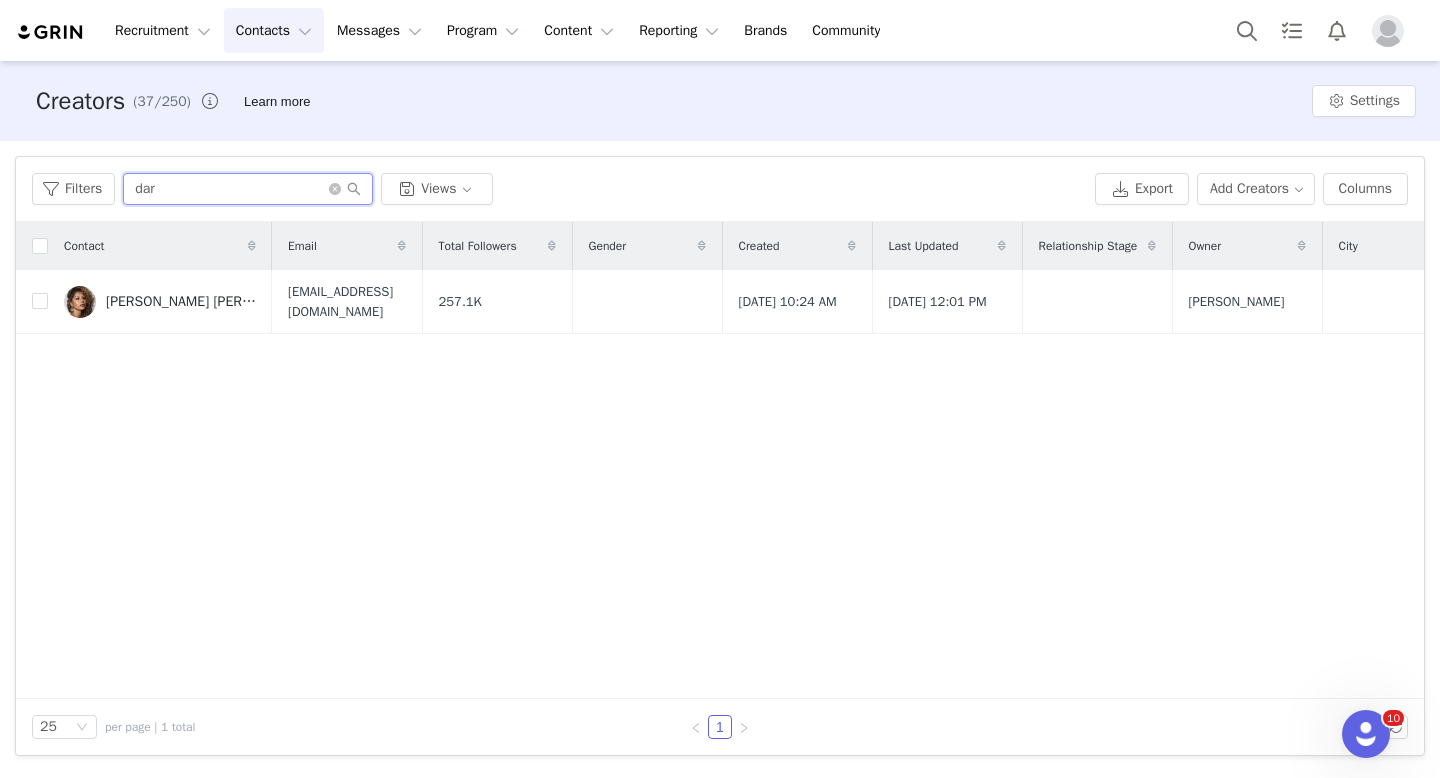 click on "dar" at bounding box center [248, 189] 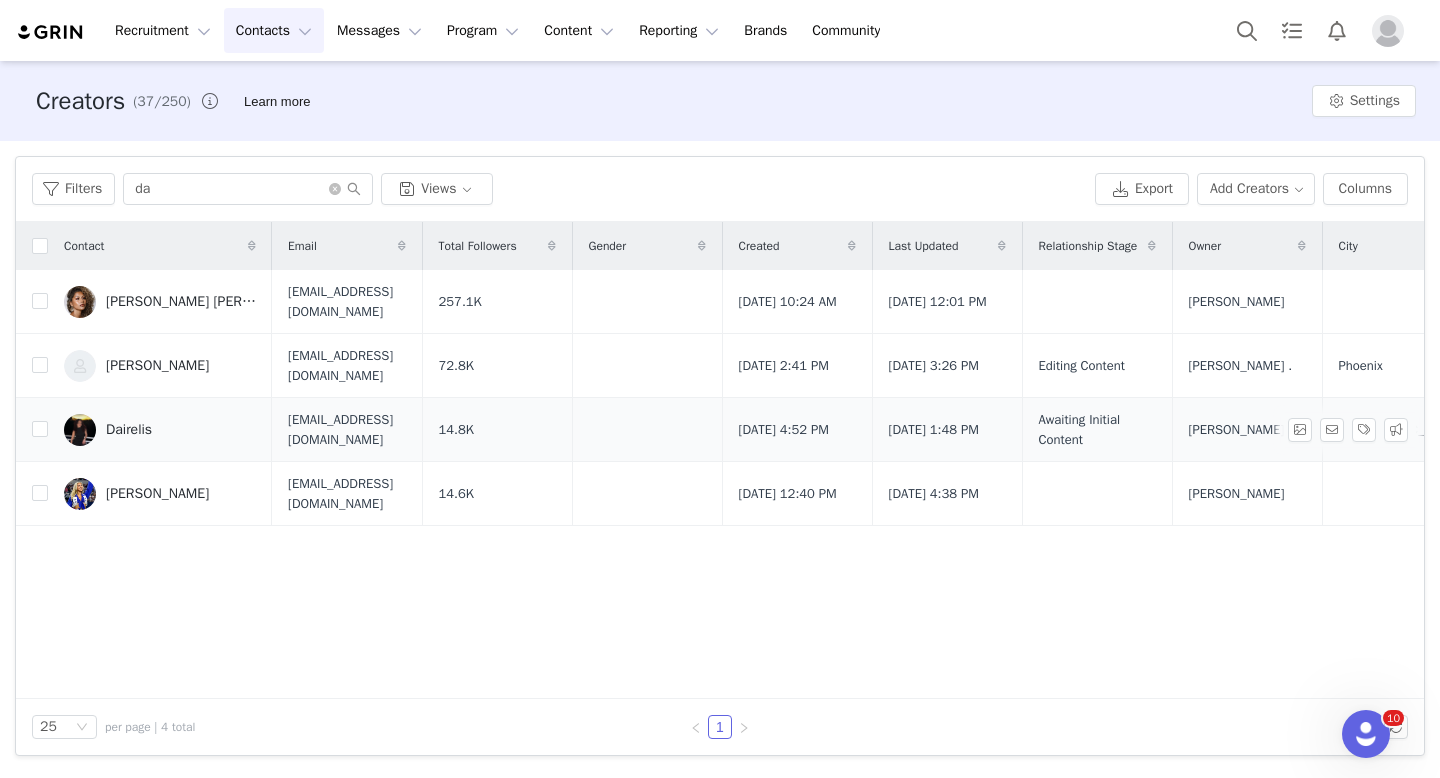 click on "Dairelis" at bounding box center (129, 430) 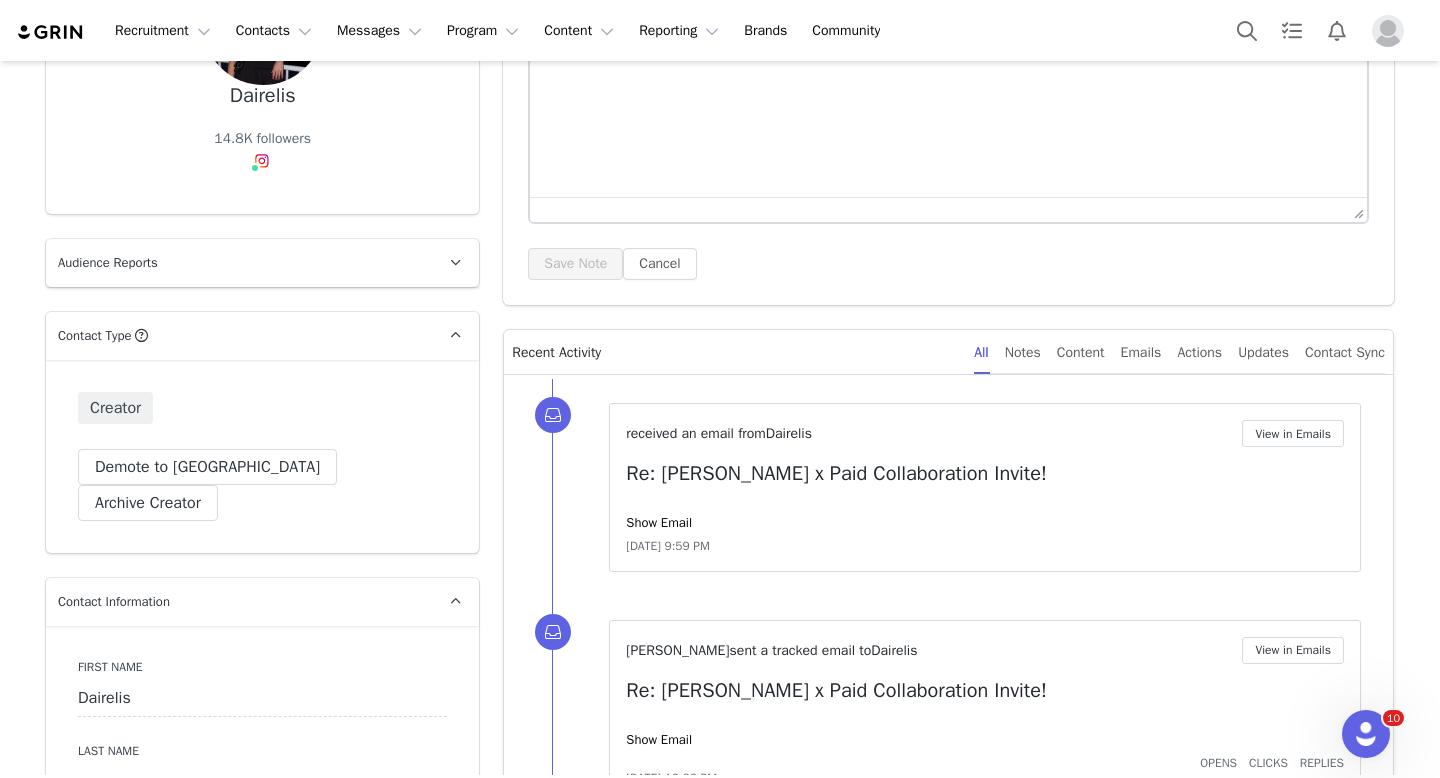 scroll, scrollTop: 279, scrollLeft: 0, axis: vertical 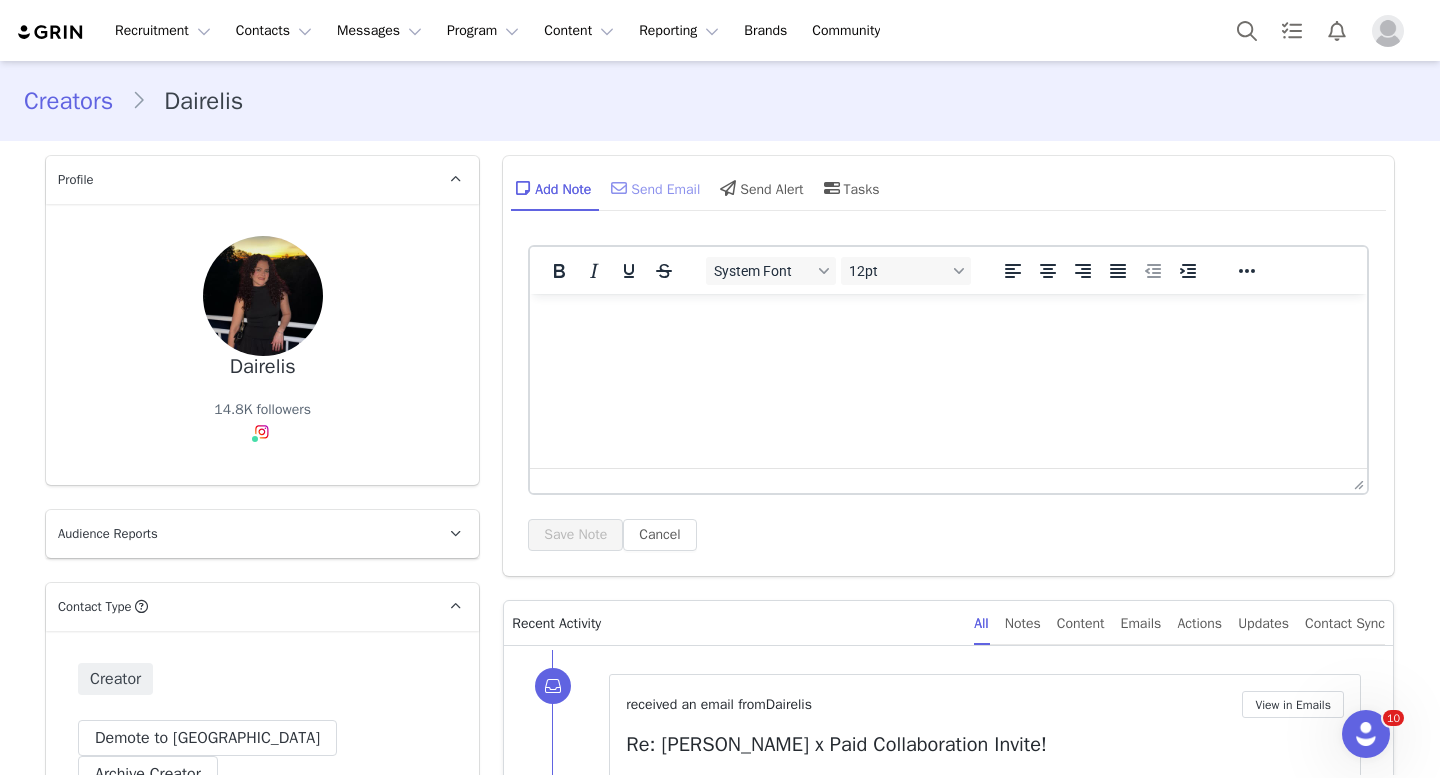 click on "Send Email" at bounding box center (653, 188) 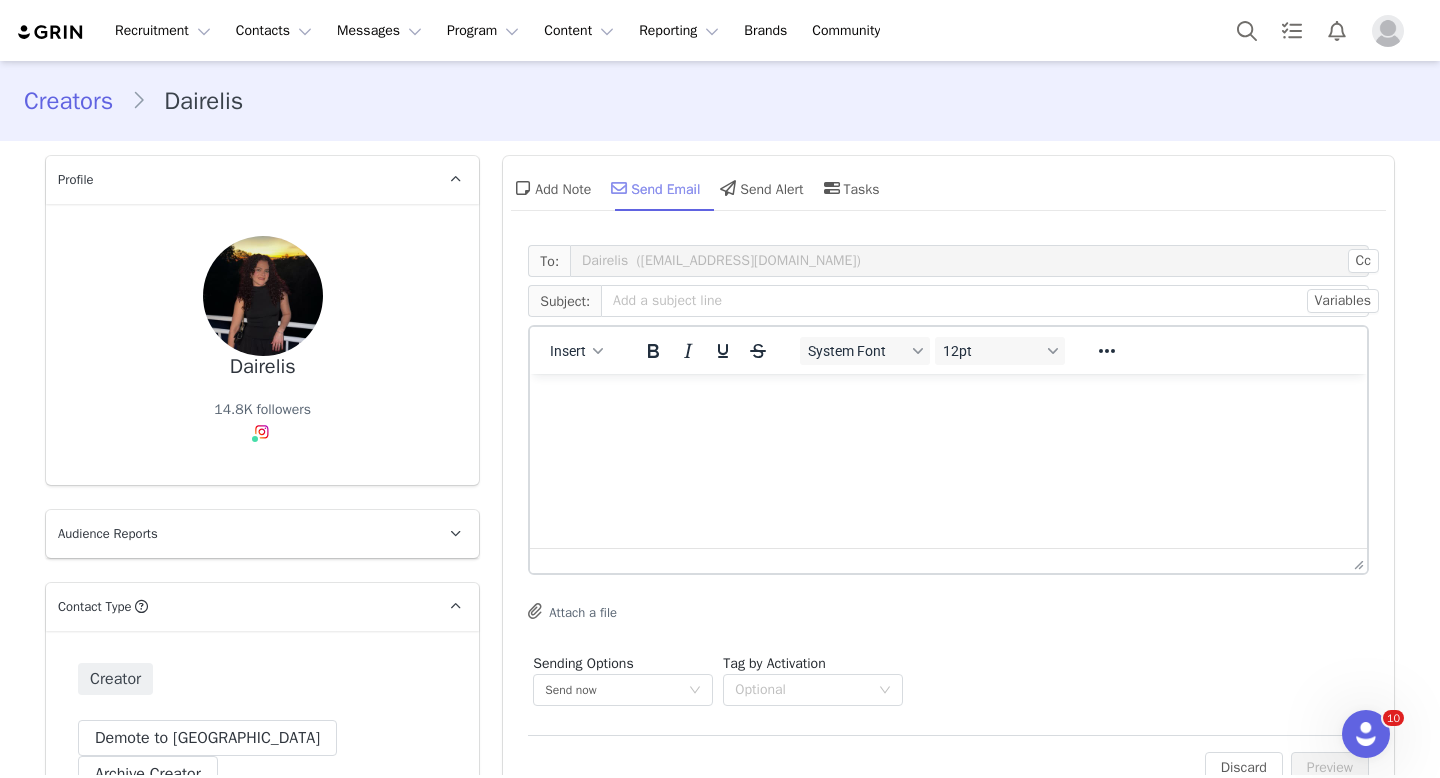 scroll, scrollTop: 0, scrollLeft: 0, axis: both 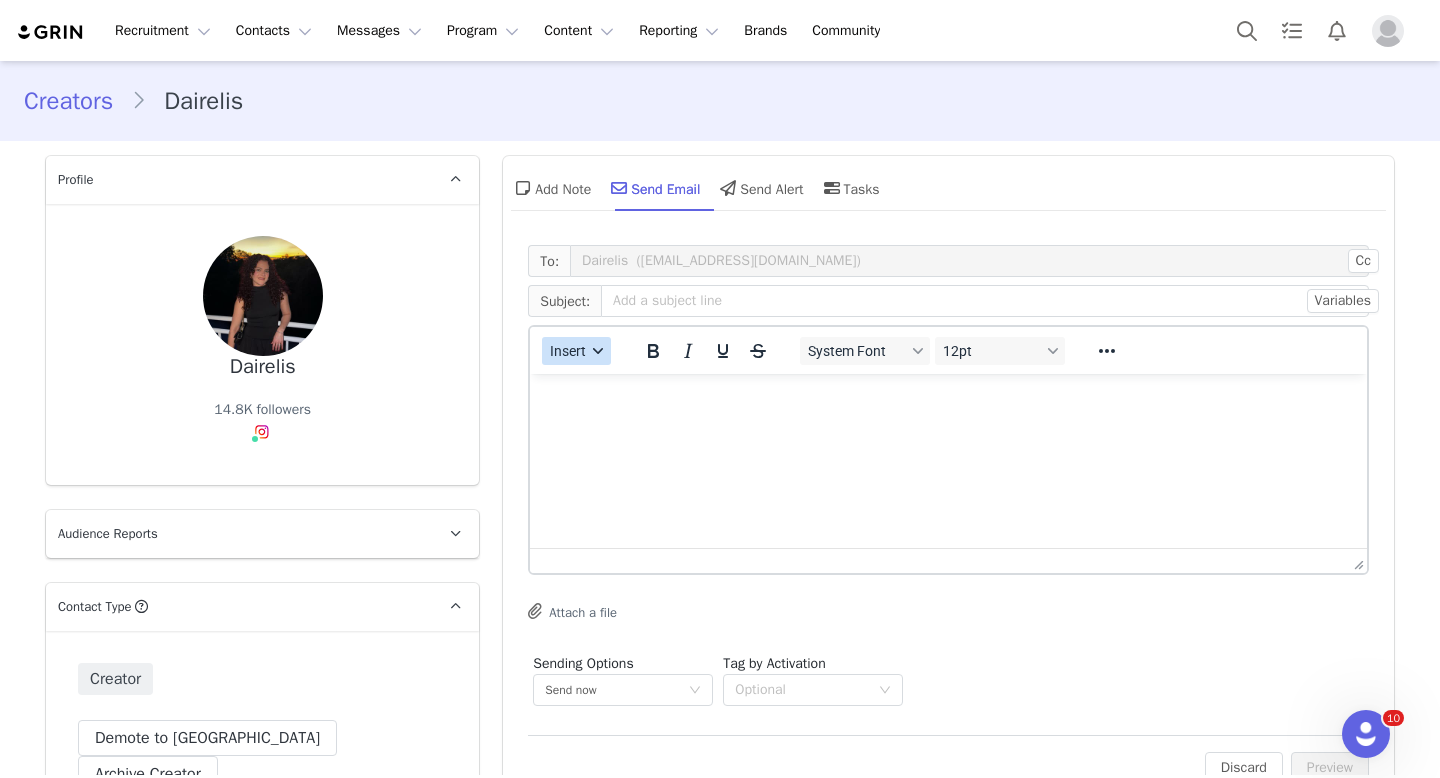 click on "Insert" at bounding box center (569, 351) 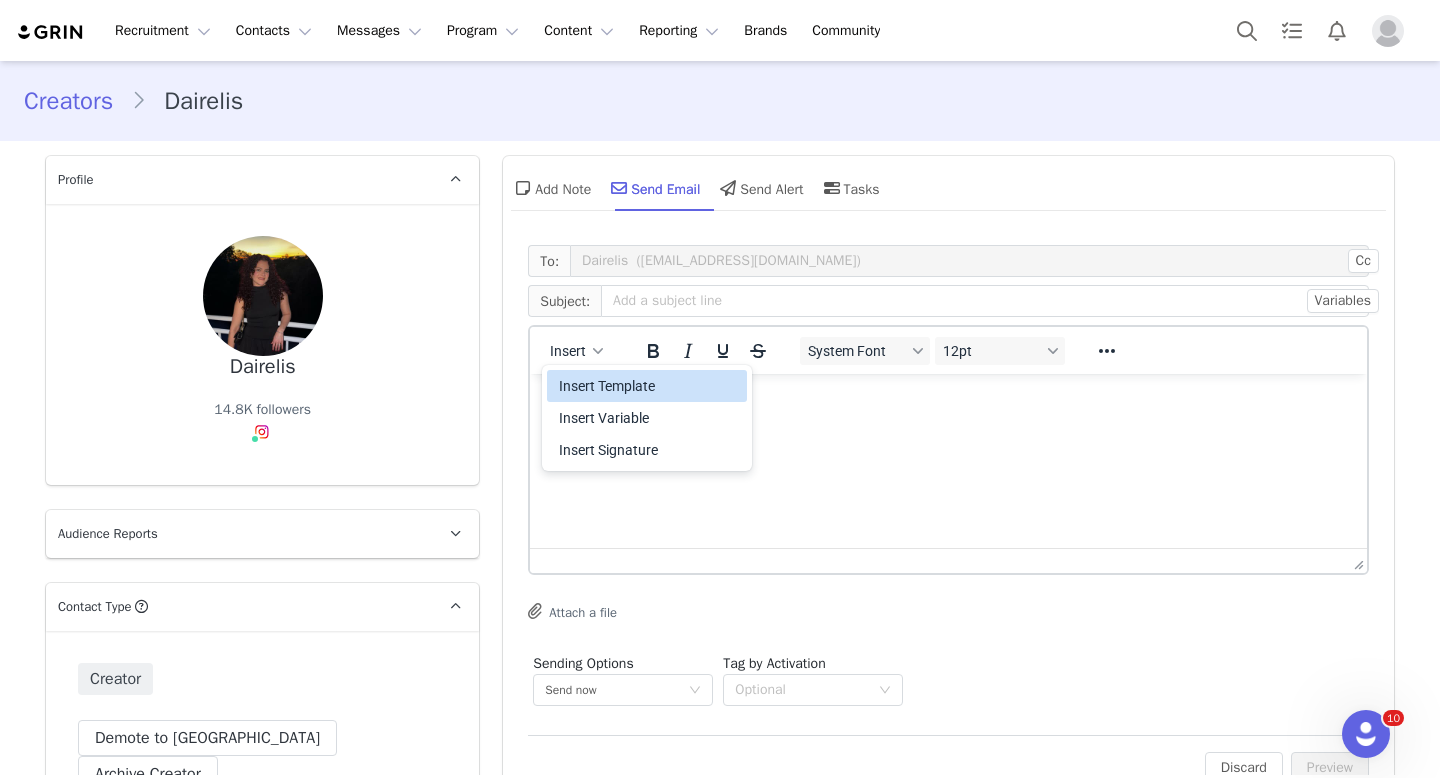 click on "Insert Template" at bounding box center (649, 386) 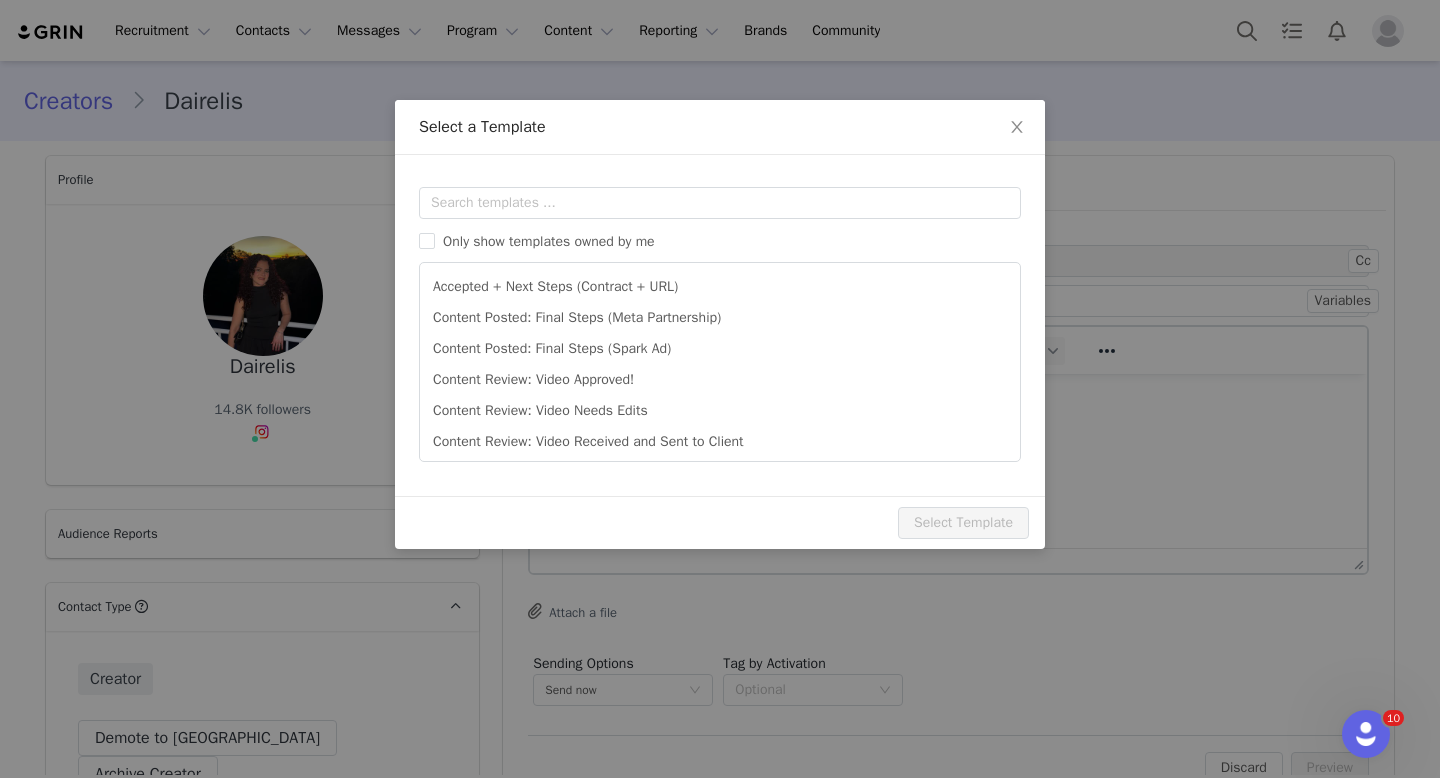 scroll, scrollTop: 0, scrollLeft: 0, axis: both 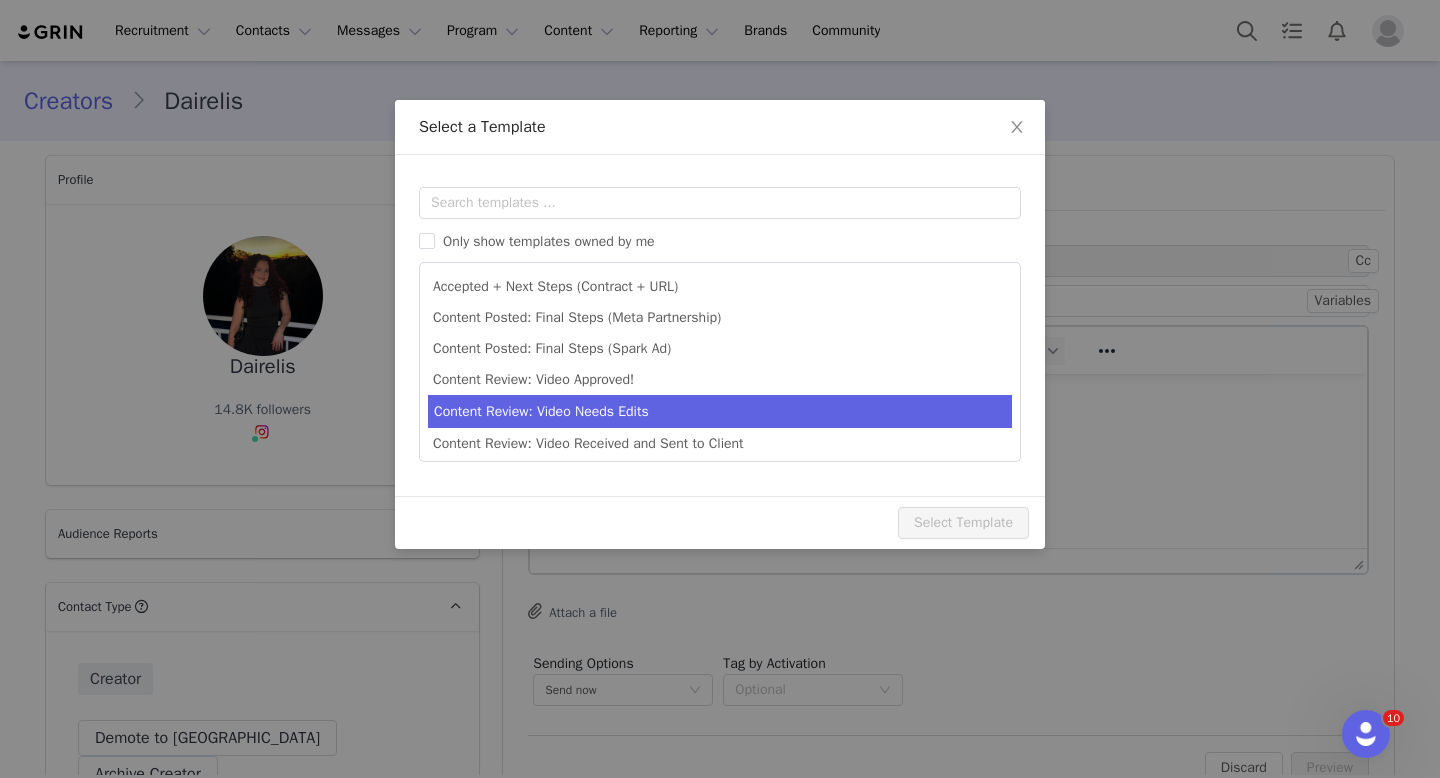 click on "Content Review: Video Needs Edits" at bounding box center (720, 411) 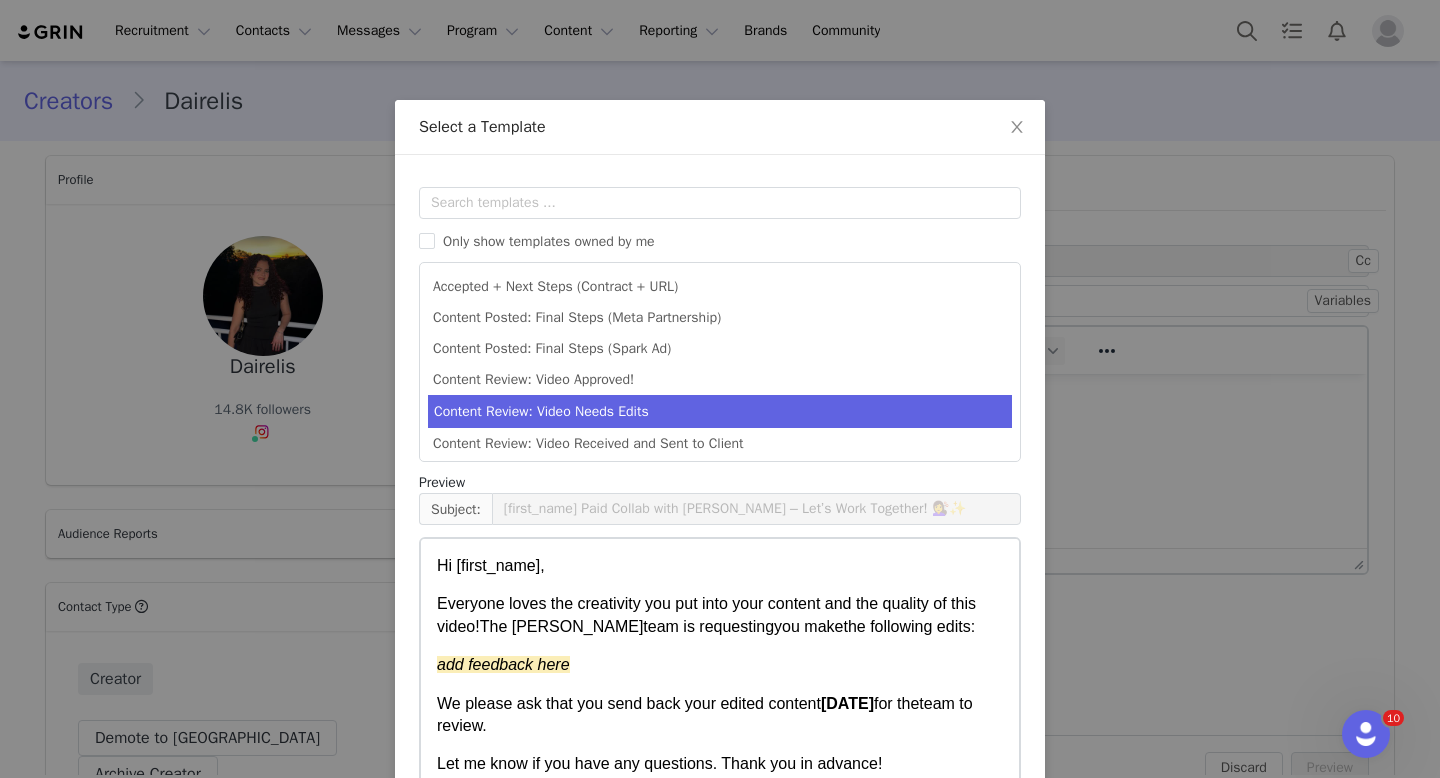 scroll, scrollTop: 110, scrollLeft: 0, axis: vertical 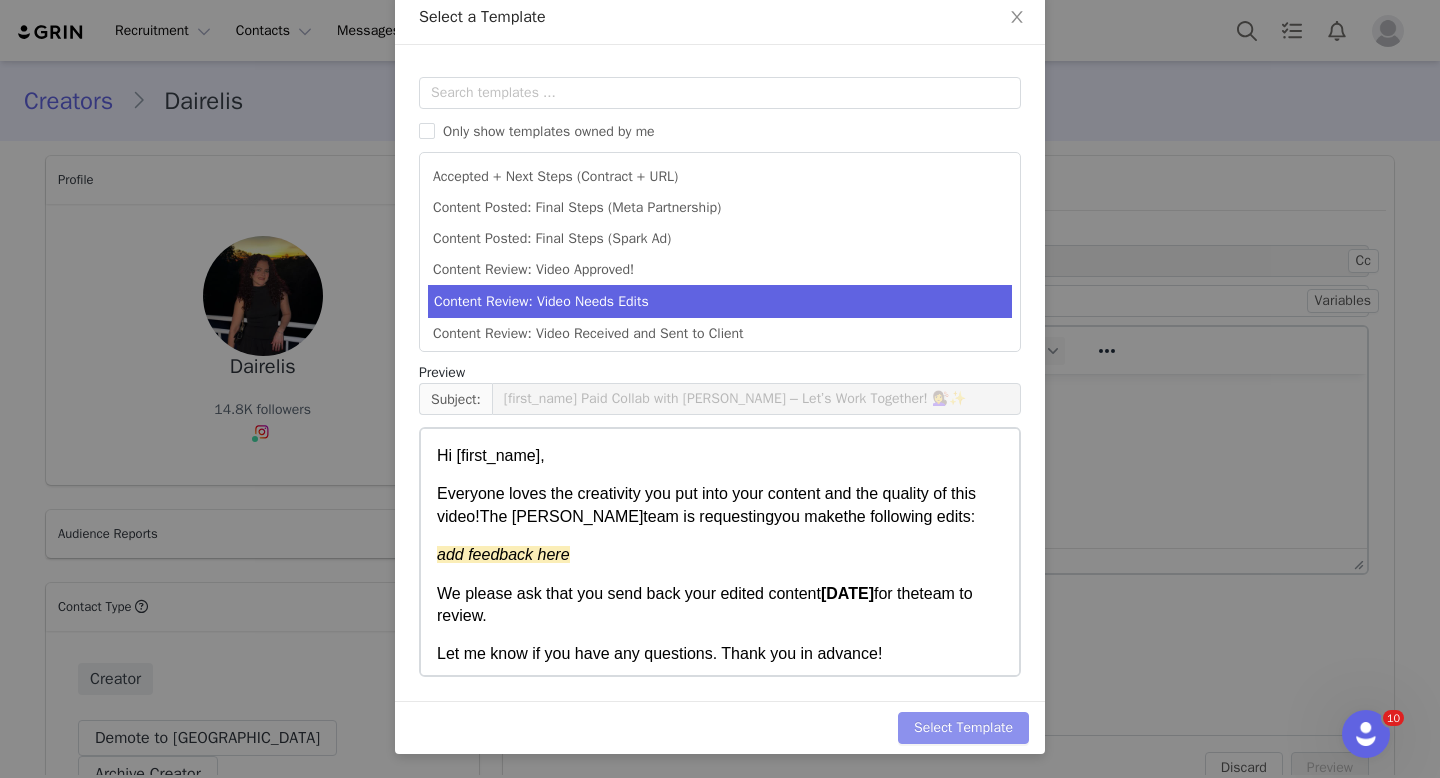 click on "Select Template" at bounding box center [963, 728] 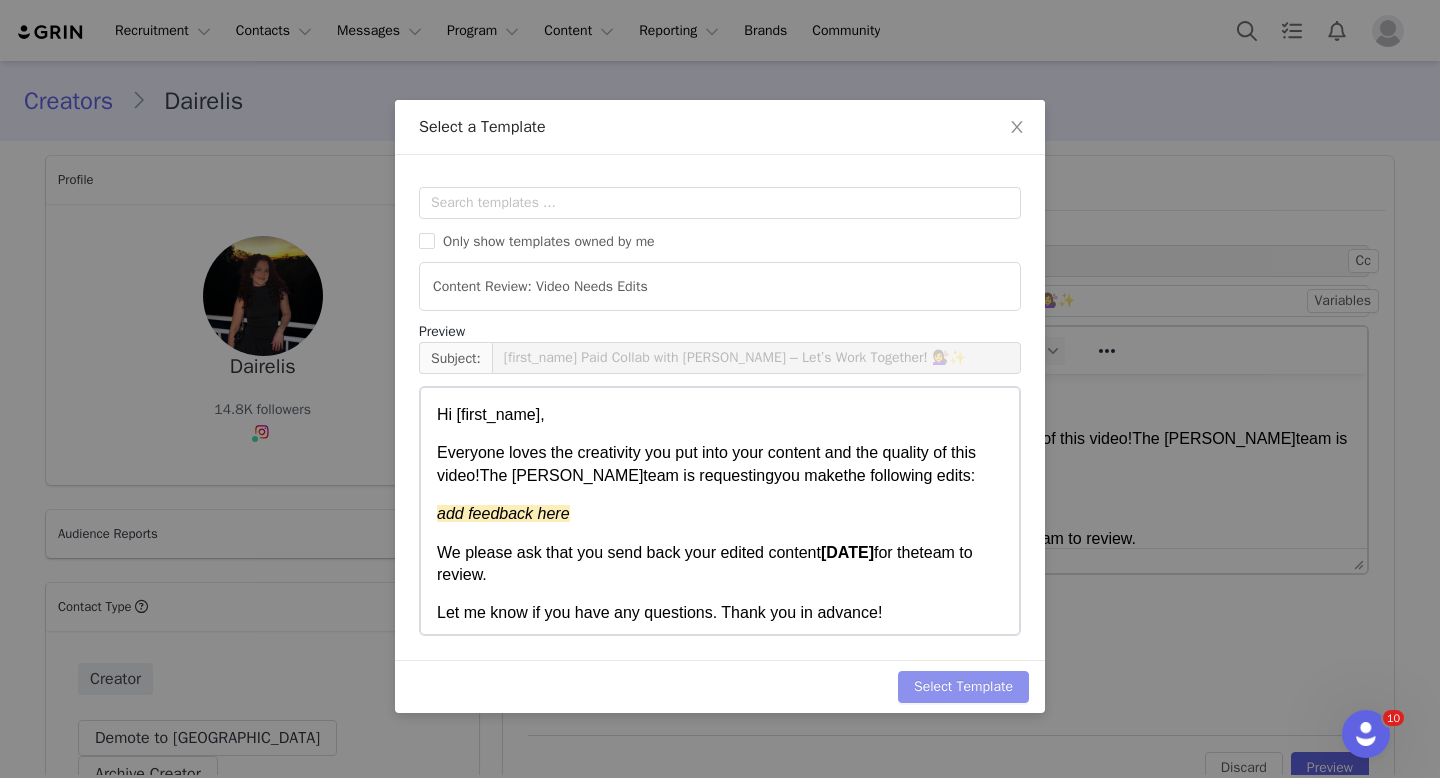 scroll, scrollTop: 0, scrollLeft: 0, axis: both 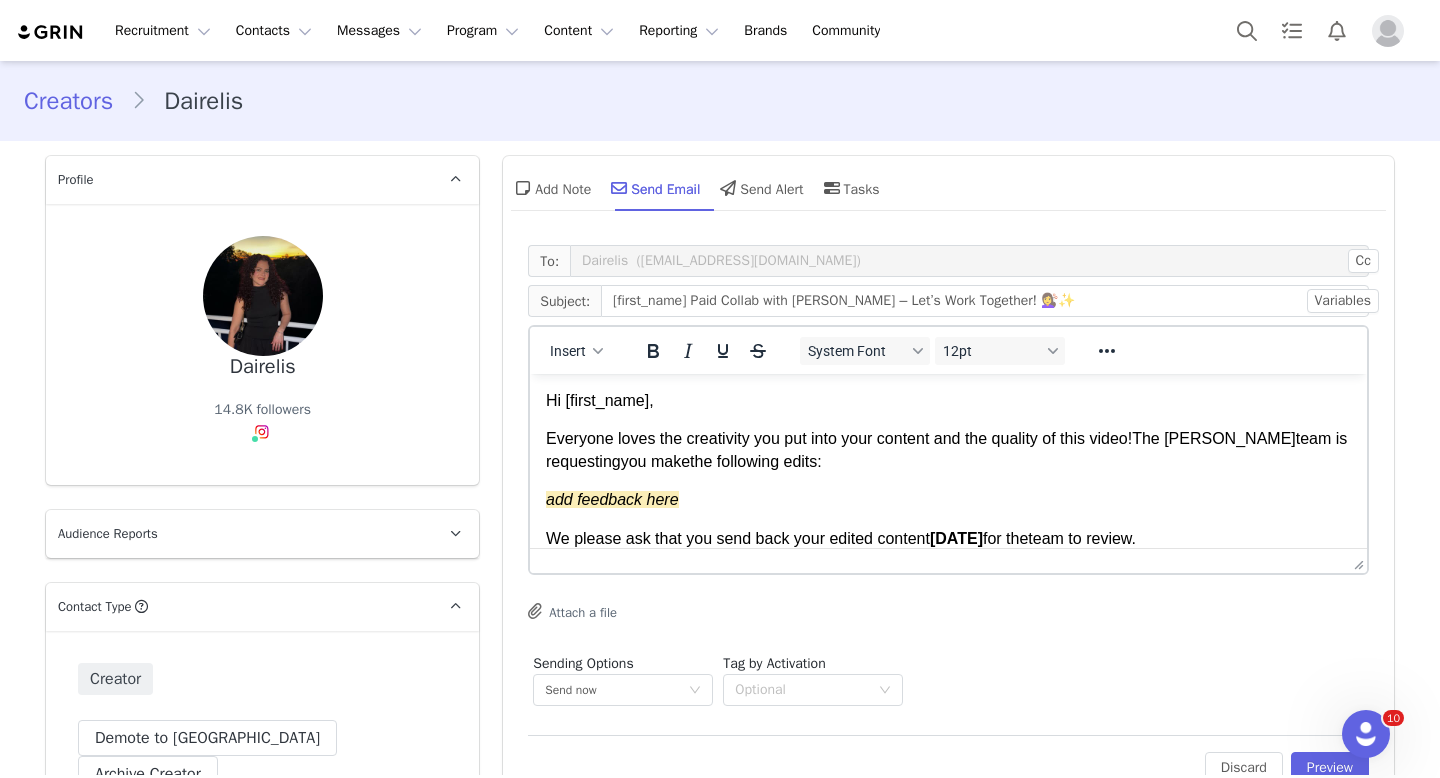 click on "Hi [first_name]," at bounding box center [600, 400] 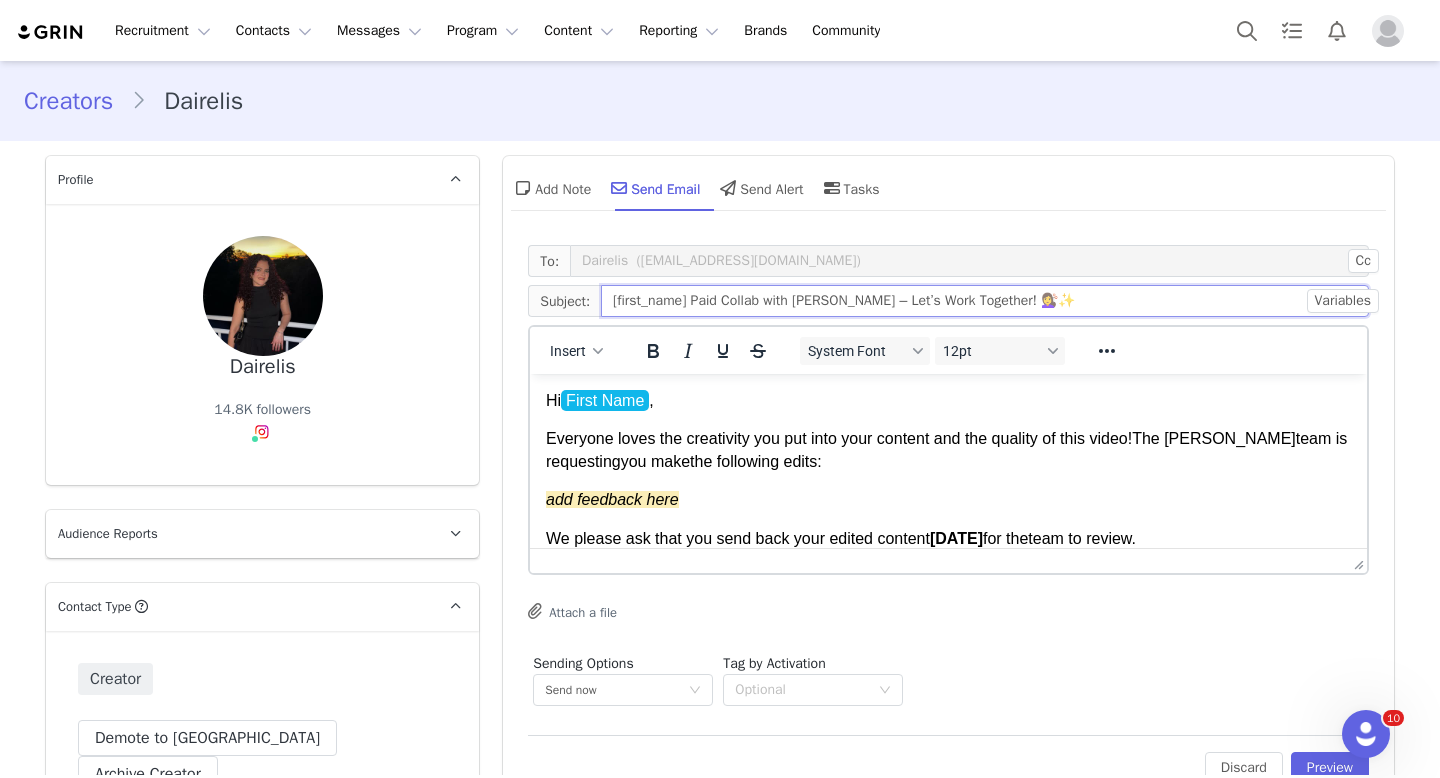 click on "[first_name] Paid Collab with [PERSON_NAME] – Let’s Work Together! 💇‍♀️✨" at bounding box center (985, 301) 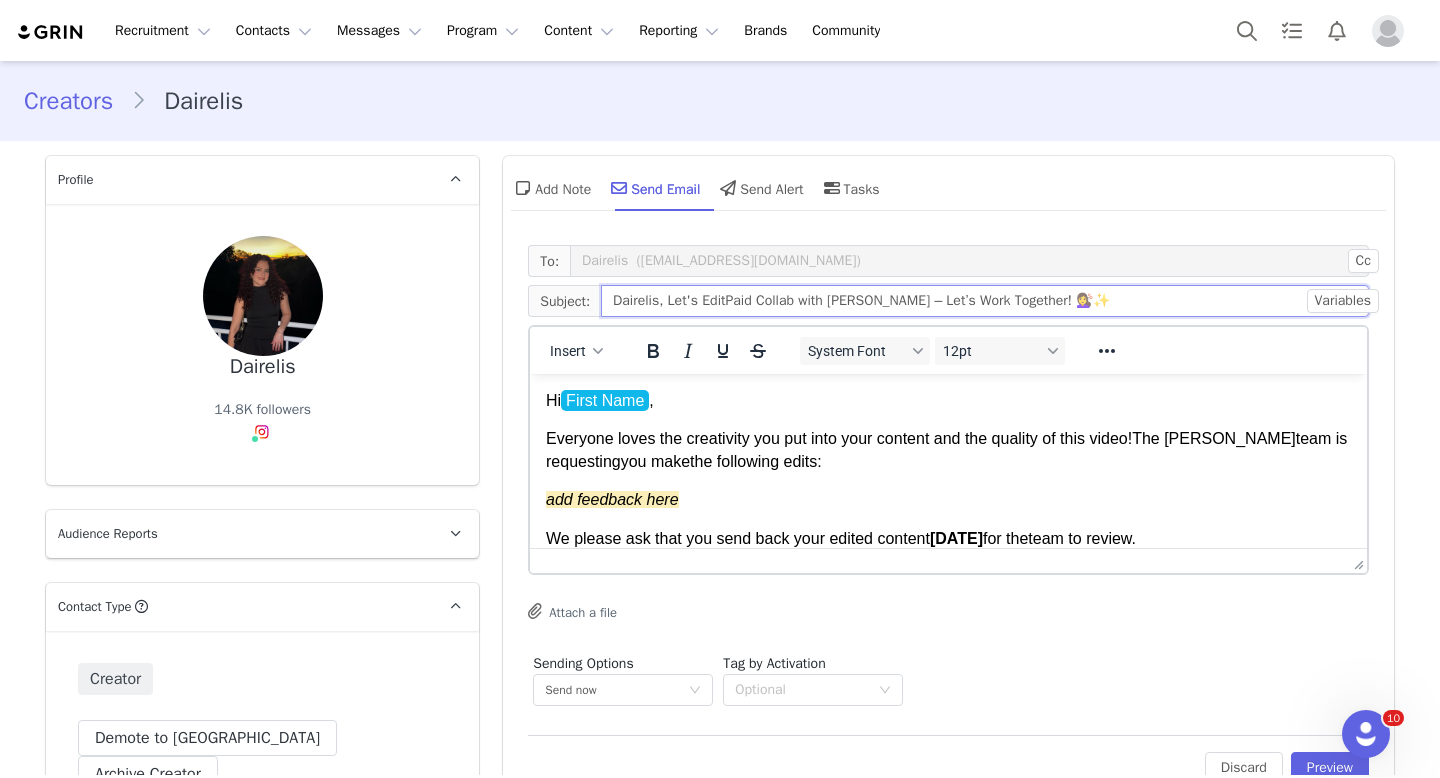 drag, startPoint x: 835, startPoint y: 301, endPoint x: 732, endPoint y: 303, distance: 103.01942 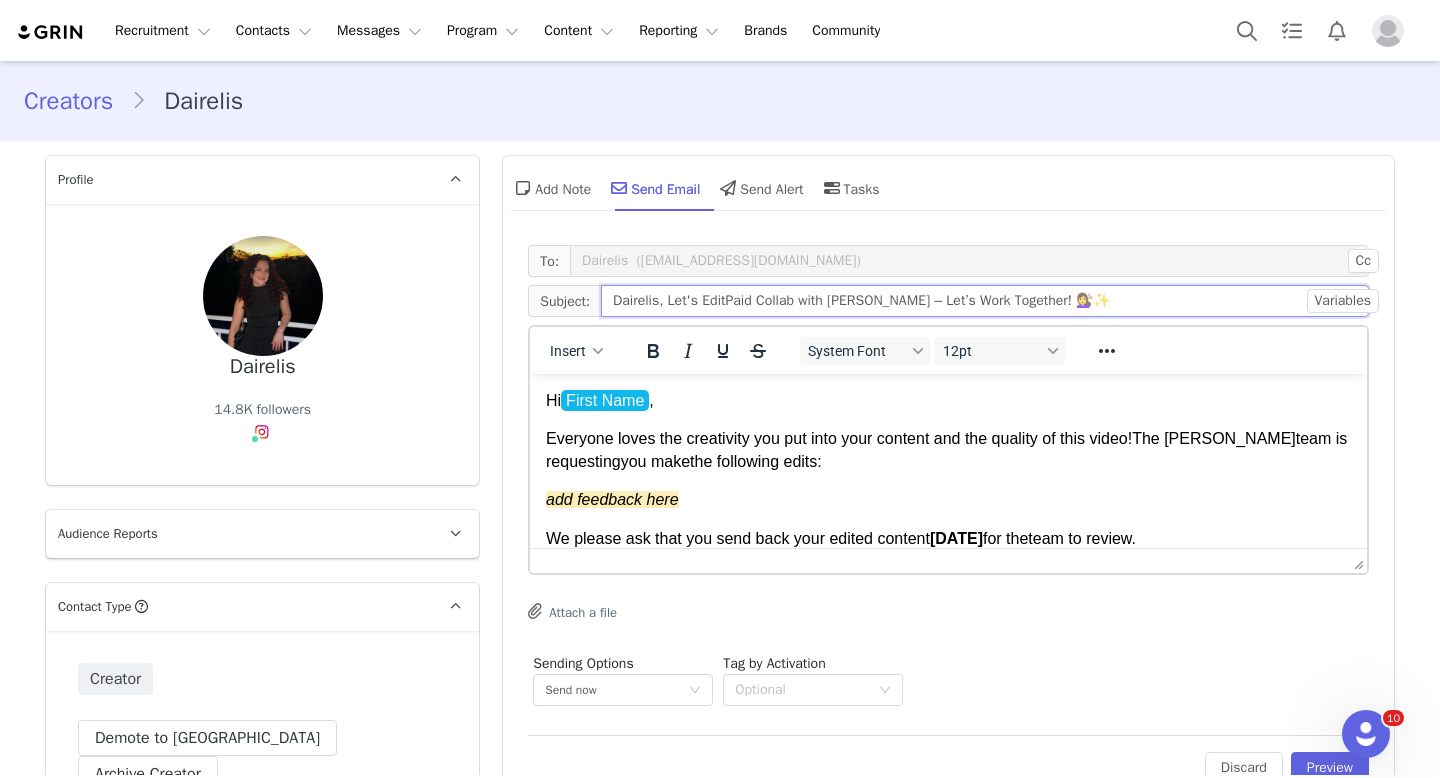 click on "Dairelis, Let's EditPaid Collab with [PERSON_NAME] – Let’s Work Together! 💇‍♀️✨" at bounding box center (985, 301) 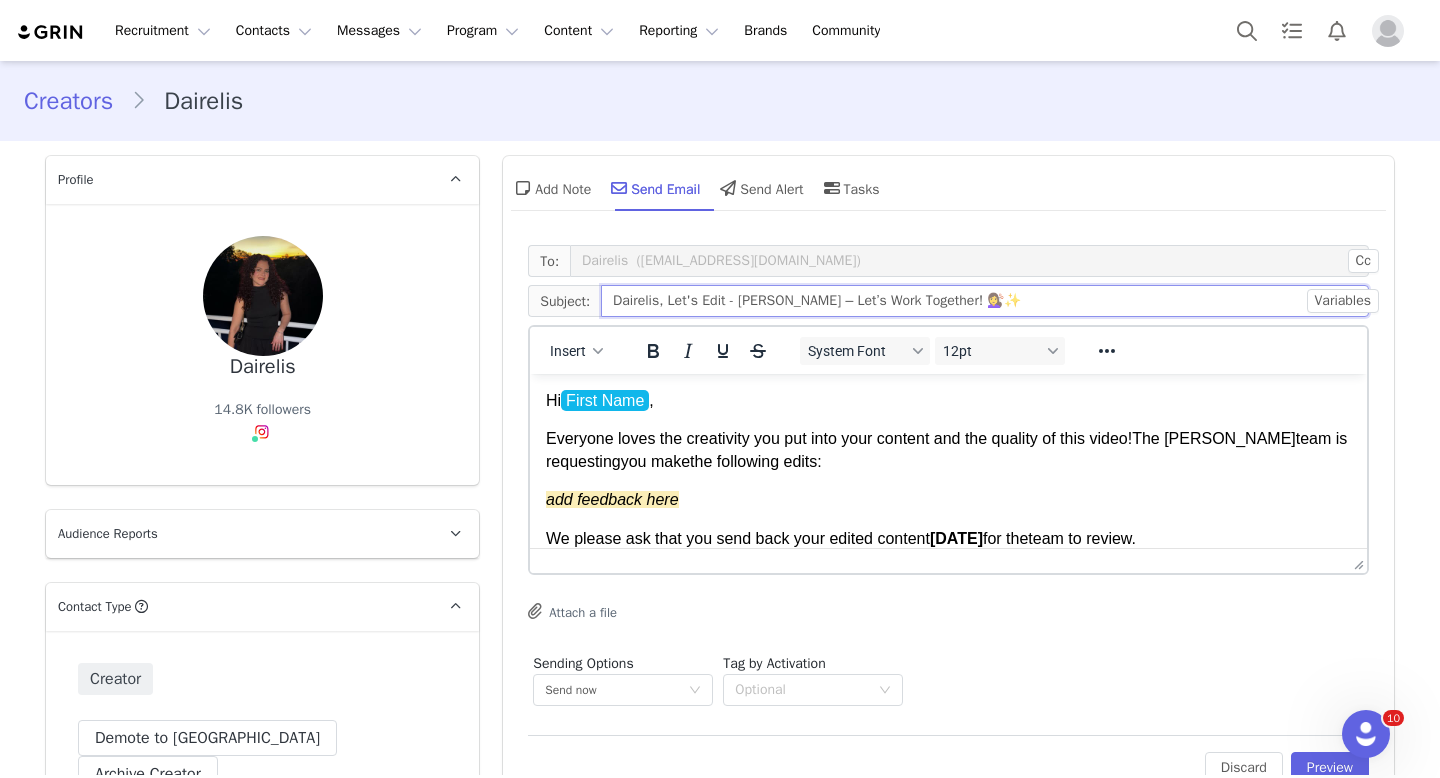 drag, startPoint x: 968, startPoint y: 298, endPoint x: 820, endPoint y: 305, distance: 148.16545 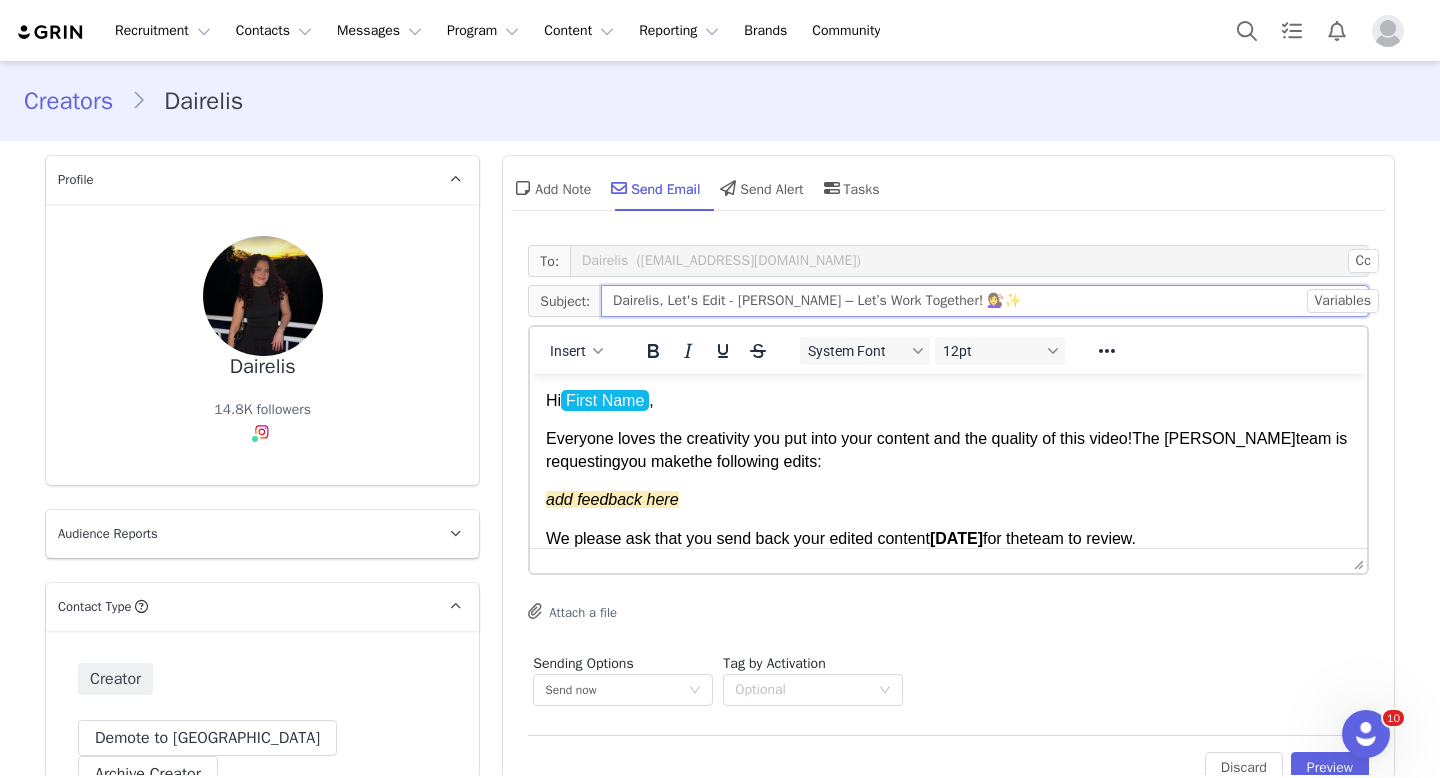 click on "Dairelis, Let's Edit - [PERSON_NAME] – Let’s Work Together! 💇‍♀️✨" at bounding box center (985, 301) 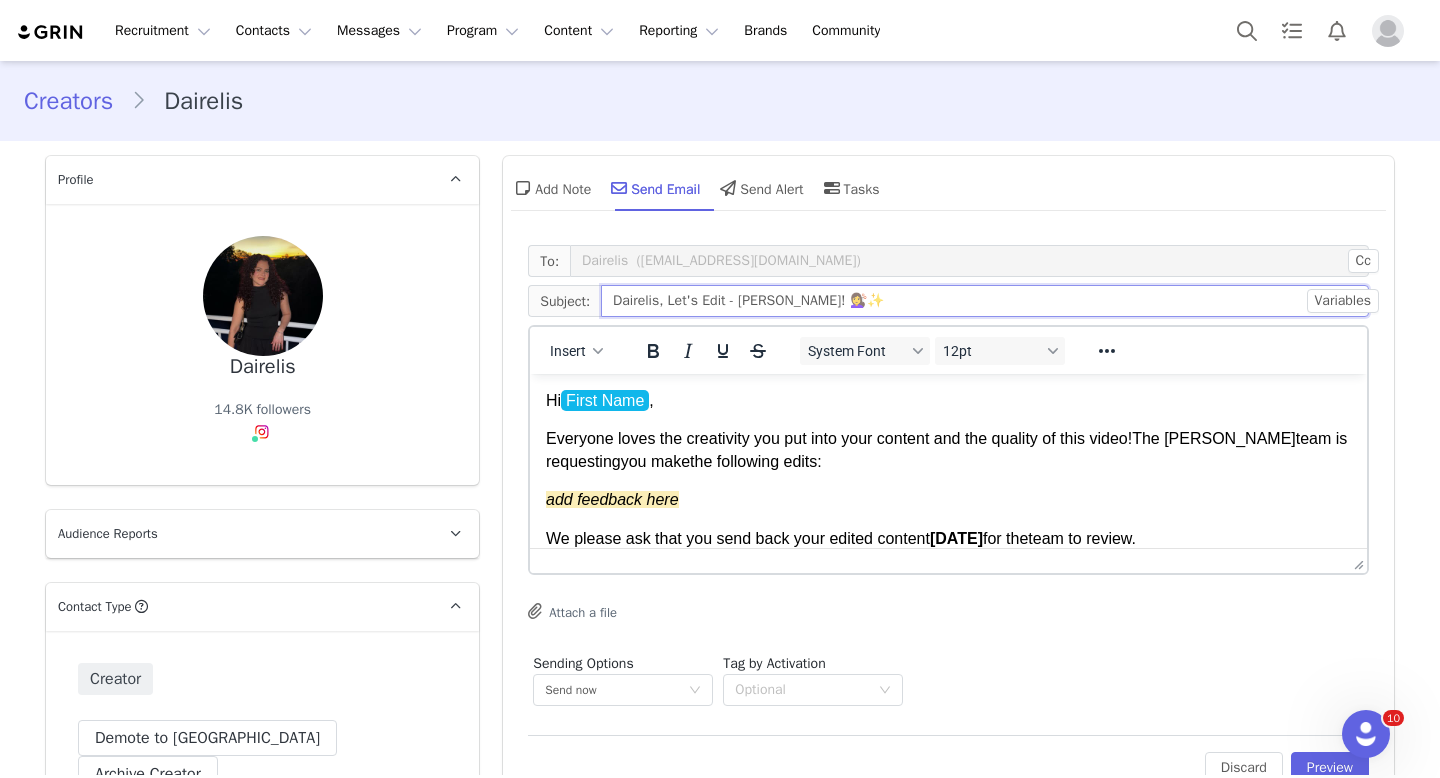 type on "Dairelis, Let's Edit - [PERSON_NAME]! 💇‍♀️✨" 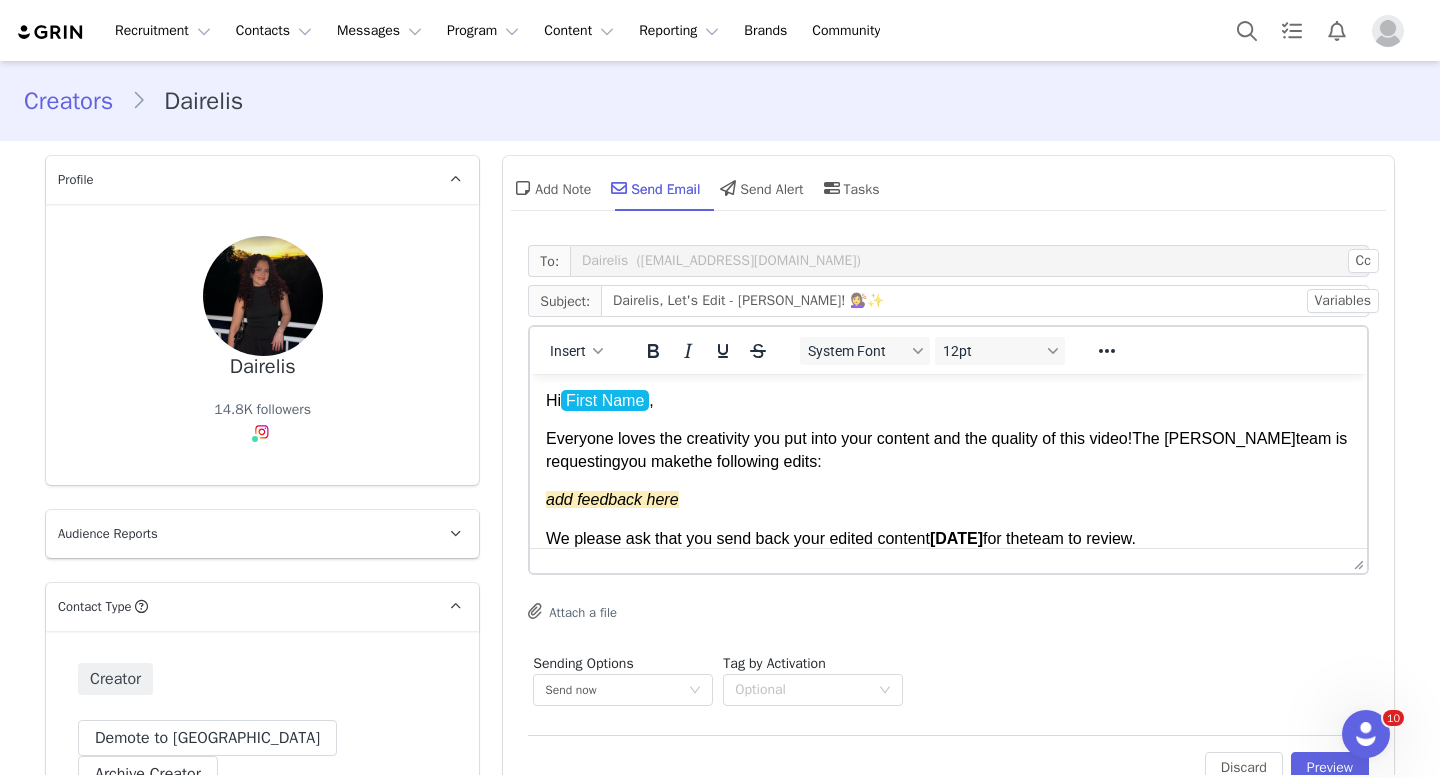 drag, startPoint x: 705, startPoint y: 499, endPoint x: 1326, endPoint y: 406, distance: 627.9252 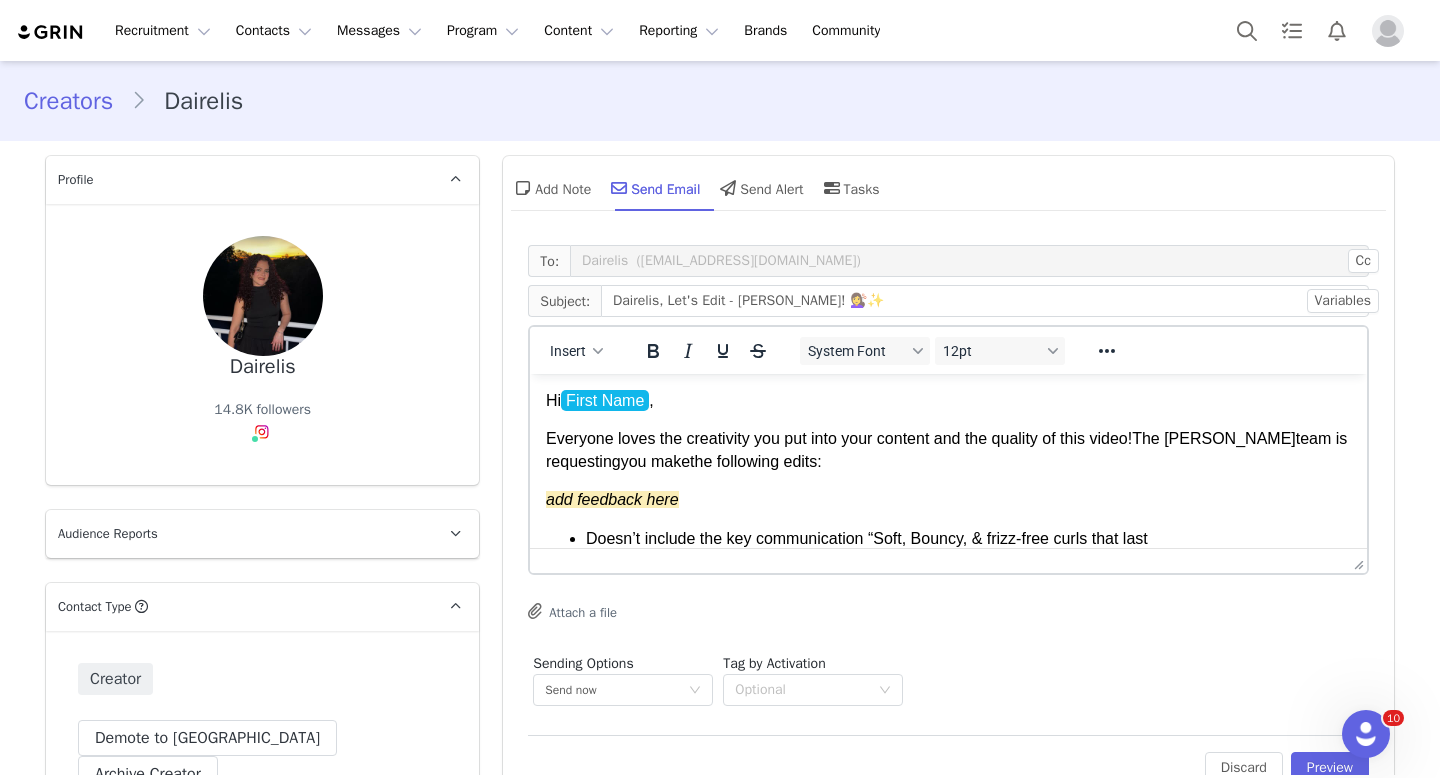 scroll, scrollTop: 67, scrollLeft: 0, axis: vertical 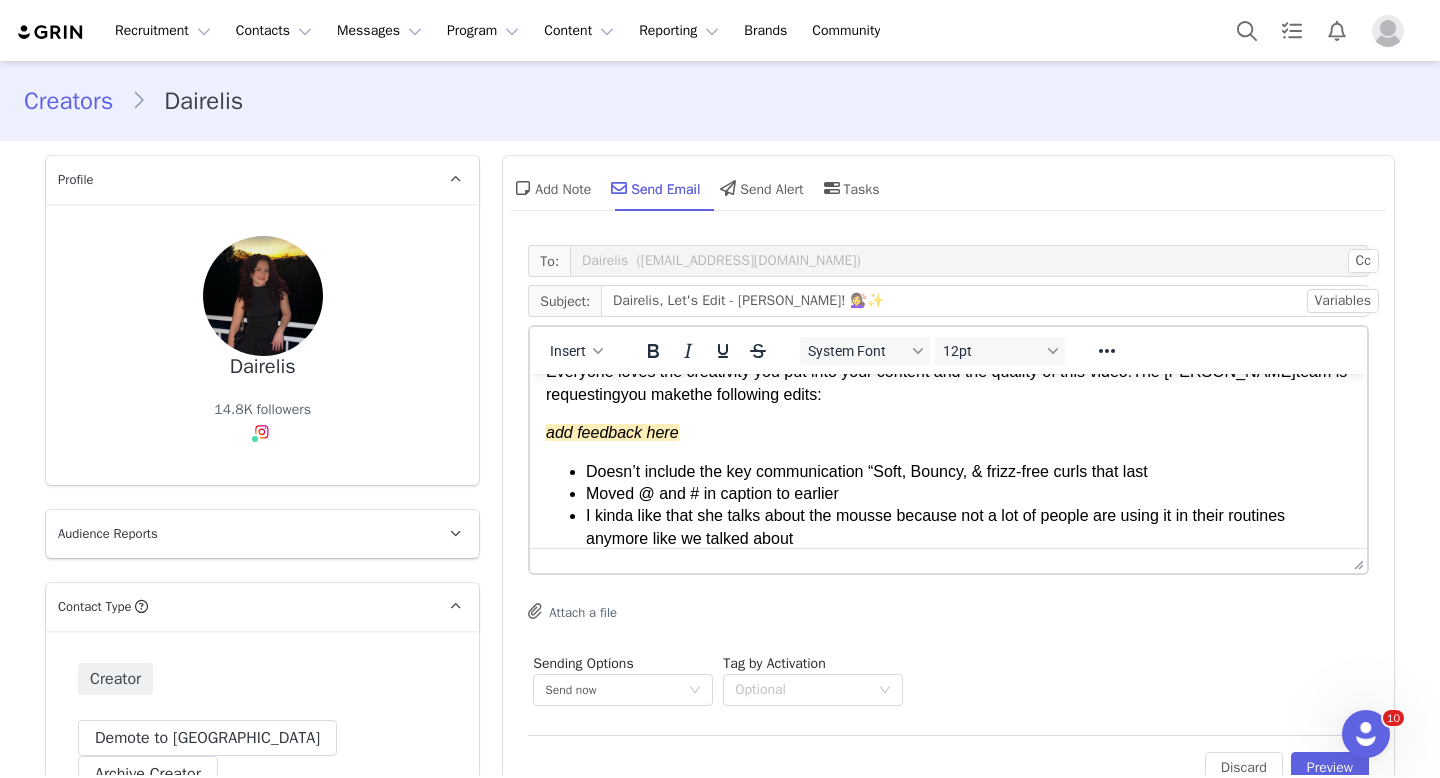 click on "Doesn’t include the key communication “Soft, Bouncy, & frizz-free curls that last" at bounding box center (867, 471) 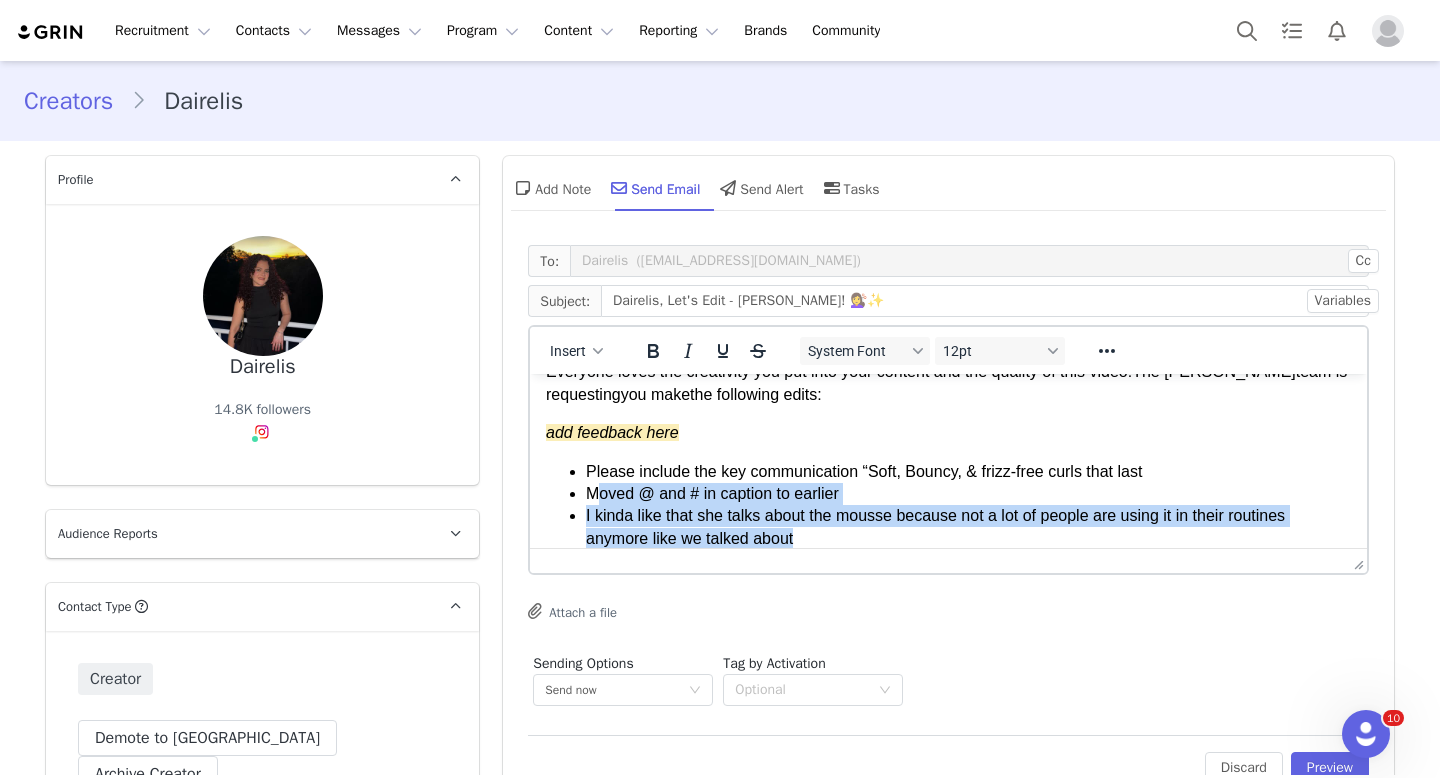 drag, startPoint x: 811, startPoint y: 538, endPoint x: 600, endPoint y: 496, distance: 215.1395 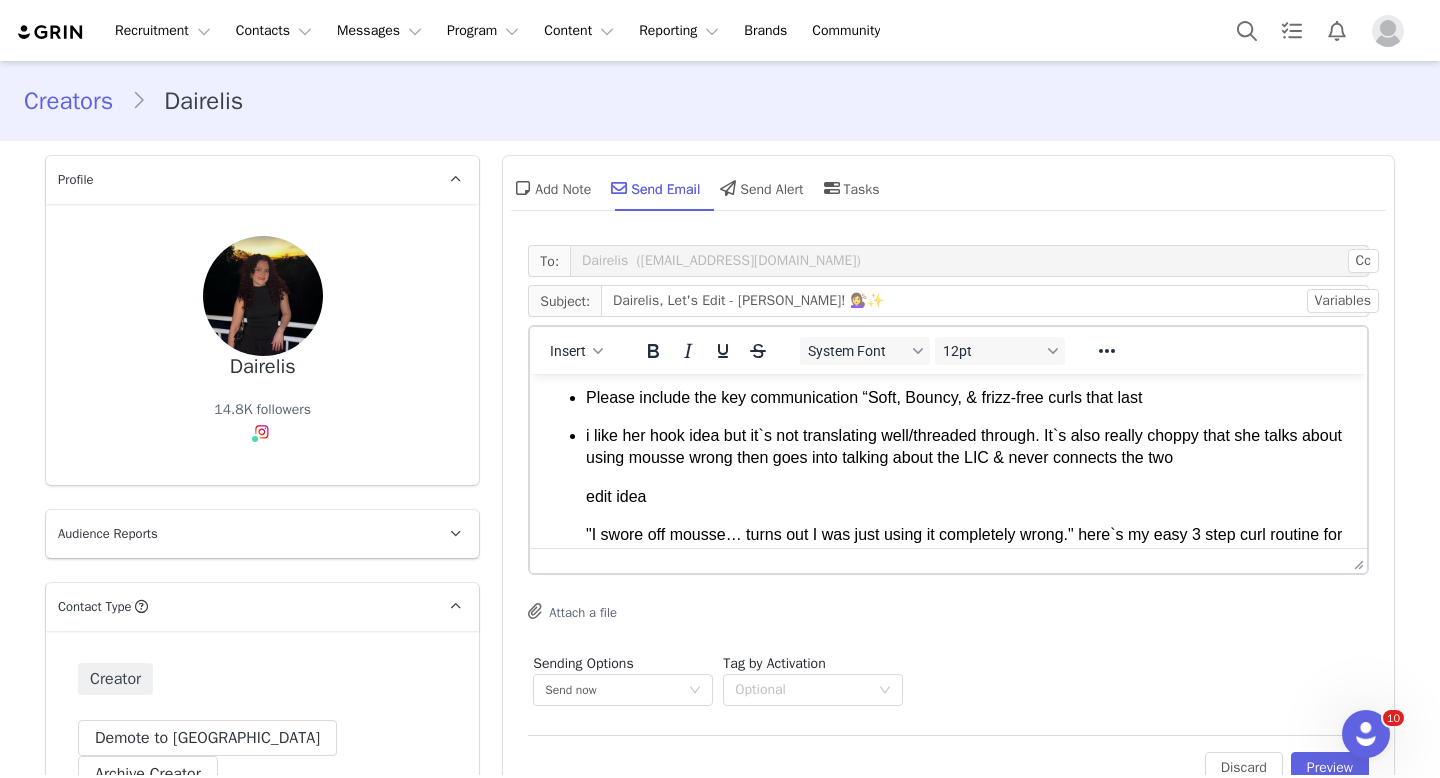 scroll, scrollTop: 127, scrollLeft: 0, axis: vertical 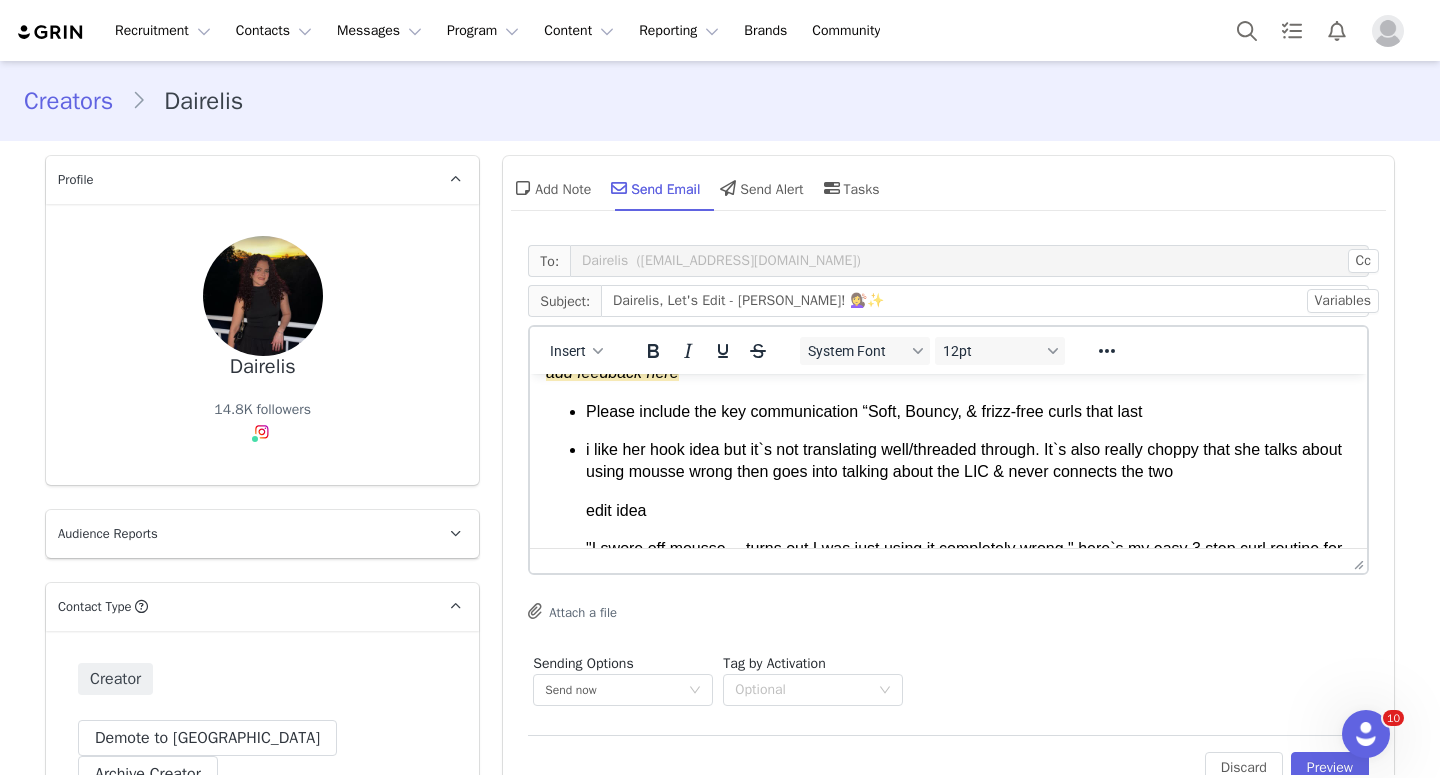 click on "edit idea" at bounding box center (616, 510) 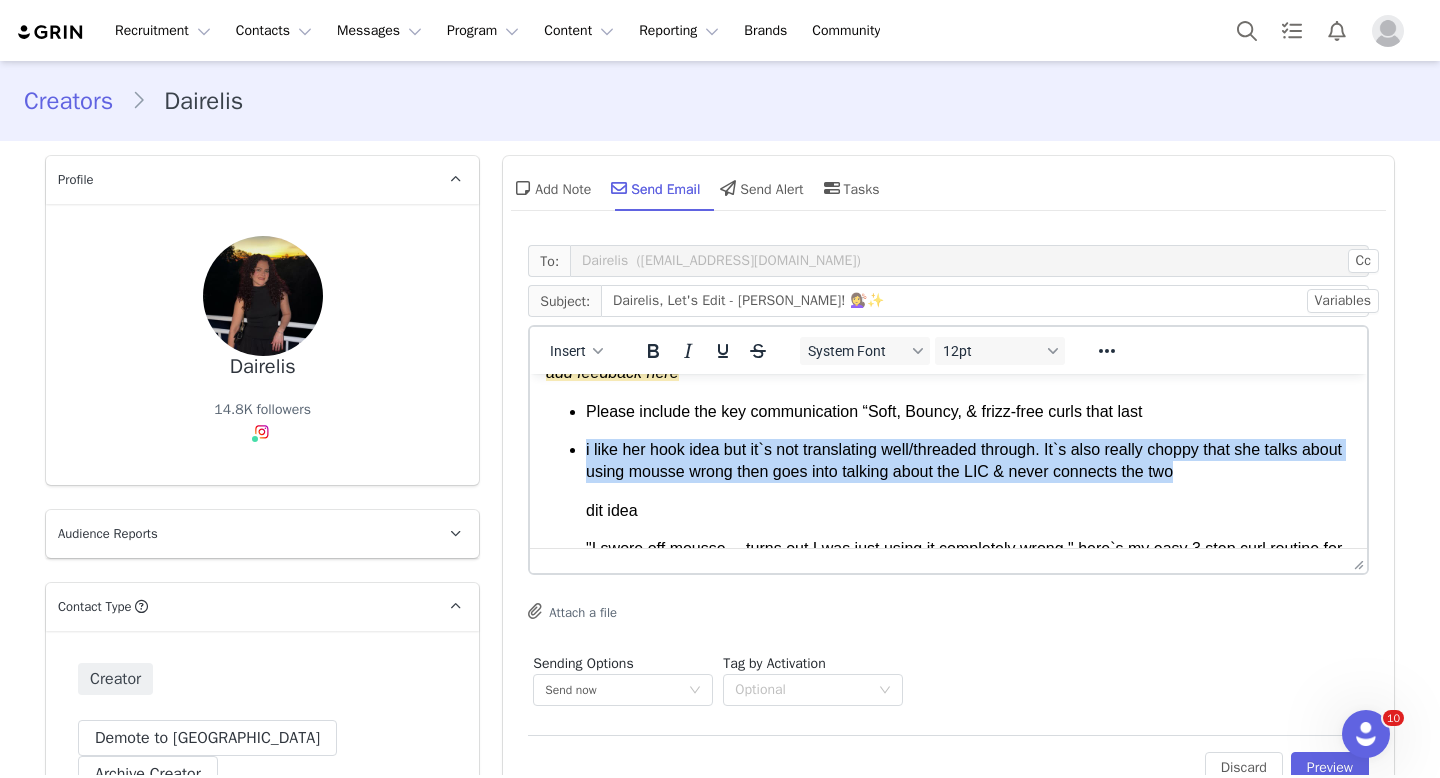 drag, startPoint x: 586, startPoint y: 510, endPoint x: 587, endPoint y: 448, distance: 62.008064 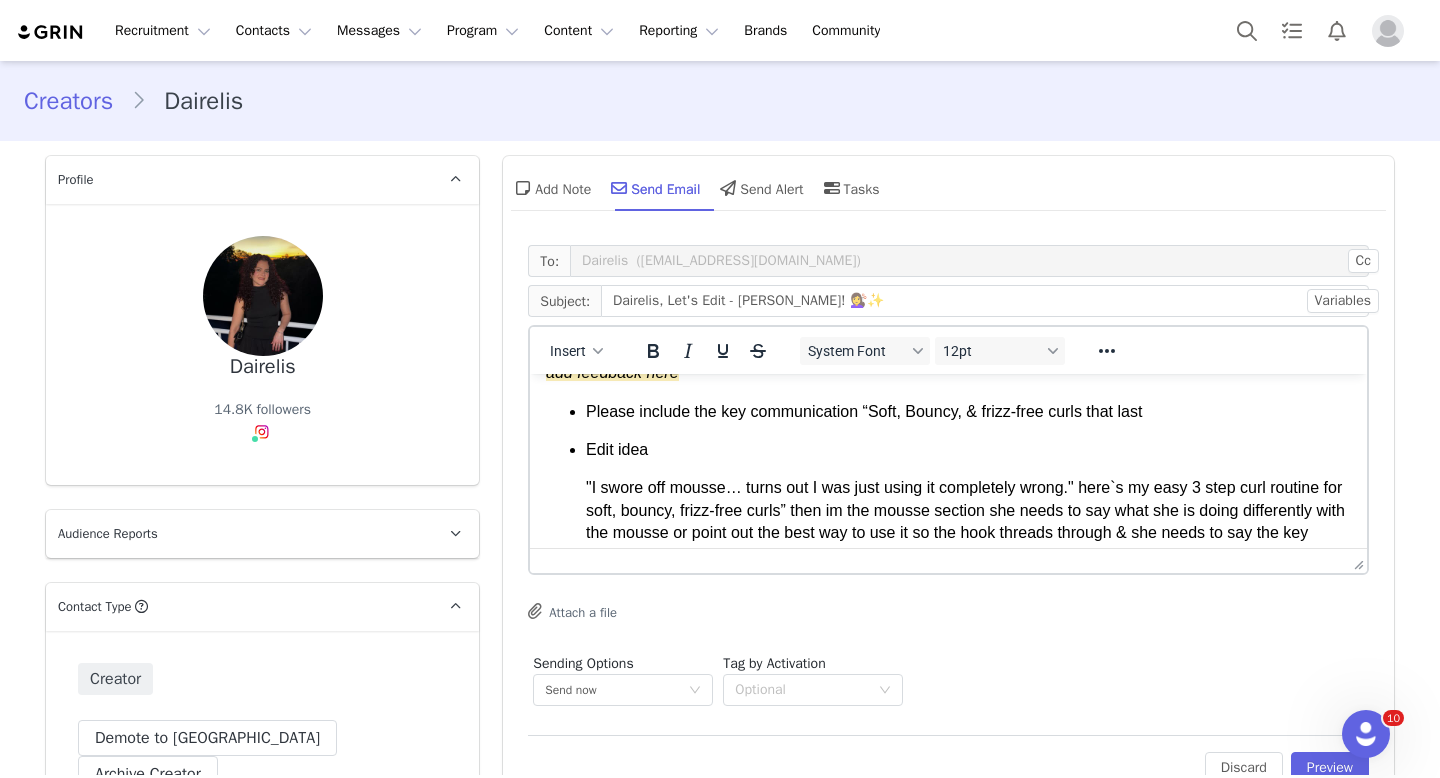 click on "Edit idea" at bounding box center [968, 450] 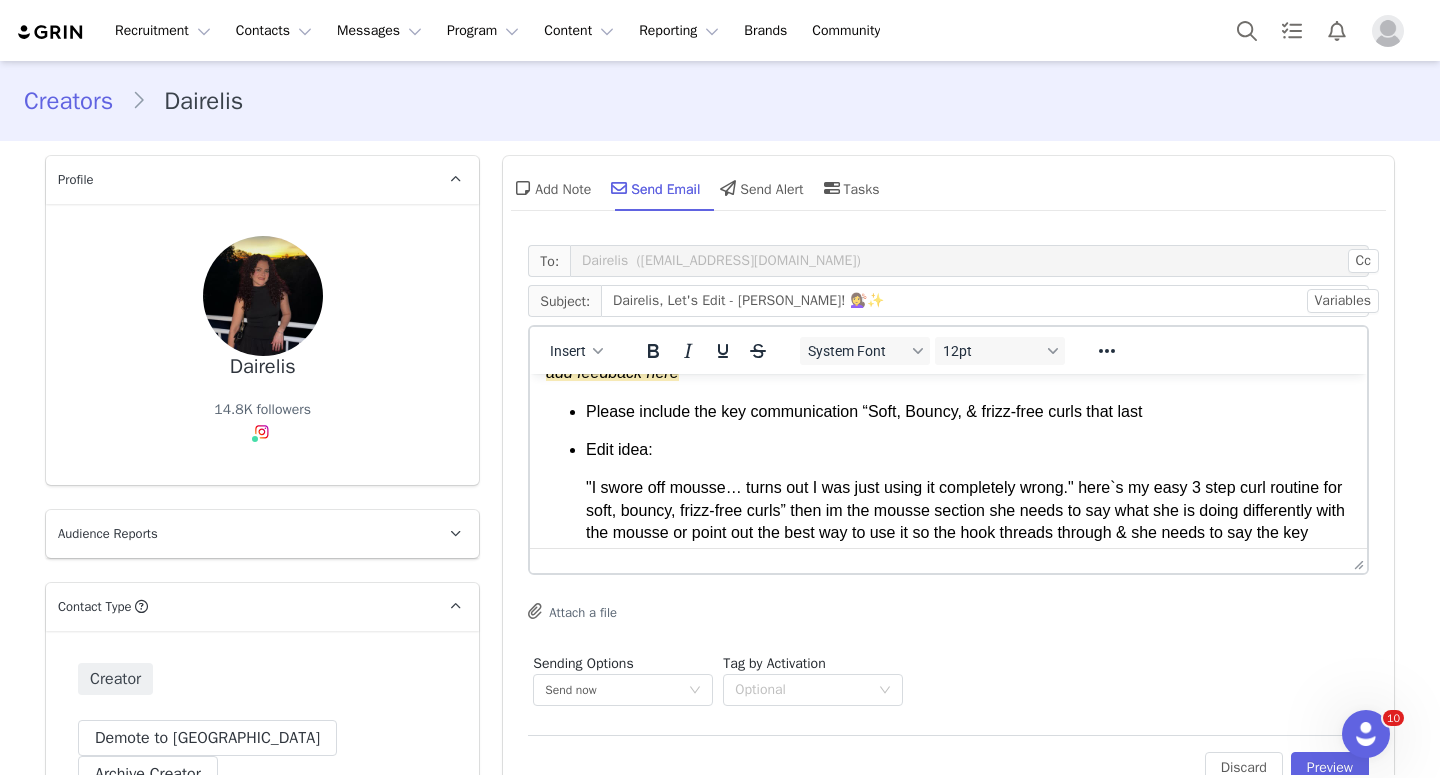 drag, startPoint x: 585, startPoint y: 486, endPoint x: 658, endPoint y: 445, distance: 83.725746 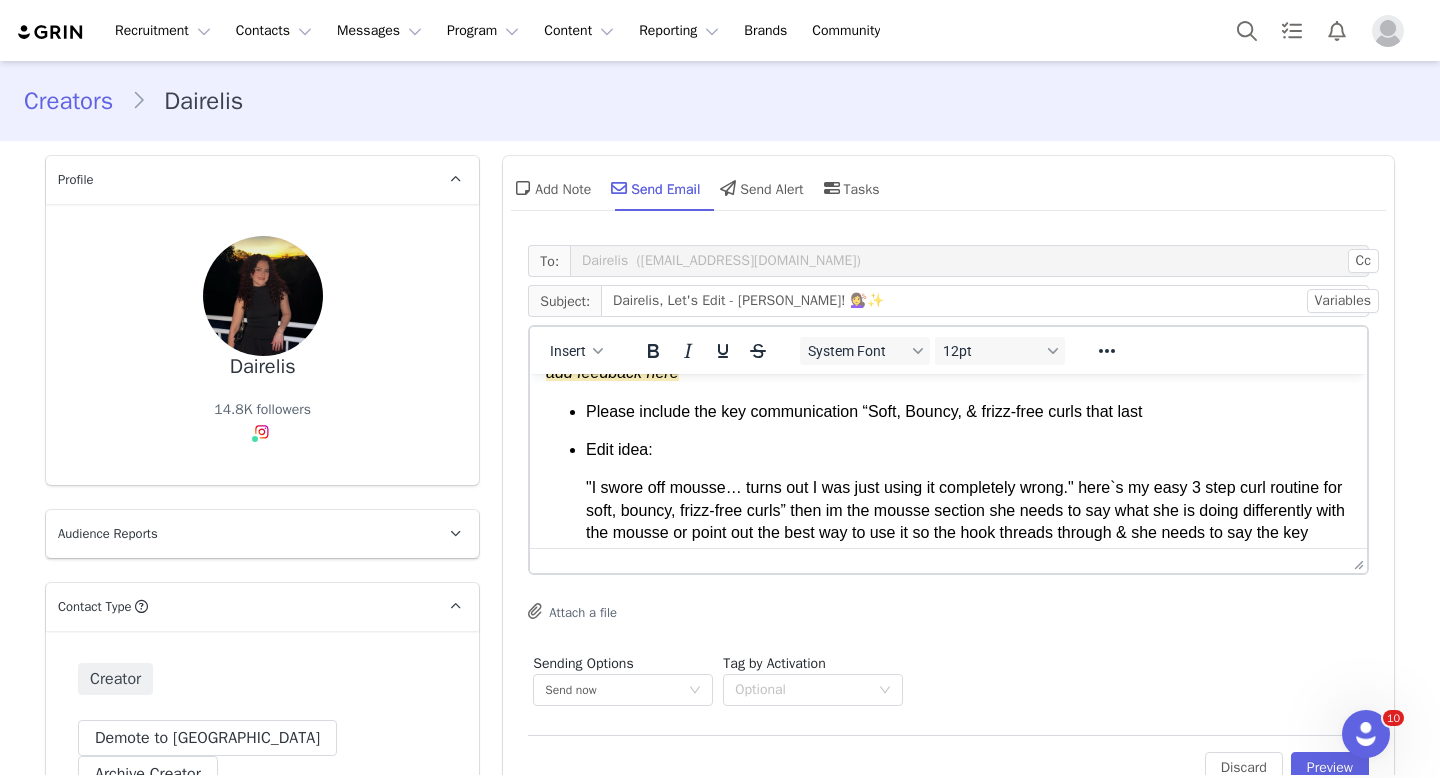 click on "Please include the key communication “Soft, Bouncy, & frizz-free curls that last Edit idea: "I swore off mousse… turns out I was just using it completely wrong." here`s my easy 3 step curl routine for soft, bouncy, frizz-free curls” then im the mousse section   she needs to say what she is doing differently with the mousse or point out the best way to use it so the hook threads through & she needs to say the key communication which i worked into the hook." at bounding box center (948, 484) 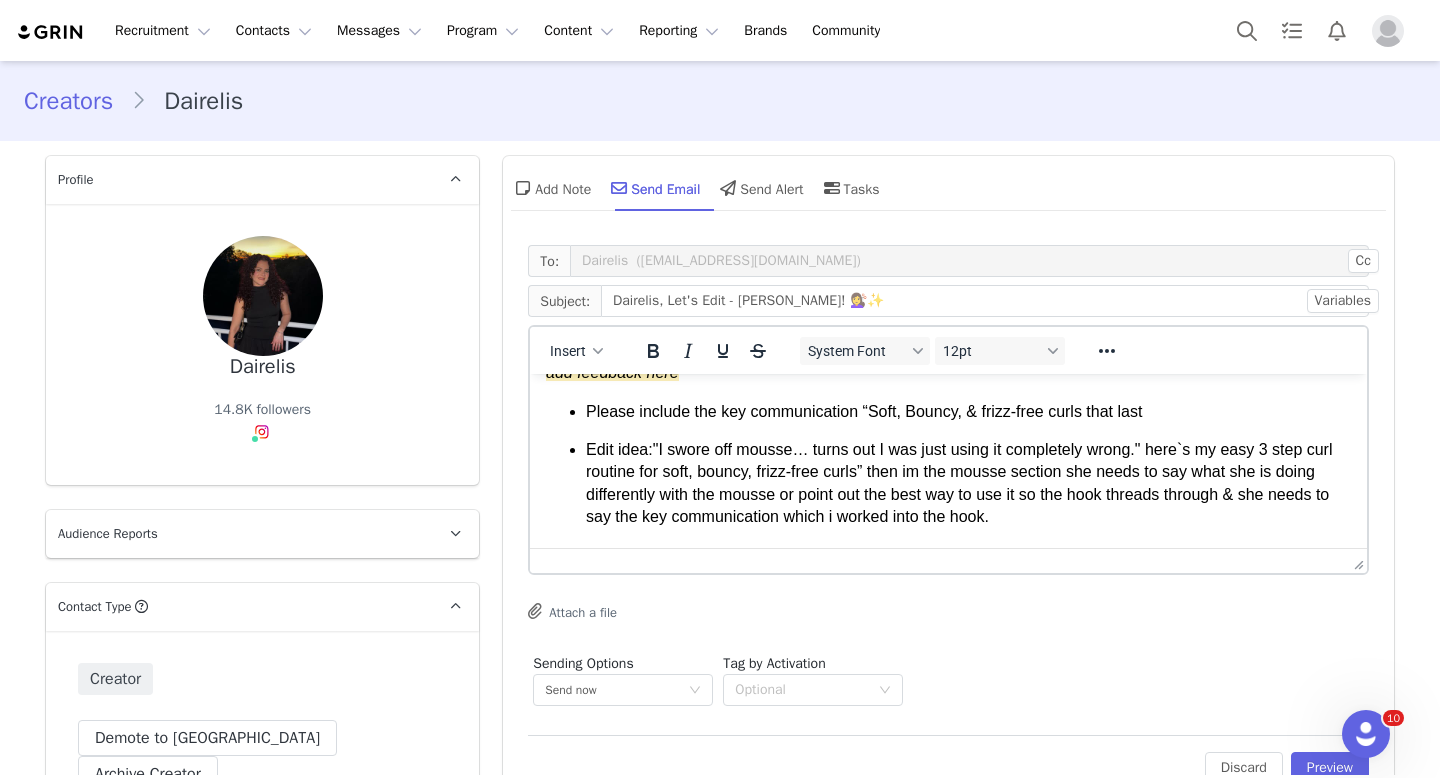 click on ""I swore off mousse… turns out I was just using it completely wrong." here`s my easy 3 step curl routine for soft, bouncy, frizz-free curls” then im the mousse section" at bounding box center (959, 460) 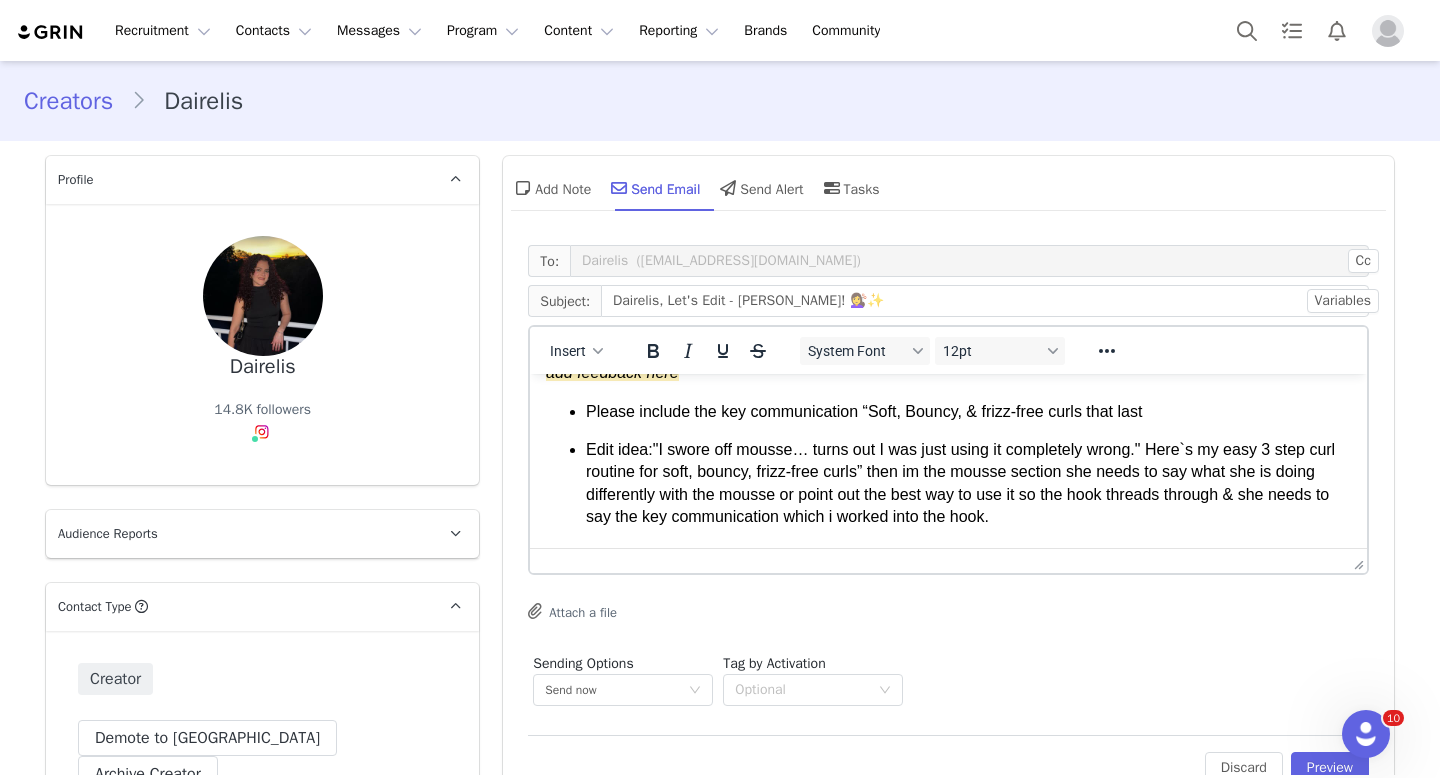click on ""I swore off mousse… turns out I was just using it completely wrong." Here`s my easy 3 step curl routine for soft, bouncy, frizz-free curls” then im the mousse section" at bounding box center [960, 460] 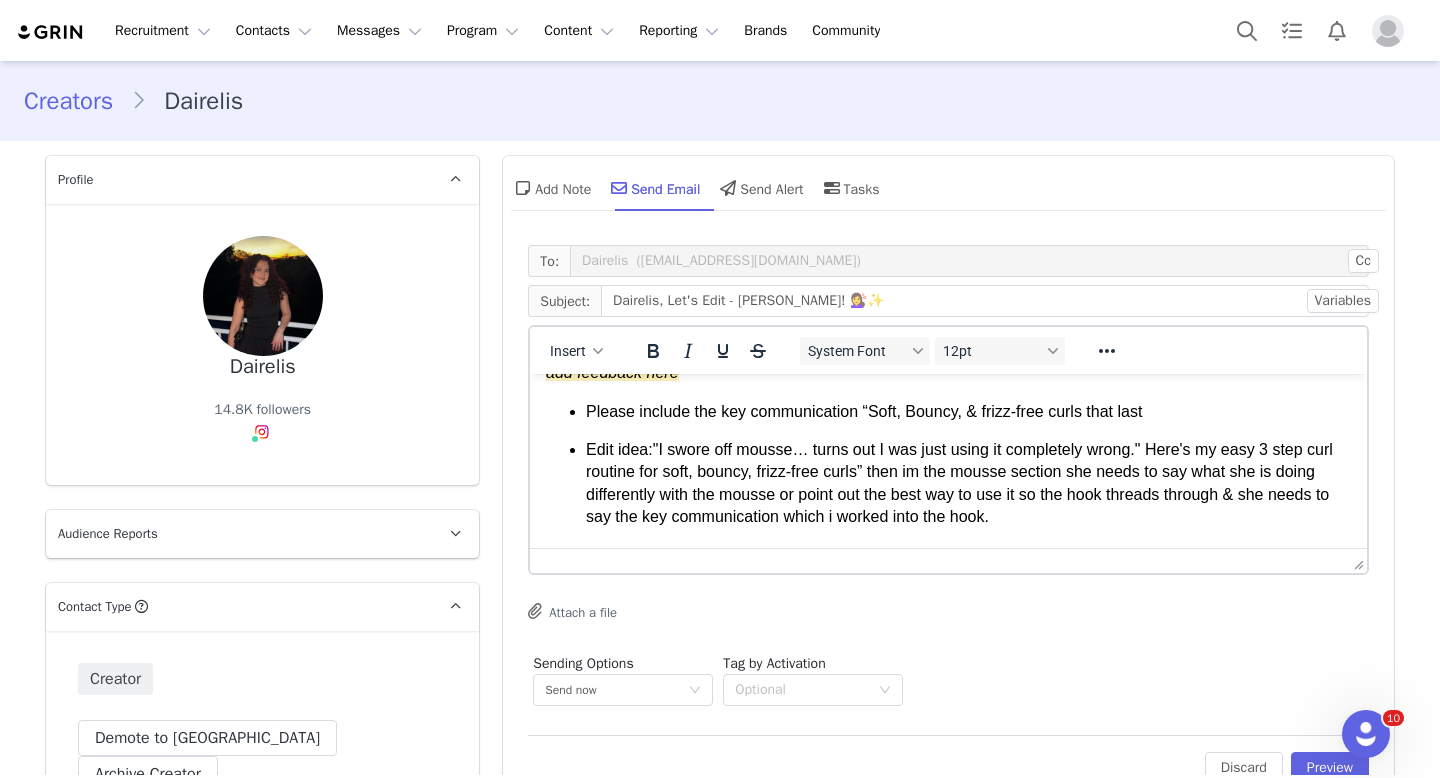 click on ""I swore off mousse… turns out I was just using it completely wrong." Here's my easy 3 step curl routine for soft, bouncy, frizz-free curls” then im the mousse section" at bounding box center [959, 460] 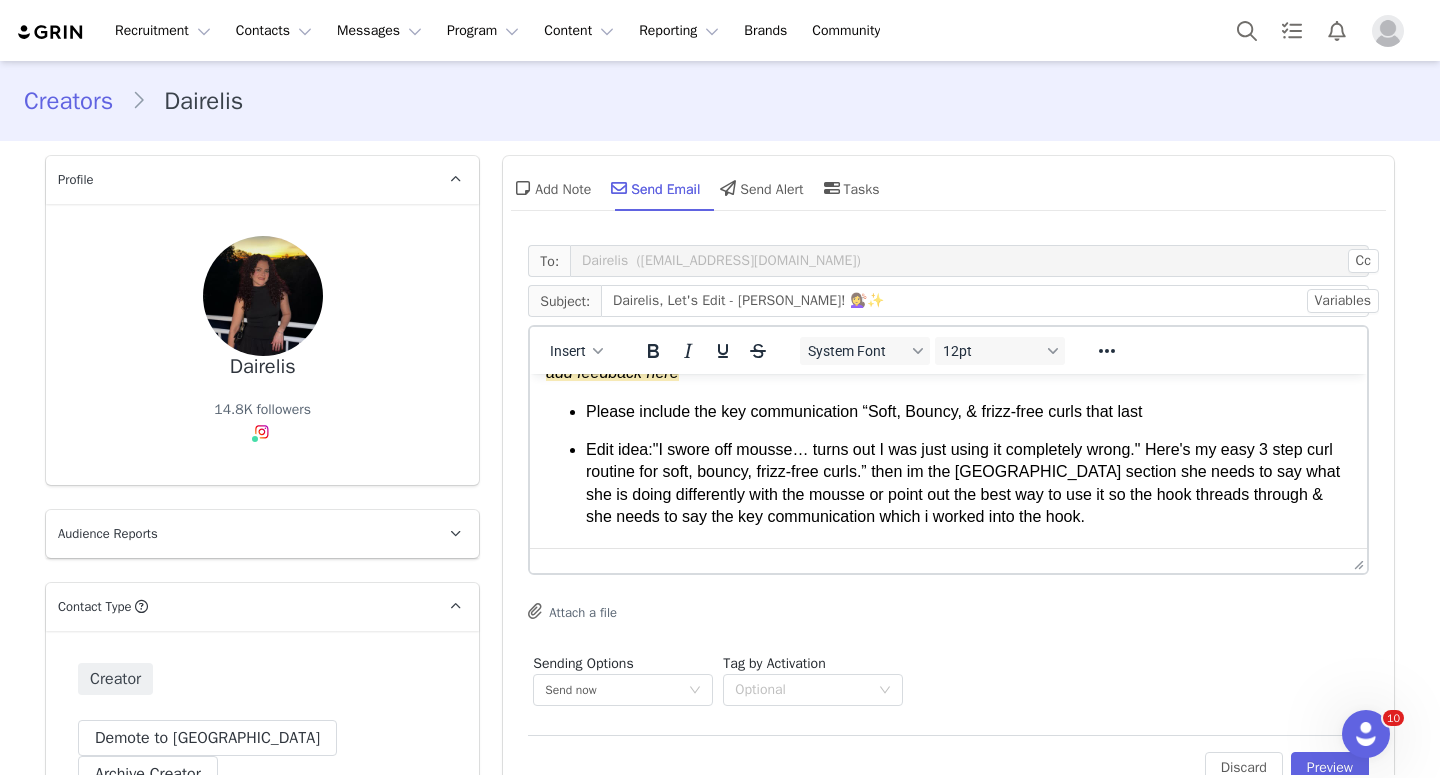 click on ""I swore off mousse… turns out I was just using it completely wrong." Here's my easy 3 step curl routine for soft, bouncy, frizz-free curls.” then im the [GEOGRAPHIC_DATA] section" at bounding box center (959, 460) 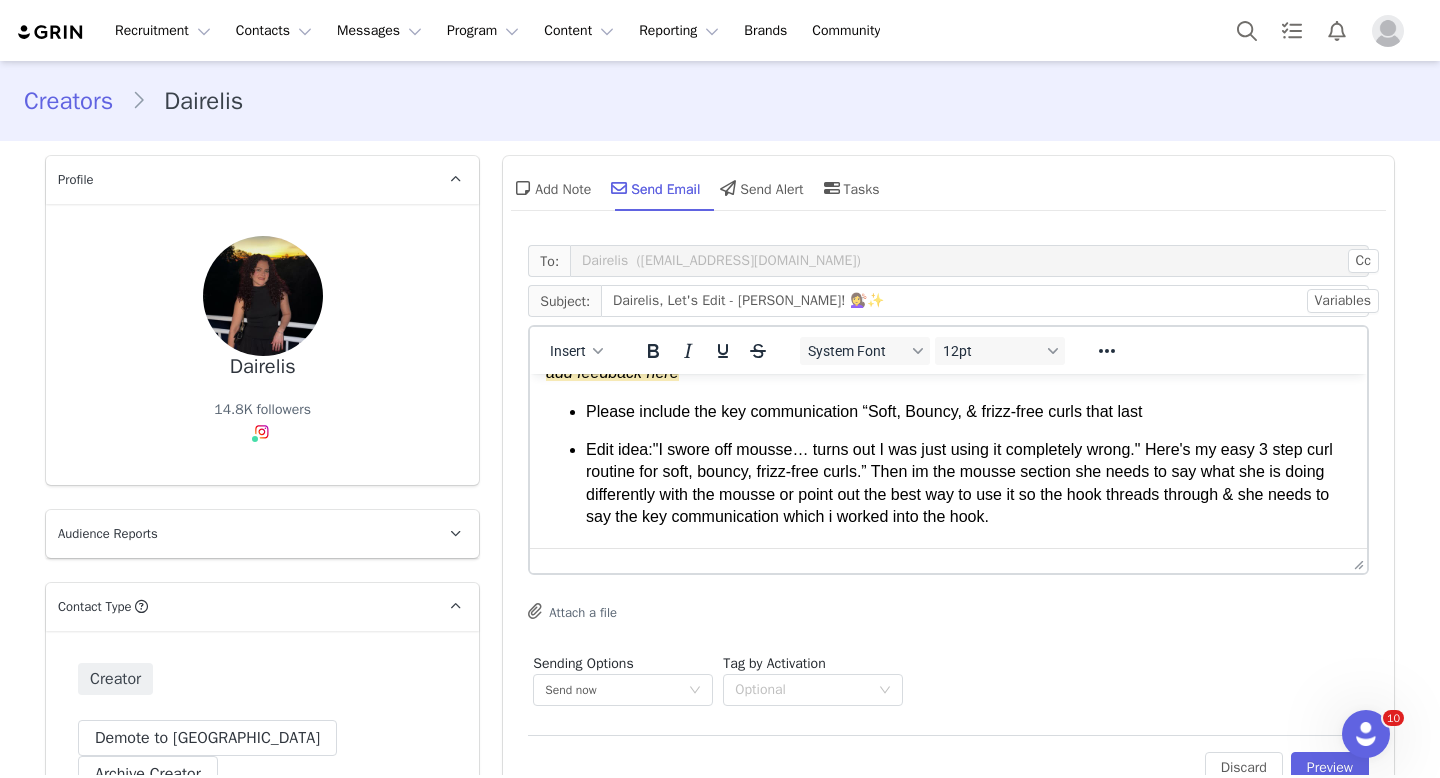 click on ""I swore off mousse… turns out I was just using it completely wrong." Here's my easy 3 step curl routine for soft, bouncy, frizz-free curls.” Then im the mousse section" at bounding box center (959, 460) 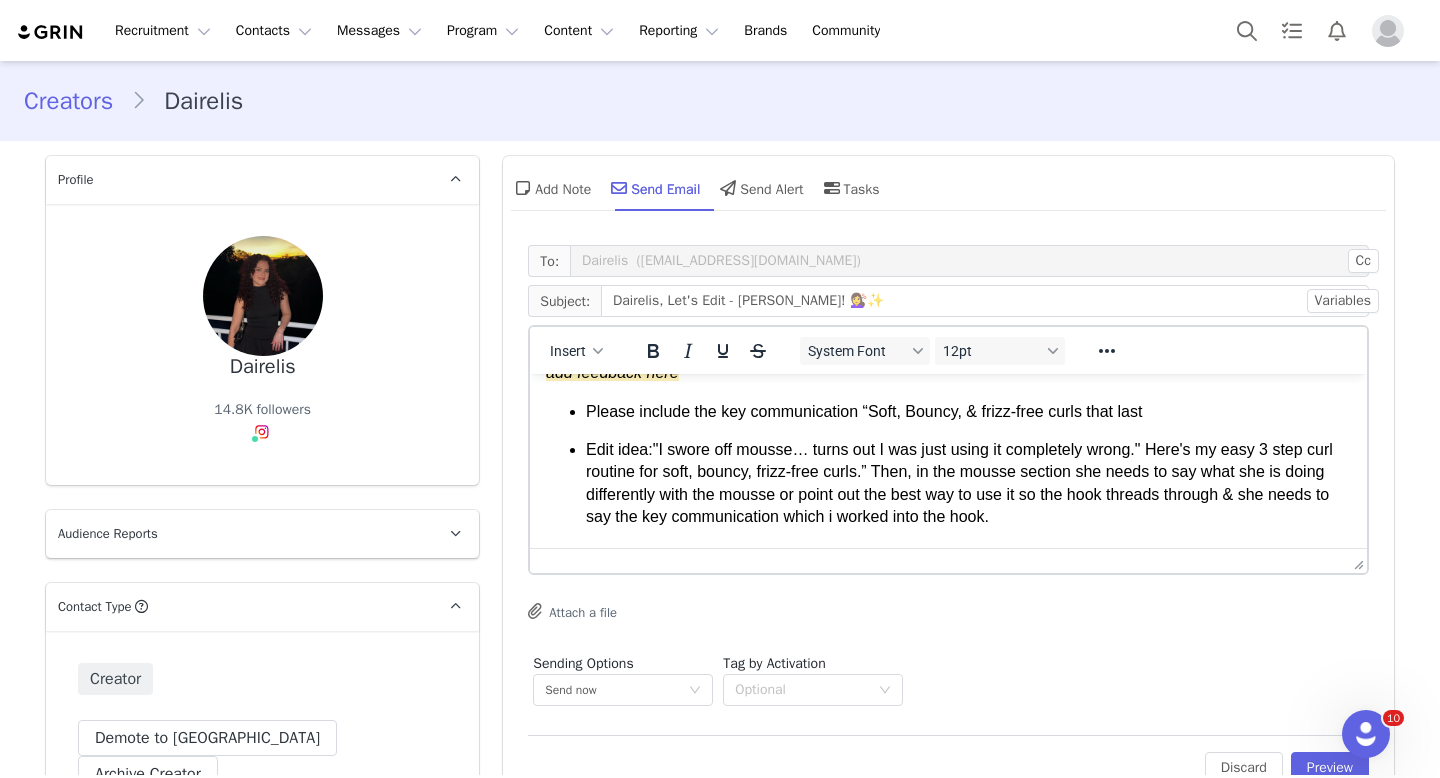 click on ""I swore off mousse… turns out I was just using it completely wrong." Here's my easy 3 step curl routine for soft, bouncy, frizz-free curls.” Then, in the mousse section" at bounding box center [959, 460] 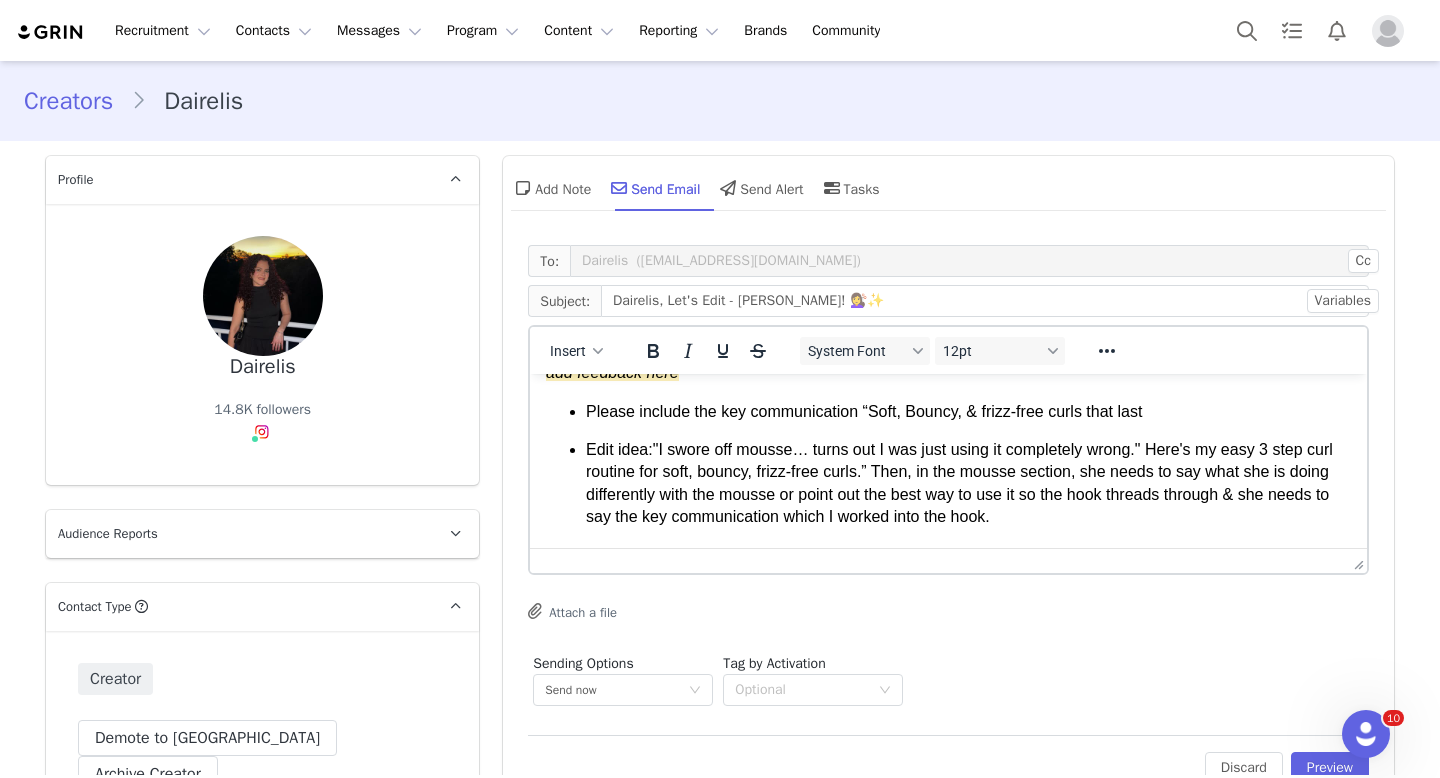 click on "Edit idea:  "I swore off mousse… turns out I was just using it completely wrong." Here's my easy 3 step curl routine for soft, bouncy, frizz-free curls.” Then, in the mousse section,   she needs to say what she is doing differently with the mousse or point out the best way to use it so the hook threads through & she needs to say the key communication which I worked into the hook." at bounding box center [968, 484] 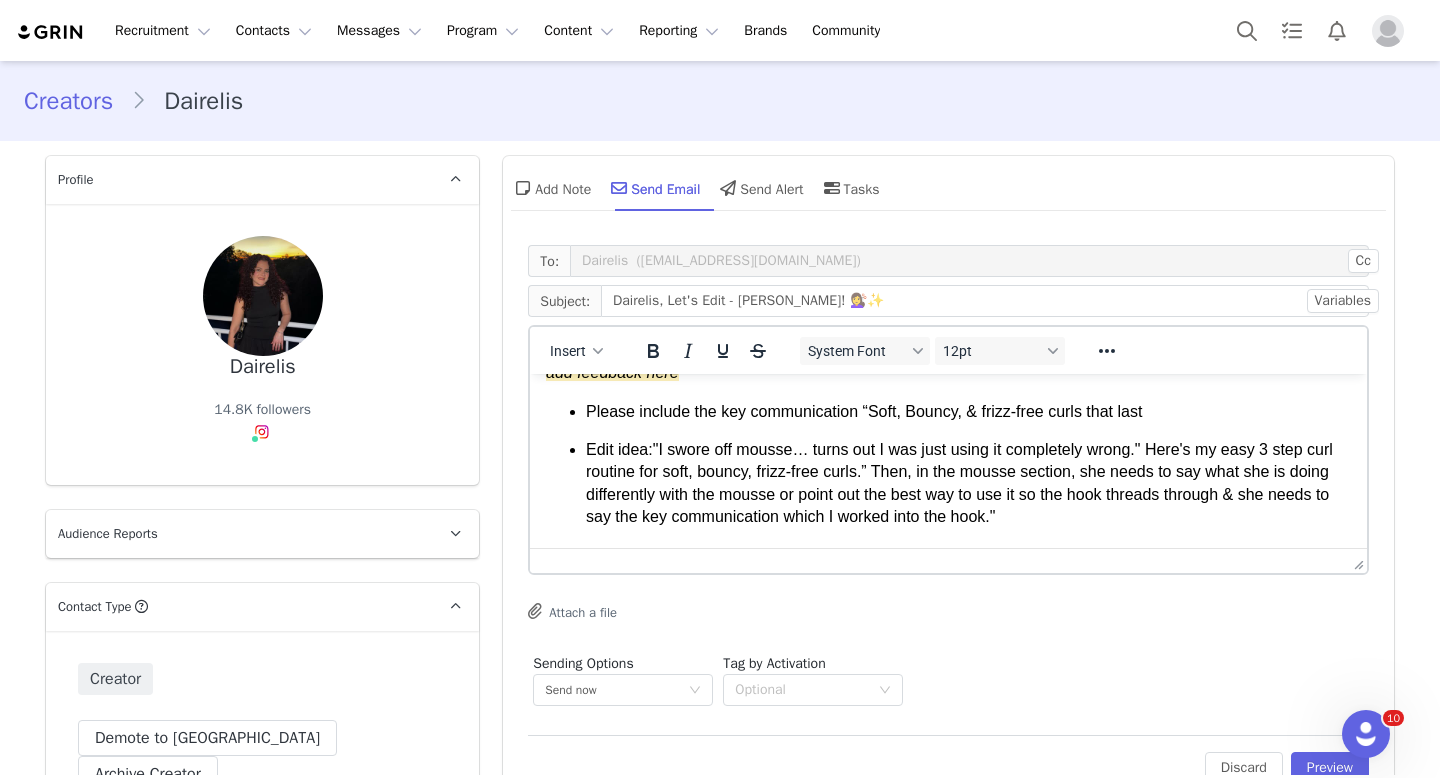 click on "Edit idea:" at bounding box center [619, 449] 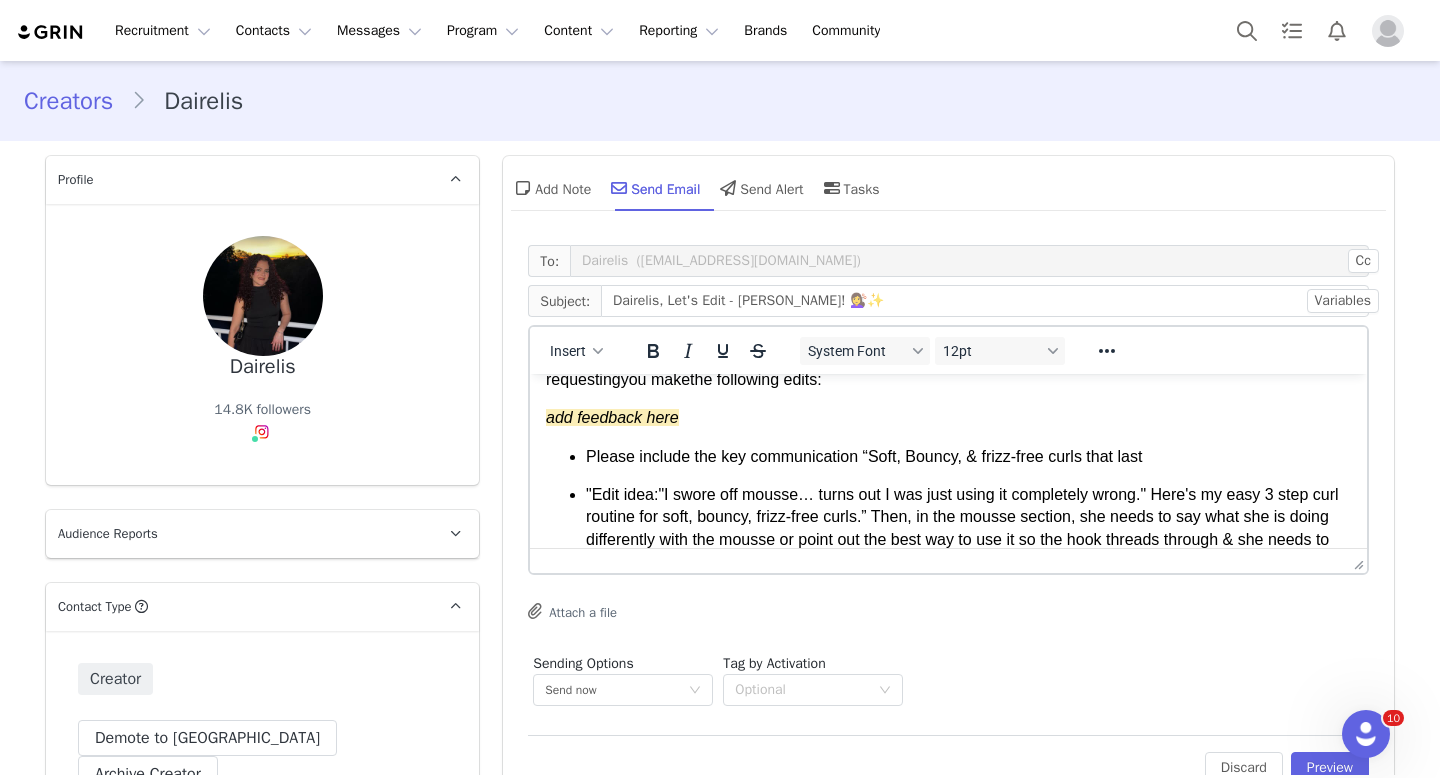 scroll, scrollTop: 80, scrollLeft: 0, axis: vertical 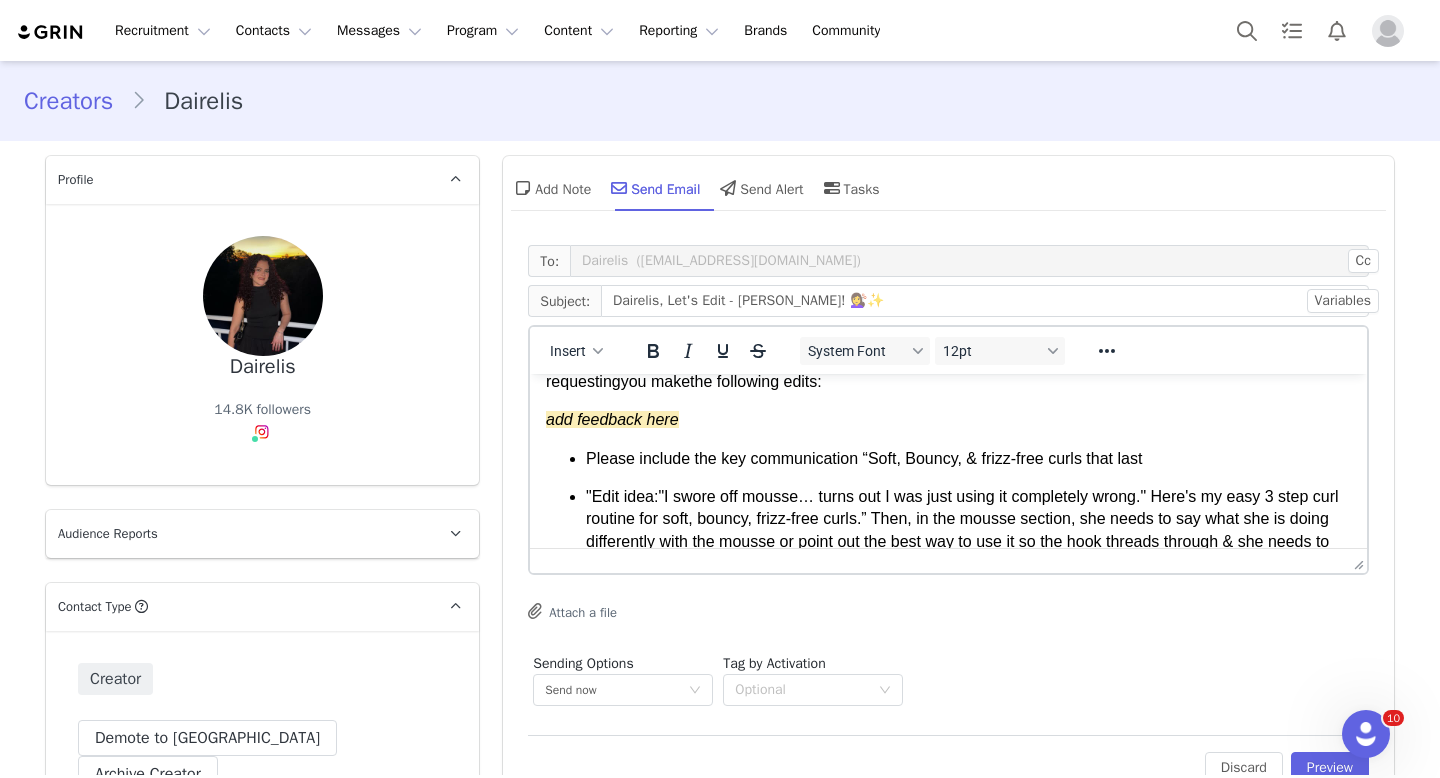 click on "add feedback here" at bounding box center (948, 420) 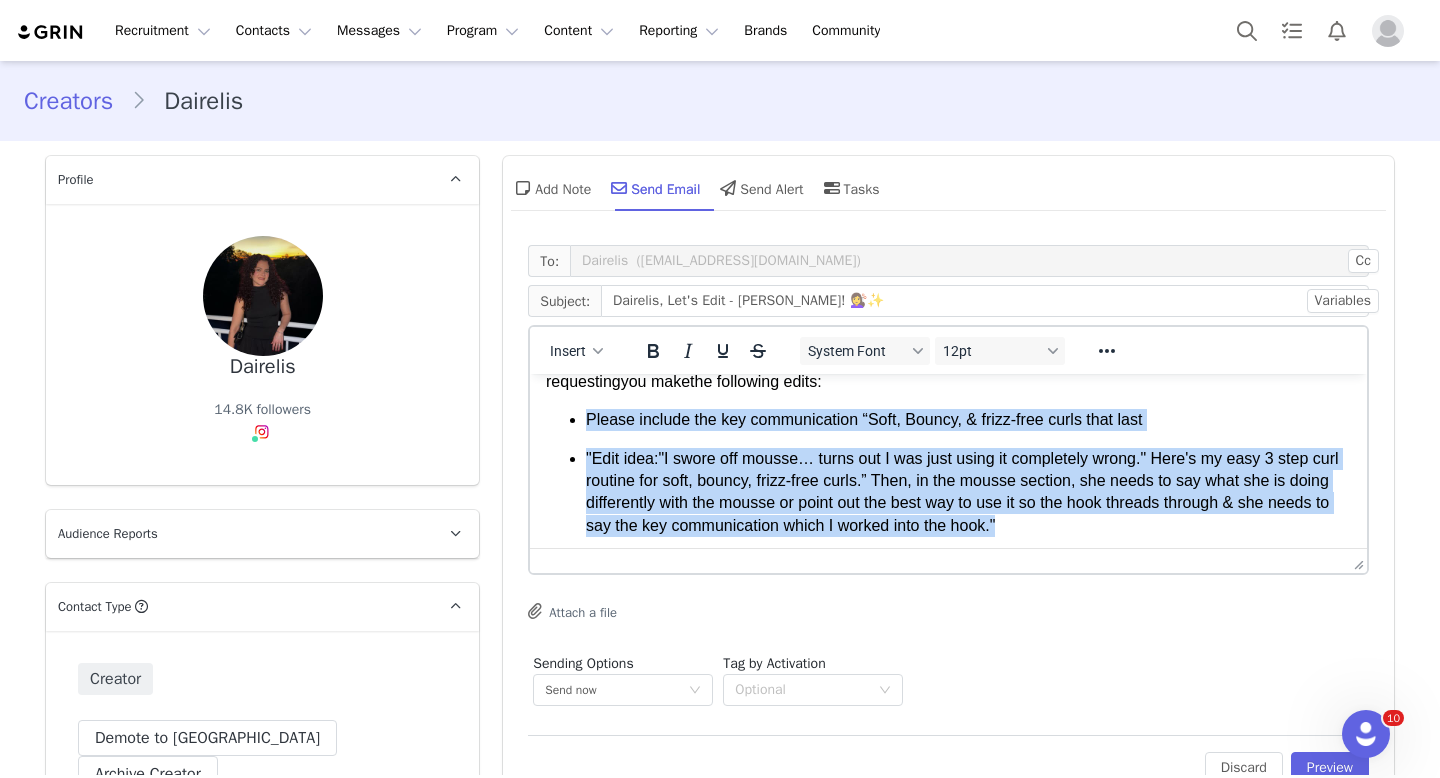 drag, startPoint x: 1082, startPoint y: 525, endPoint x: 569, endPoint y: 413, distance: 525.0838 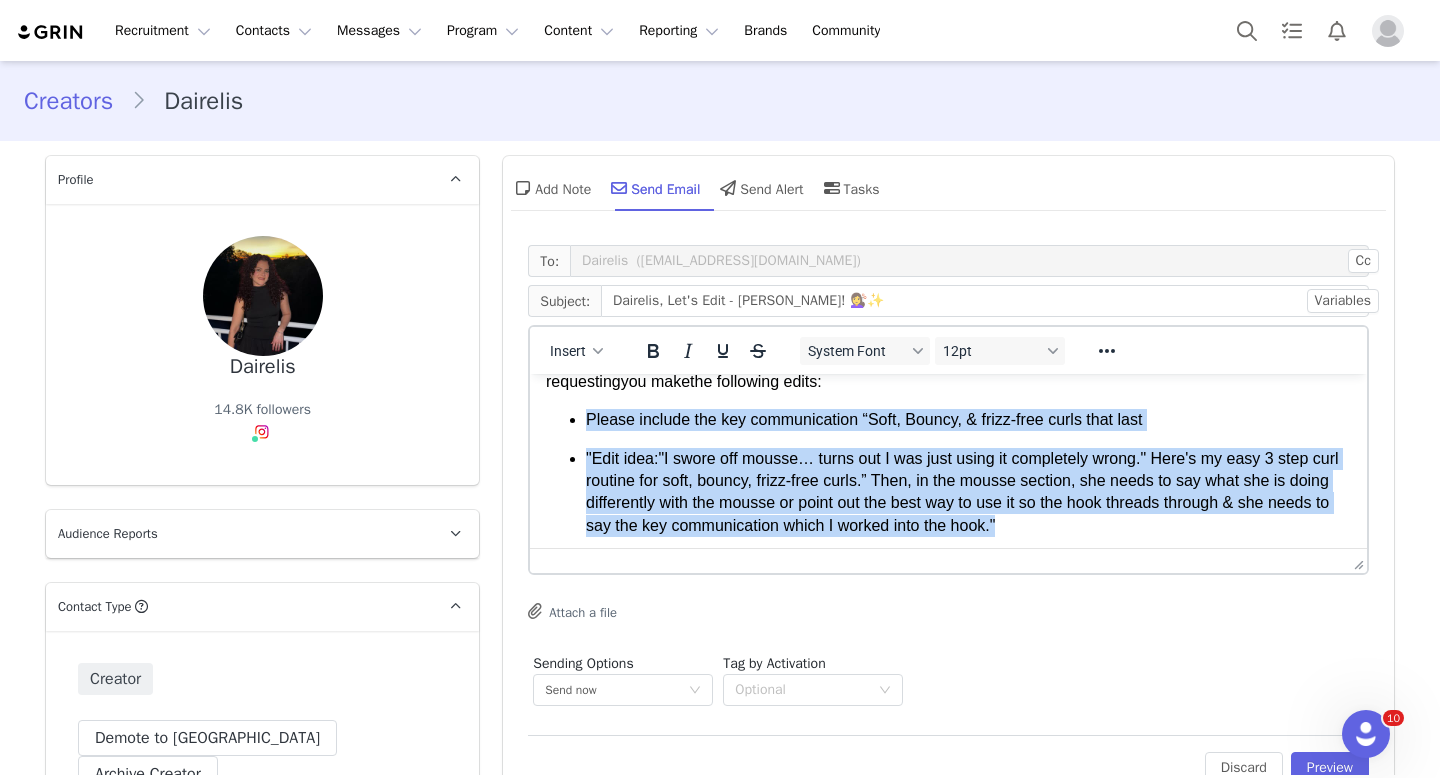 click on "Please include the key communication “Soft, Bouncy, & frizz-free curls that last "Edit idea:  "I swore off mousse… turns out I was just using it completely wrong." Here's my easy 3 step curl routine for soft, bouncy, frizz-free curls.” Then, in the mousse section,   she needs to say what she is doing differently with the mousse or point out the best way to use it so the hook threads through & she needs to say the key communication which I worked into the hook."" at bounding box center [948, 473] 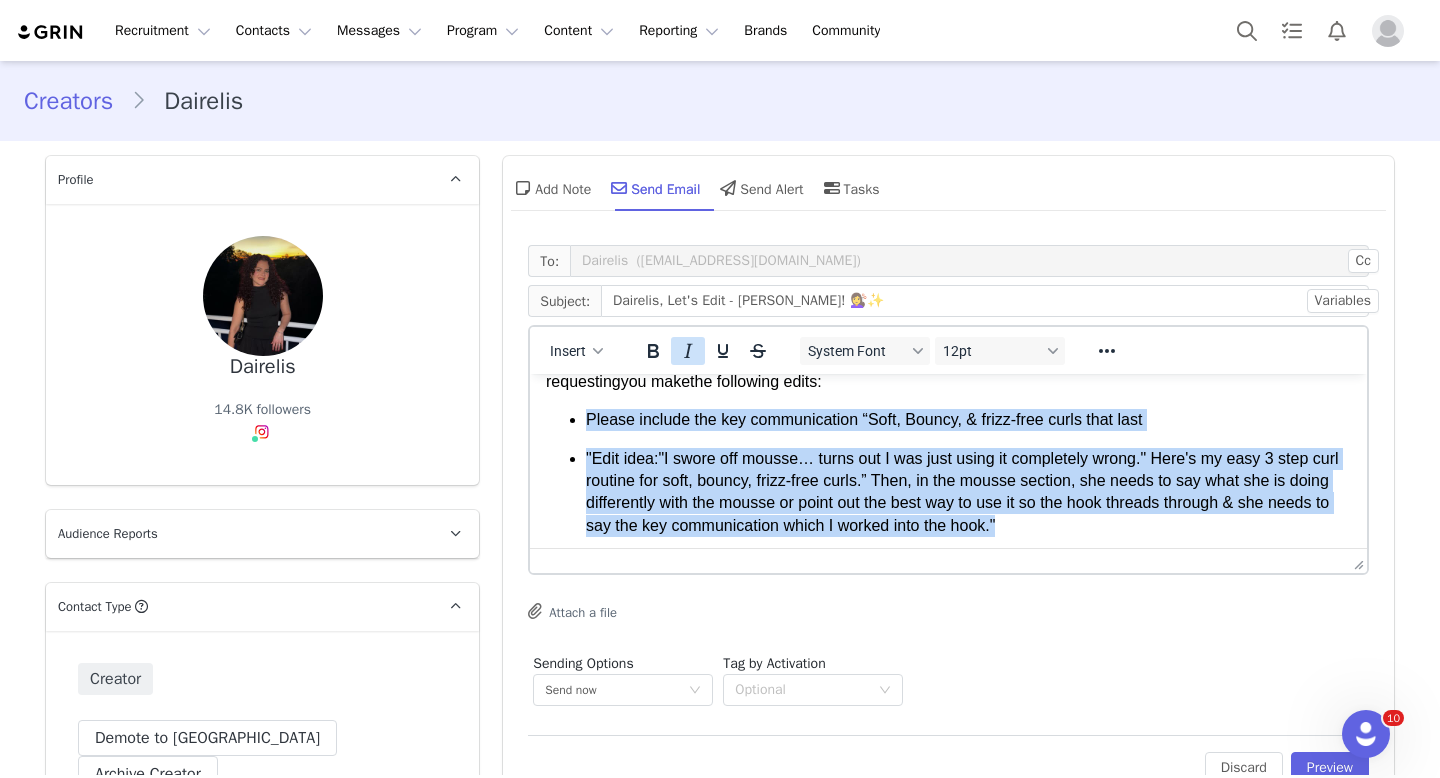 click 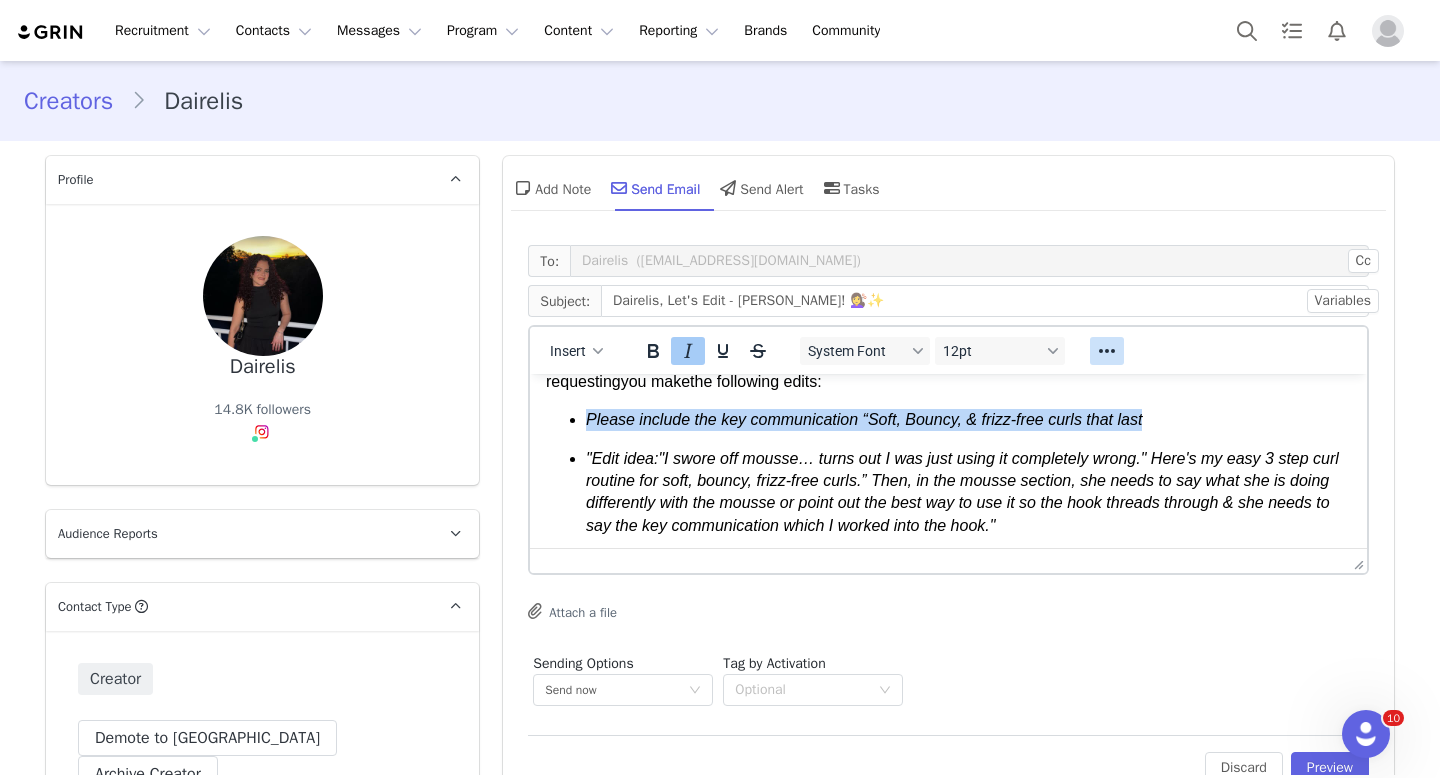 click at bounding box center (1107, 351) 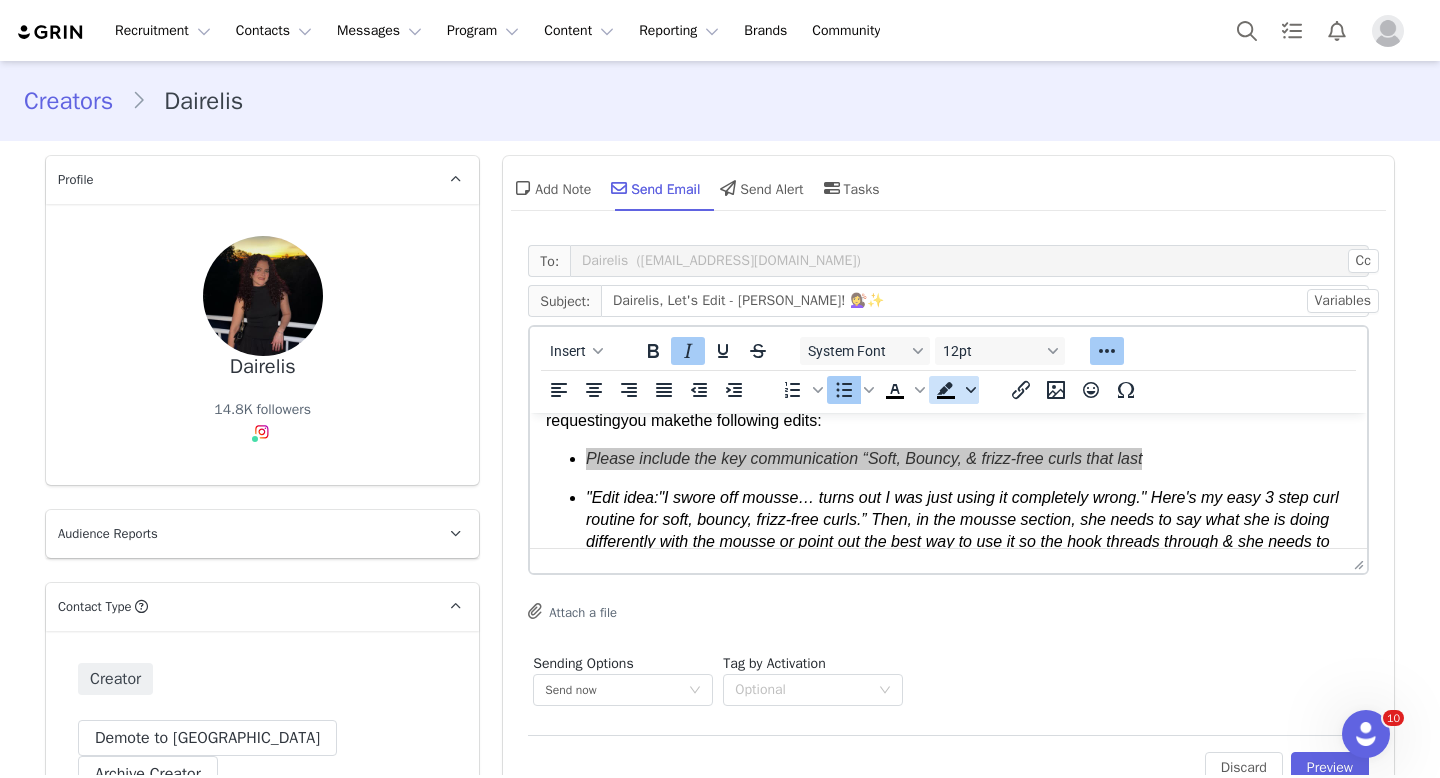 click at bounding box center (971, 390) 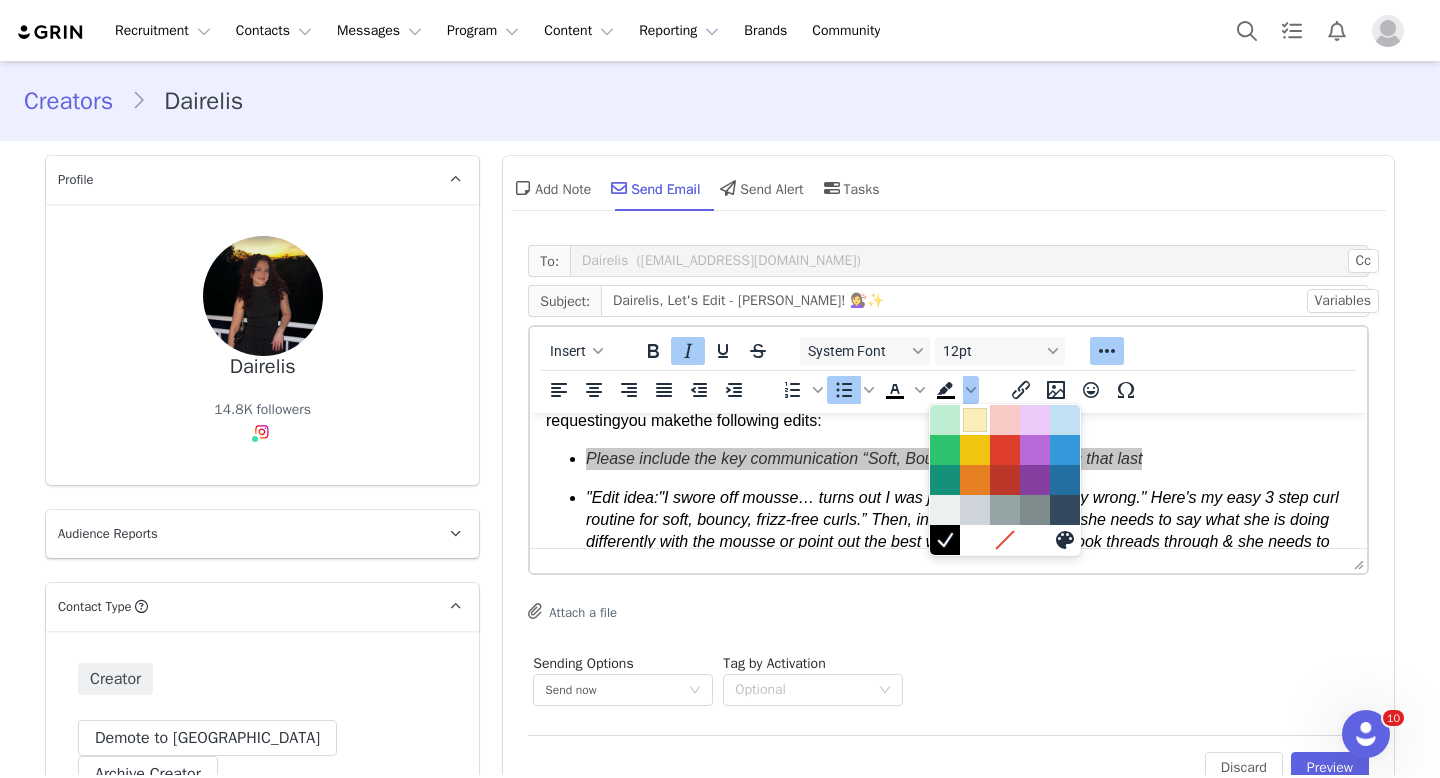 click at bounding box center [975, 420] 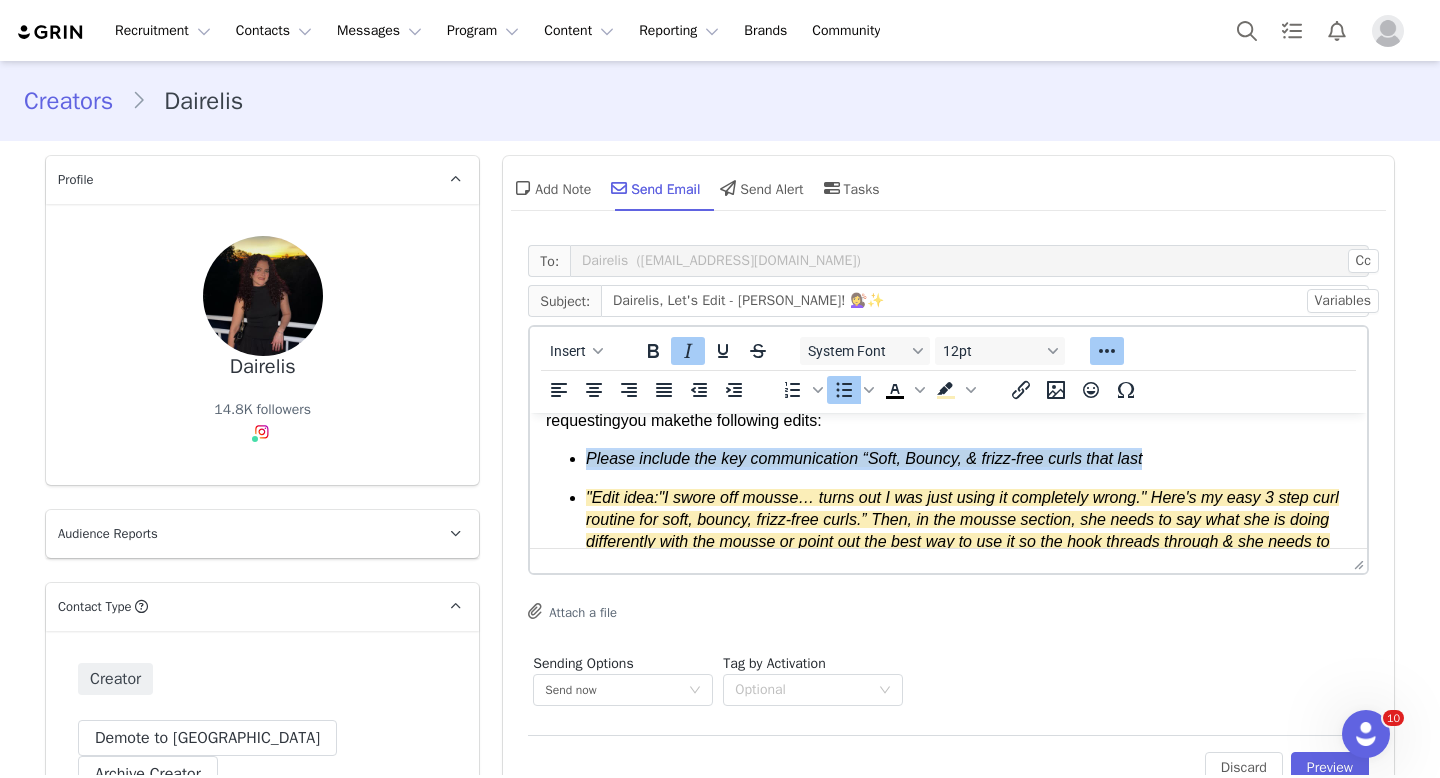 click on "Please include the key communication “Soft, Bouncy, & frizz-free curls that last" at bounding box center [864, 458] 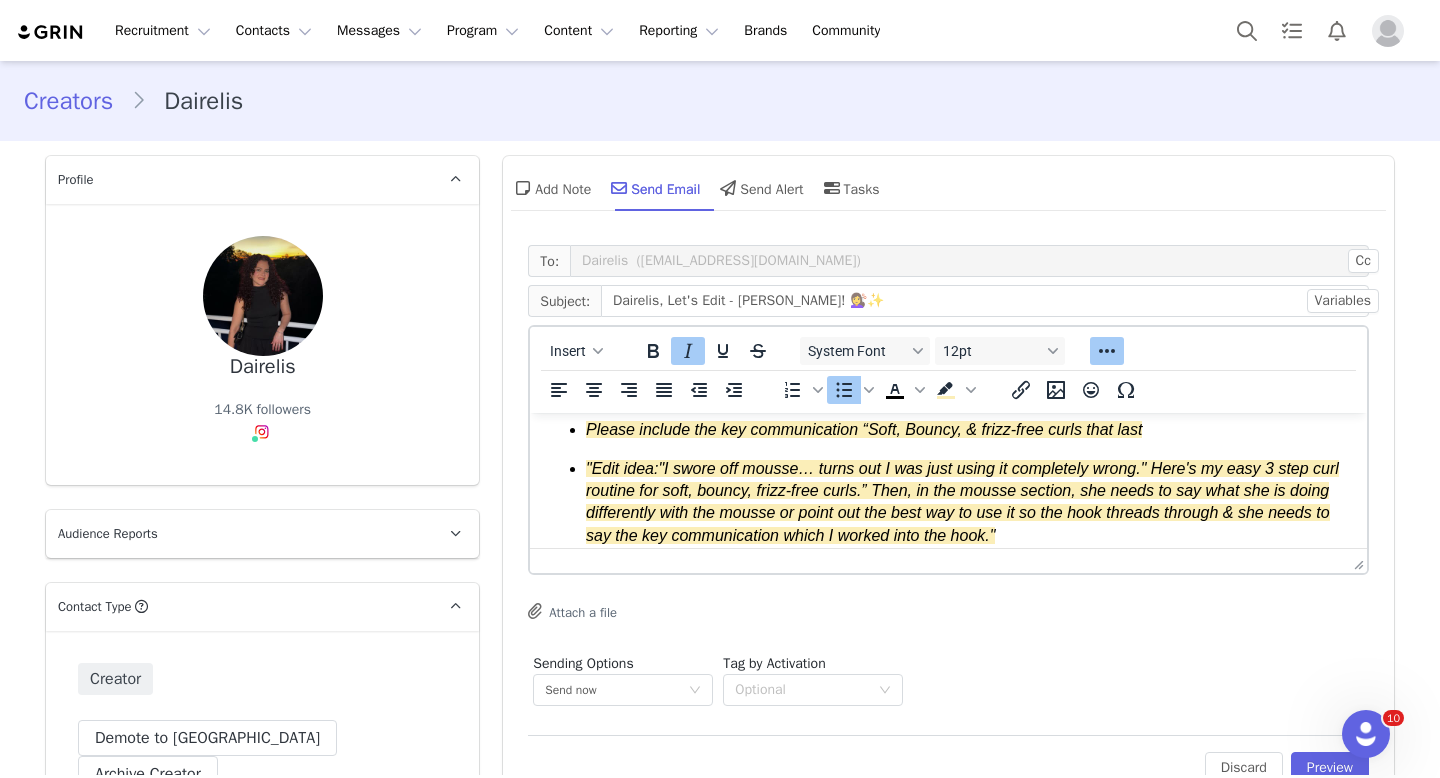 scroll, scrollTop: 278, scrollLeft: 0, axis: vertical 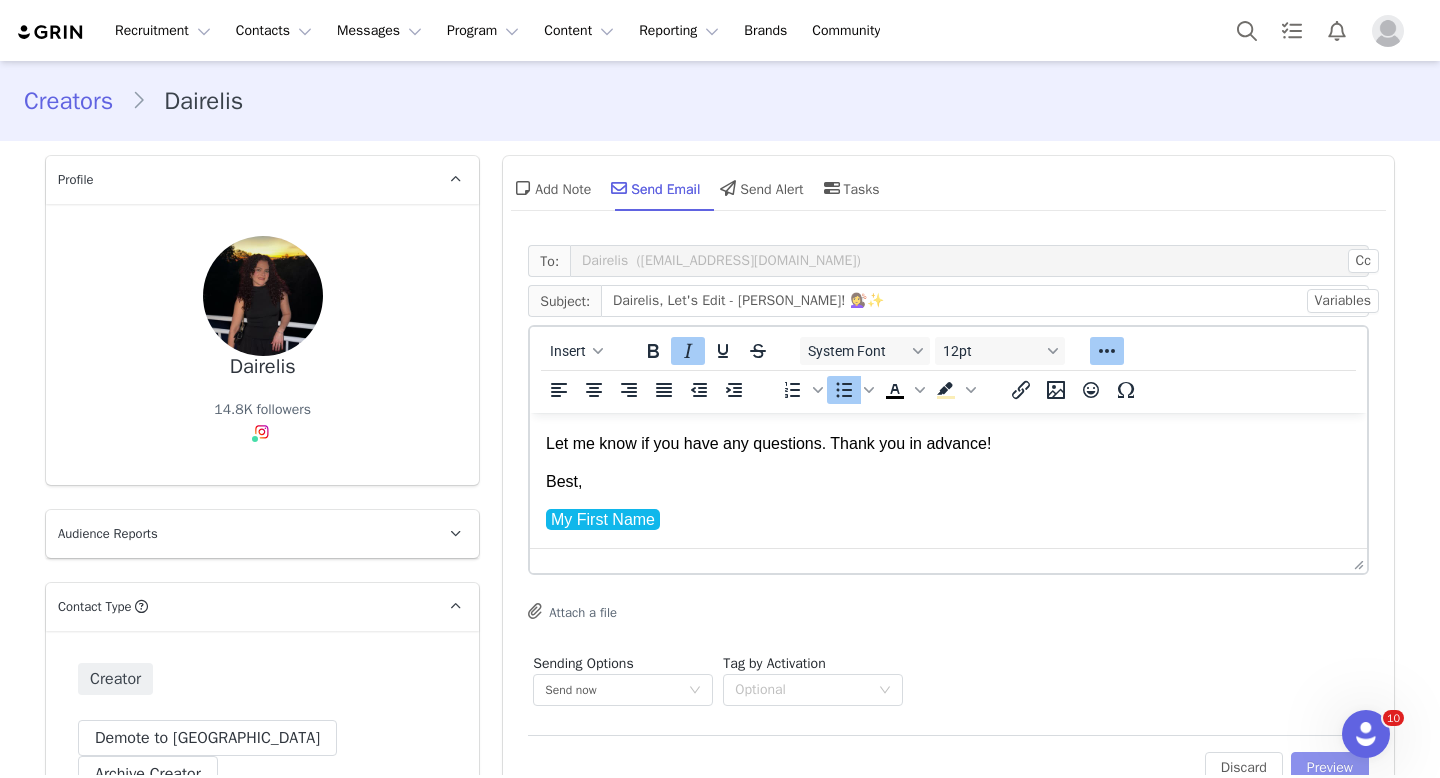 click on "Preview" at bounding box center [1330, 768] 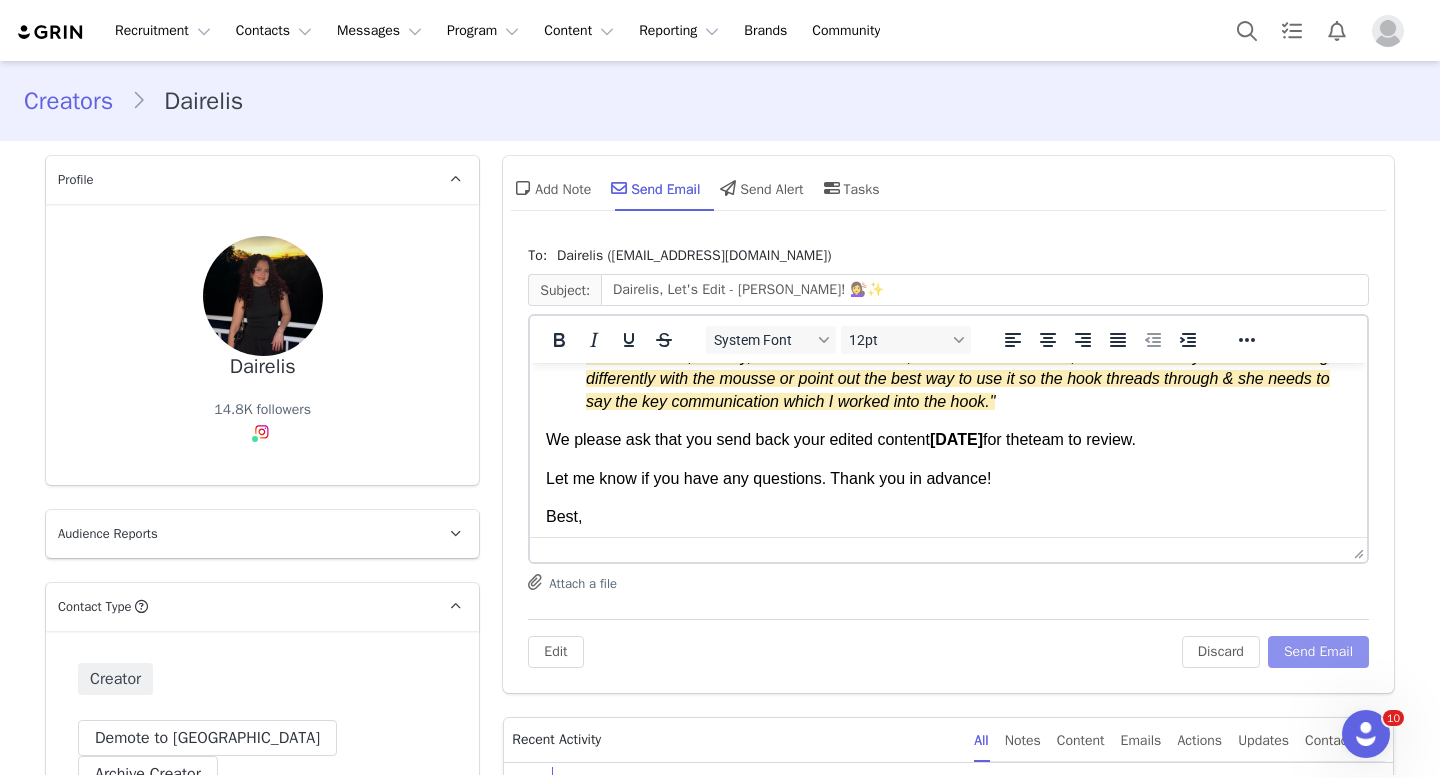 scroll, scrollTop: 239, scrollLeft: 0, axis: vertical 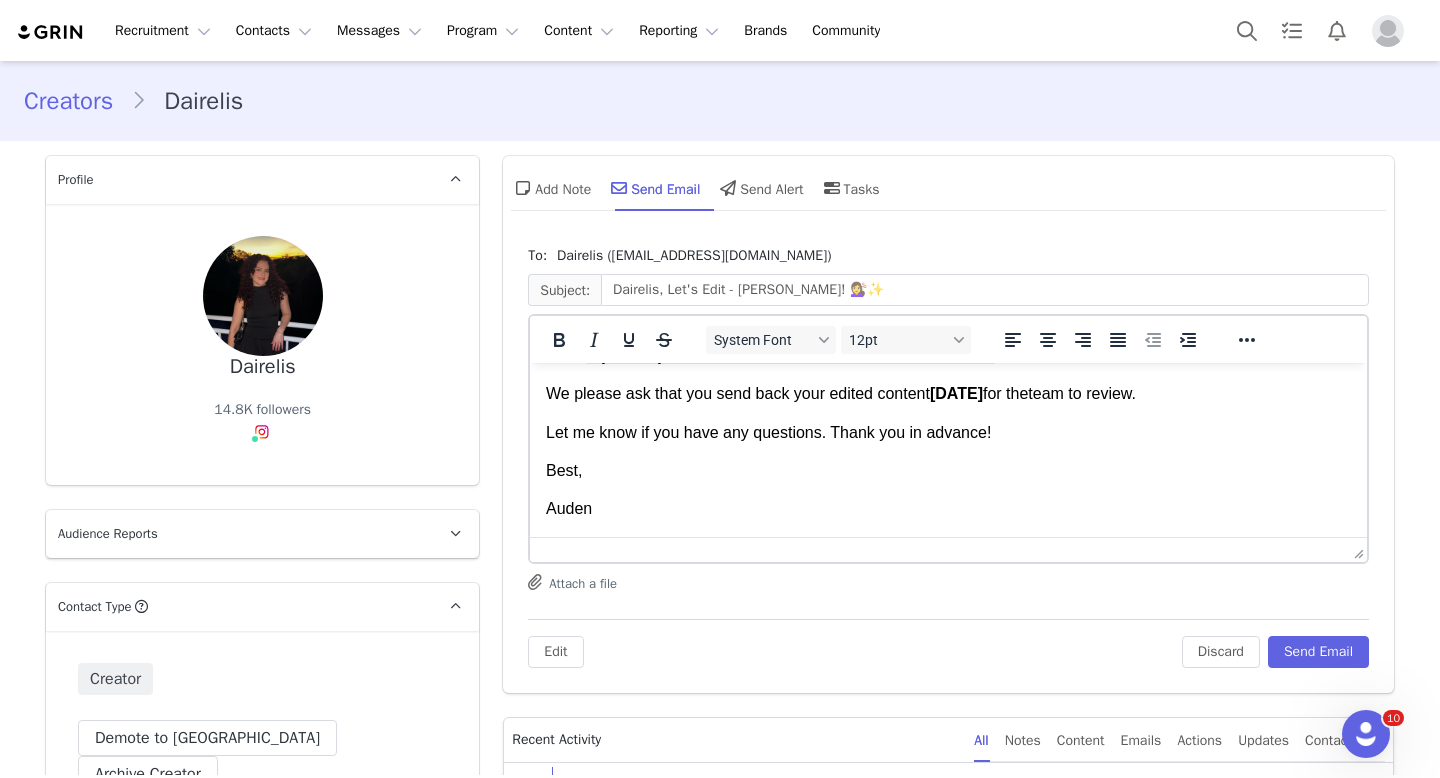 click on "Best," at bounding box center (948, 471) 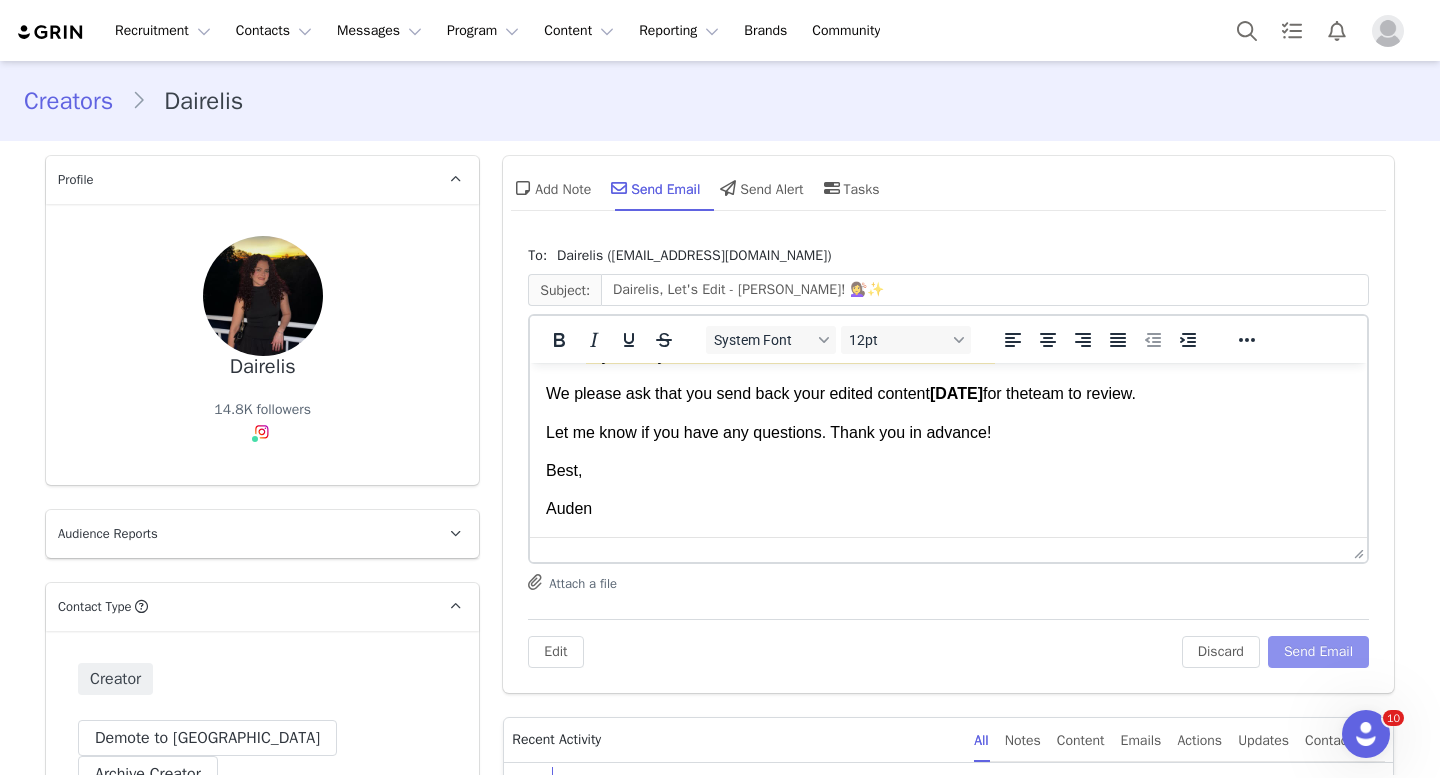 click on "Send Email" at bounding box center (1318, 652) 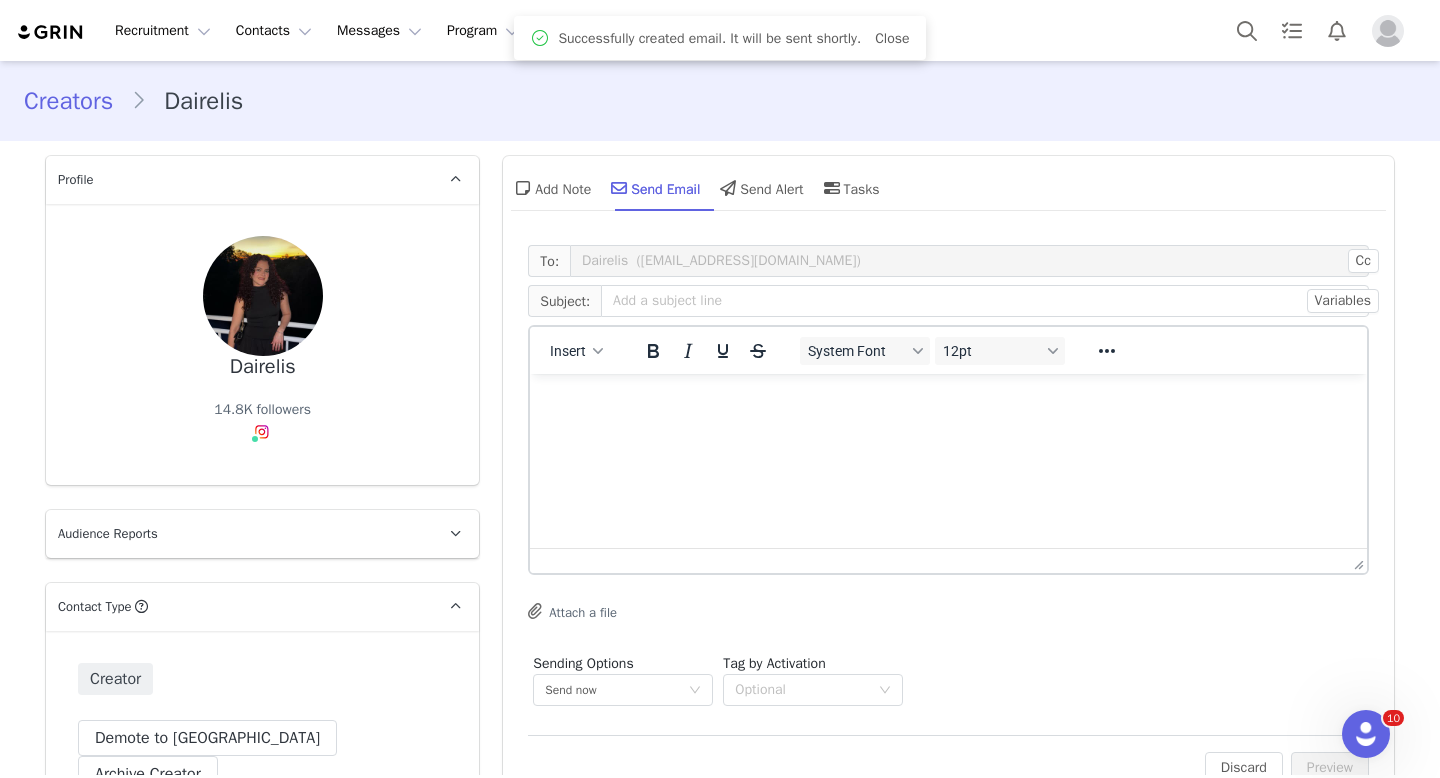scroll, scrollTop: 0, scrollLeft: 0, axis: both 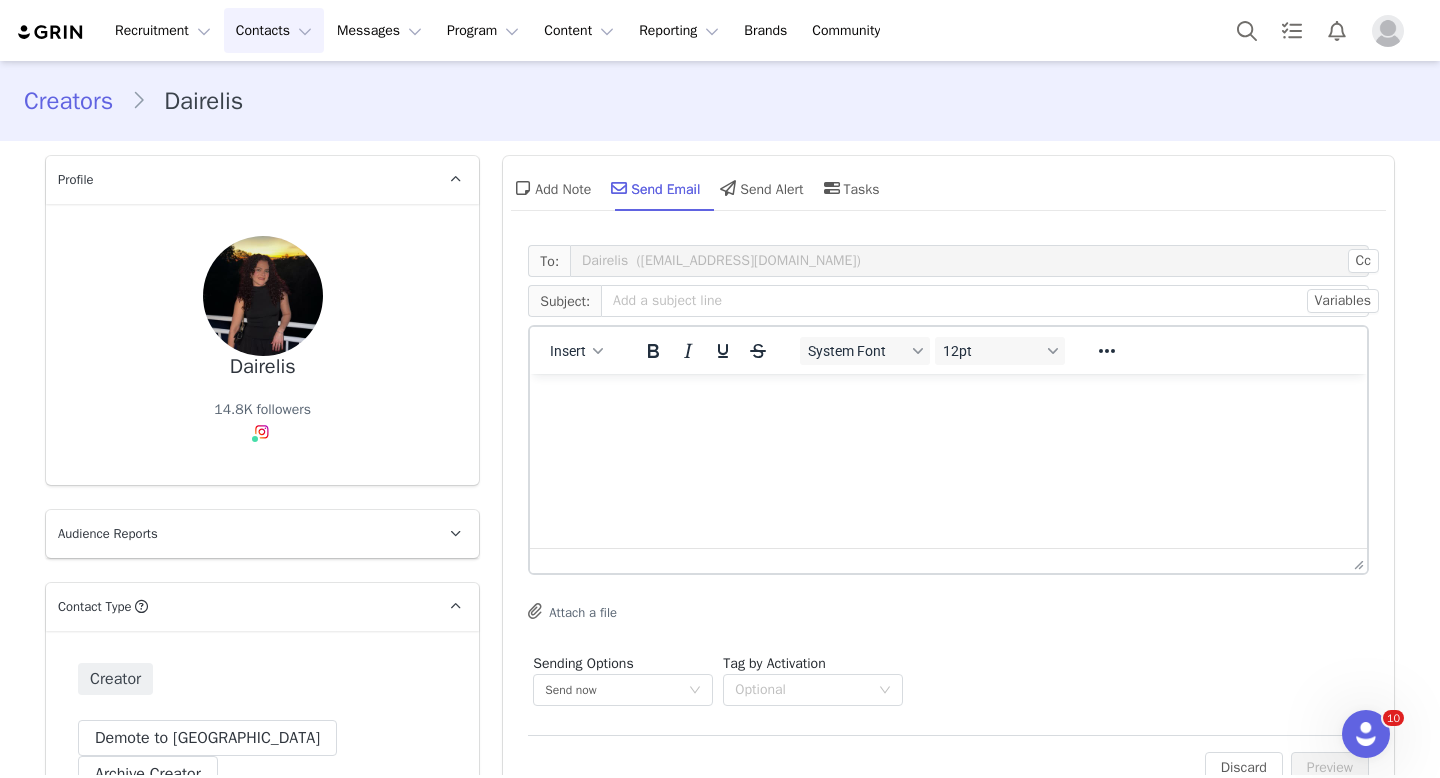 click on "Contacts Contacts" at bounding box center [274, 30] 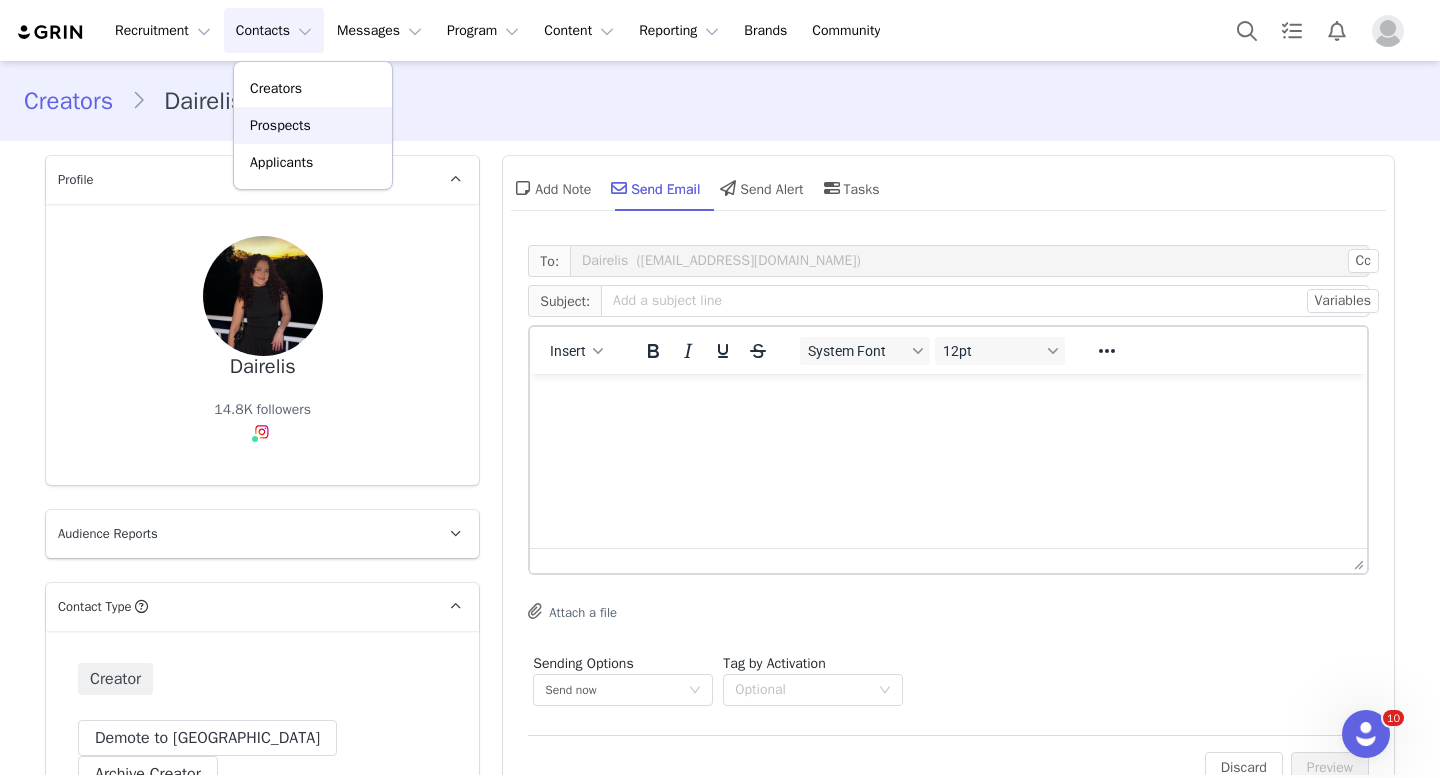 click on "Prospects" at bounding box center (280, 125) 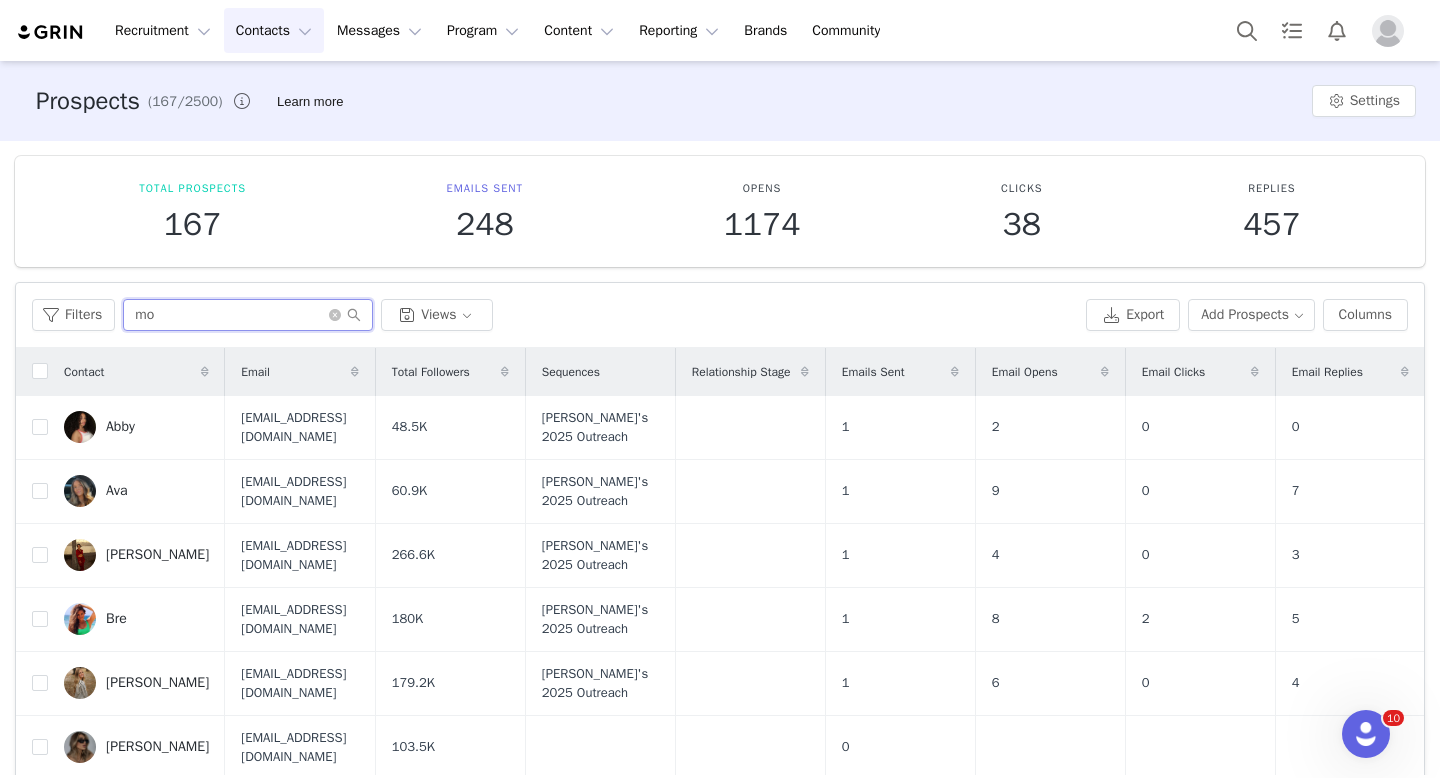 click on "mo" at bounding box center [248, 315] 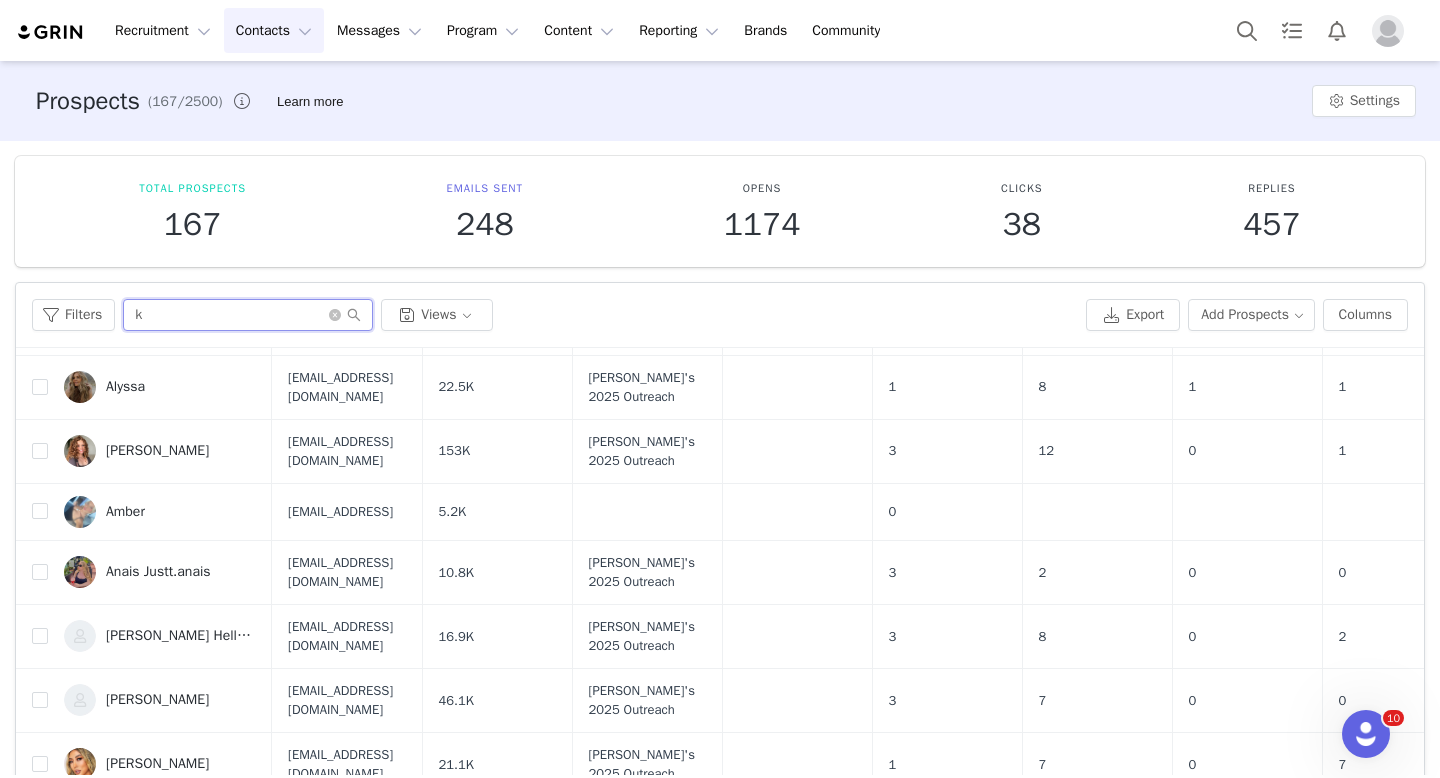 scroll, scrollTop: 0, scrollLeft: 0, axis: both 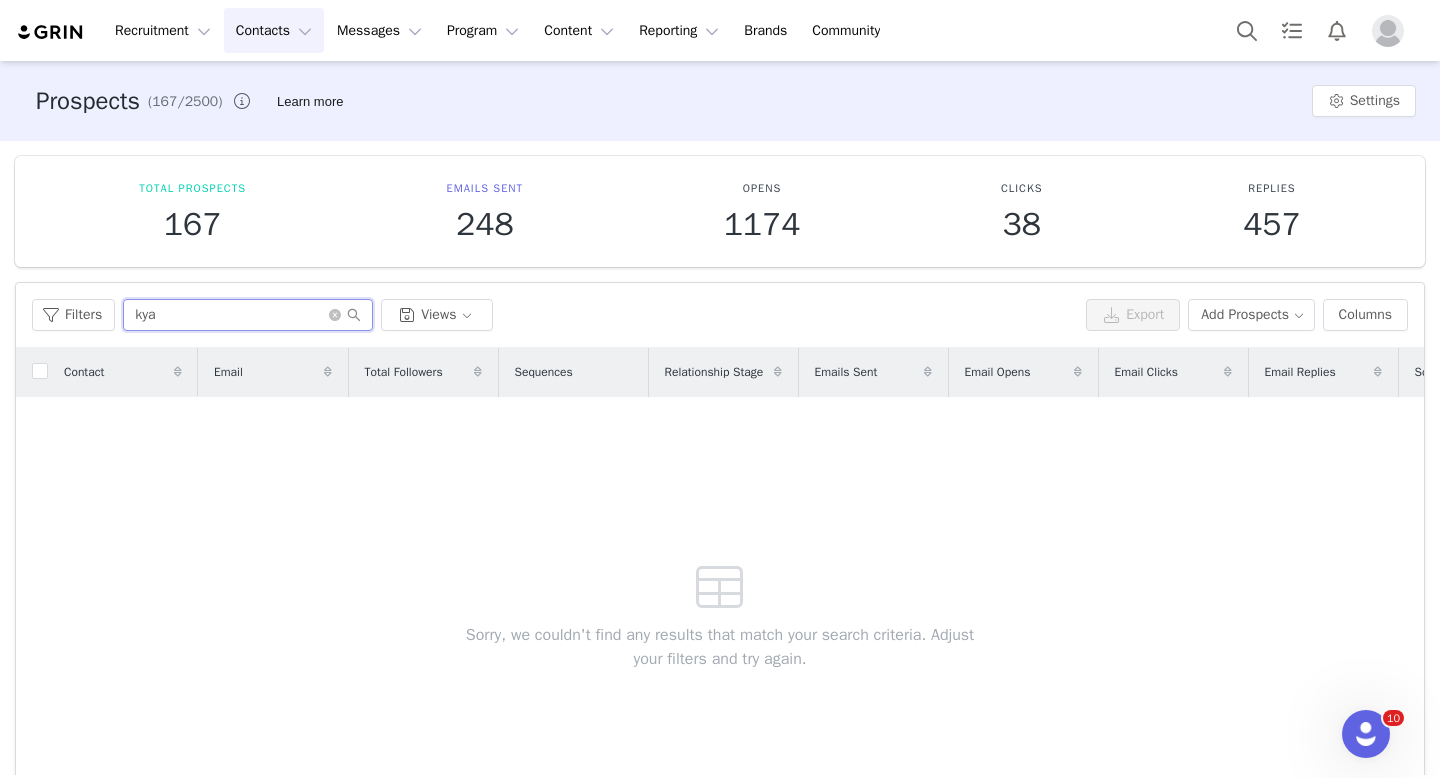 type on "kya" 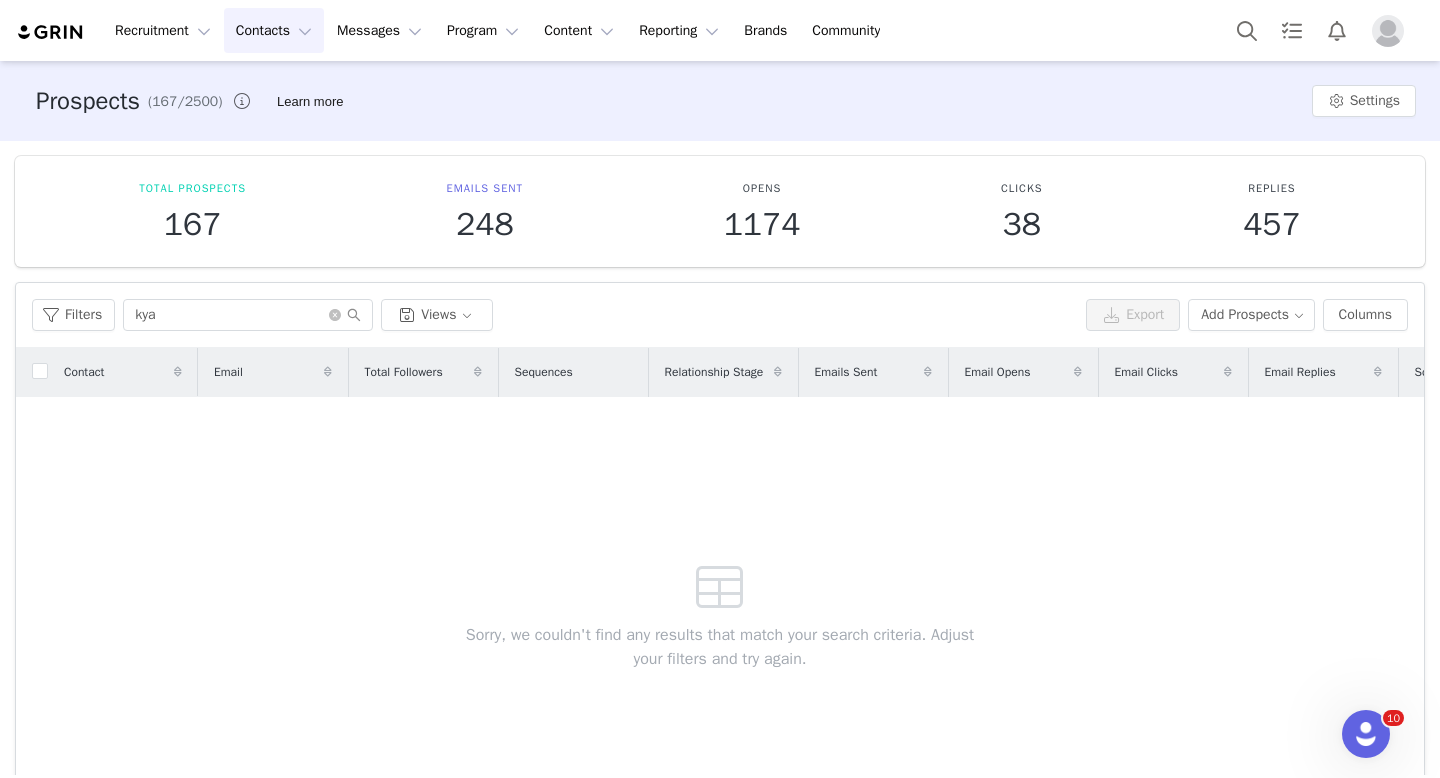 click on "Contacts Contacts" at bounding box center [274, 30] 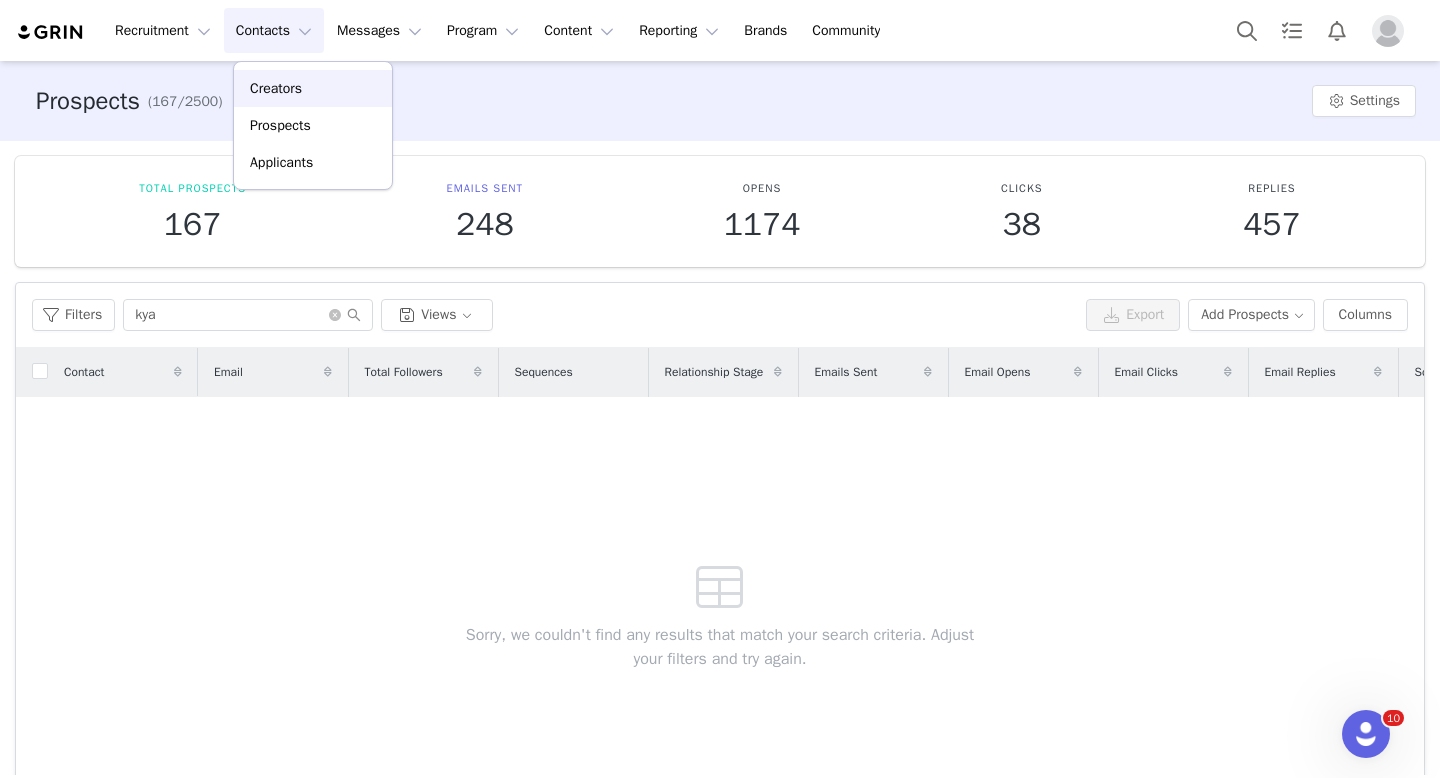 click on "Creators" at bounding box center (276, 88) 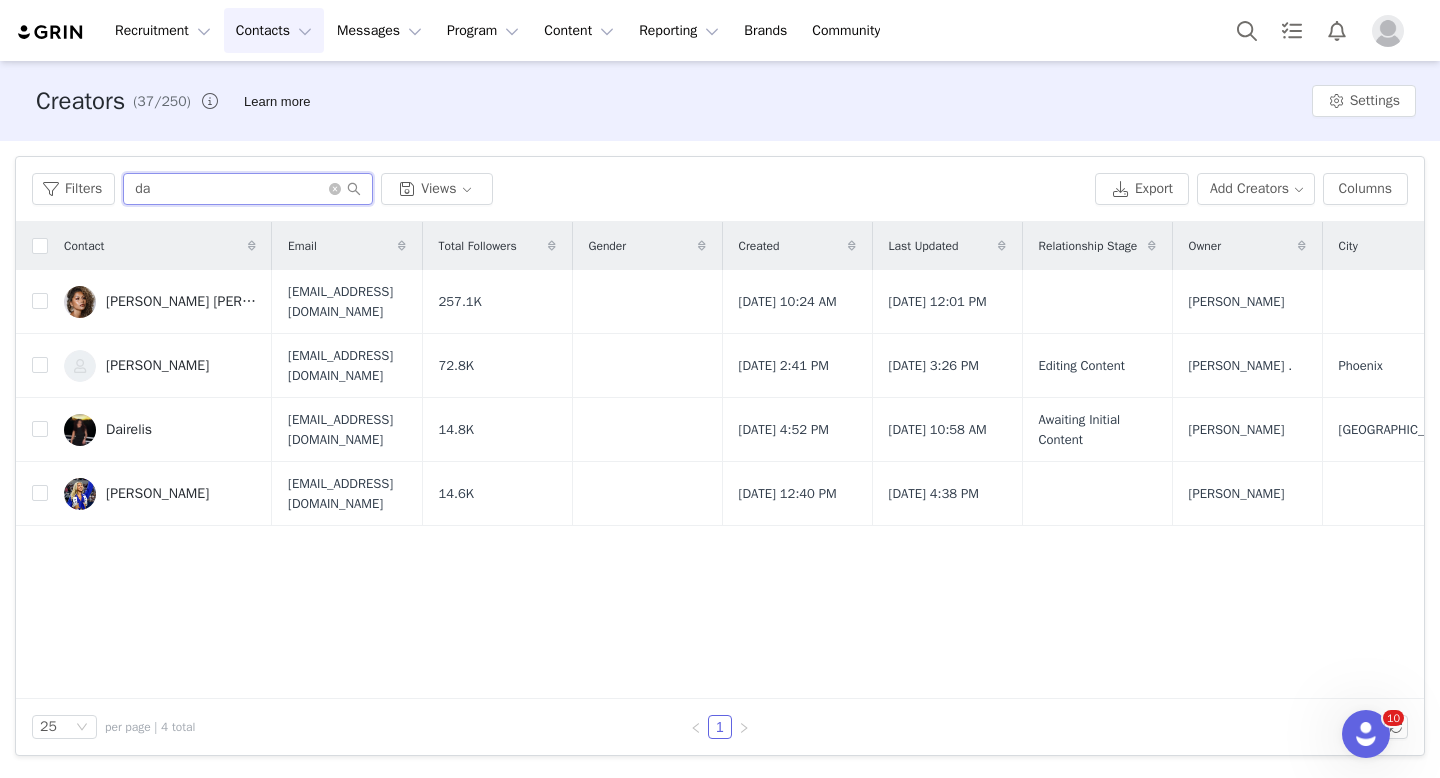 click on "da" at bounding box center (248, 189) 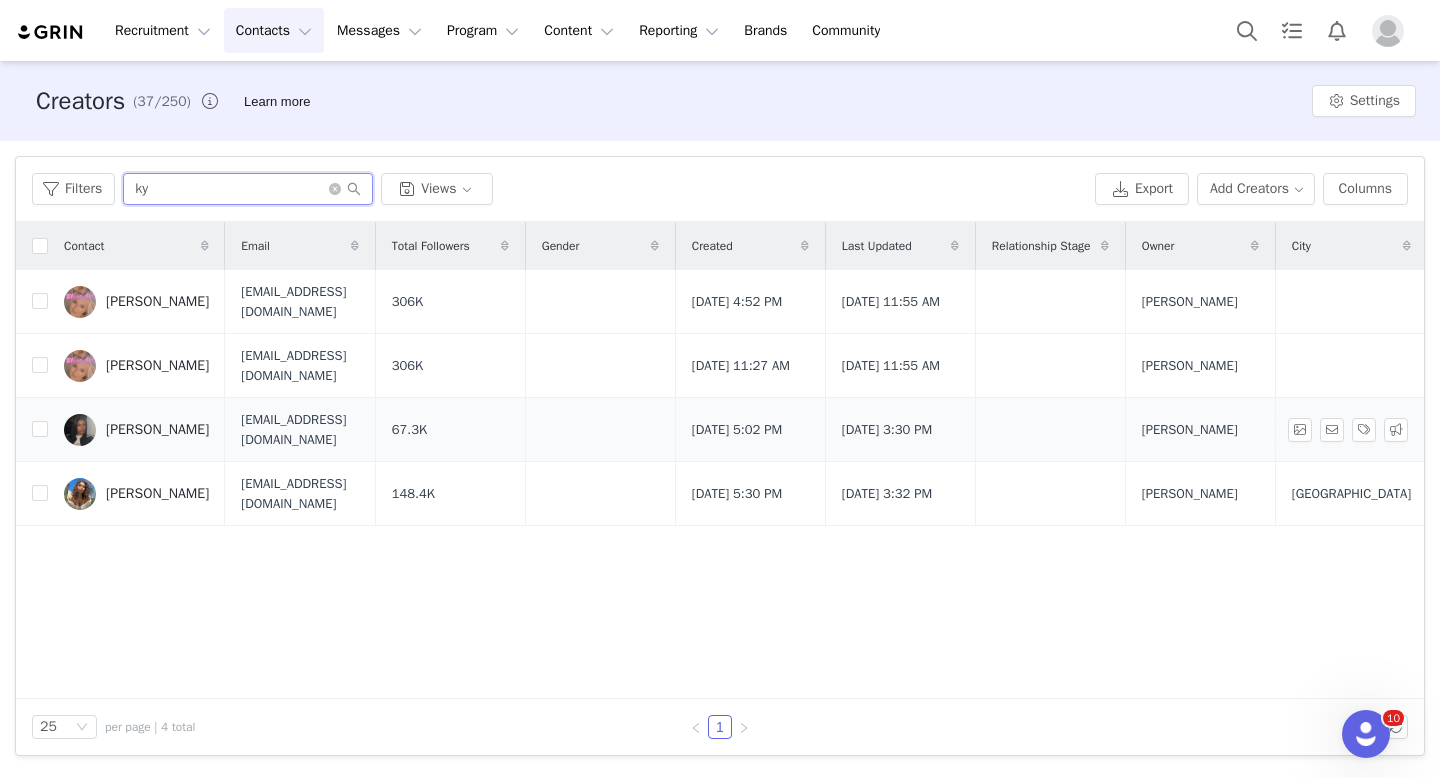 type on "ky" 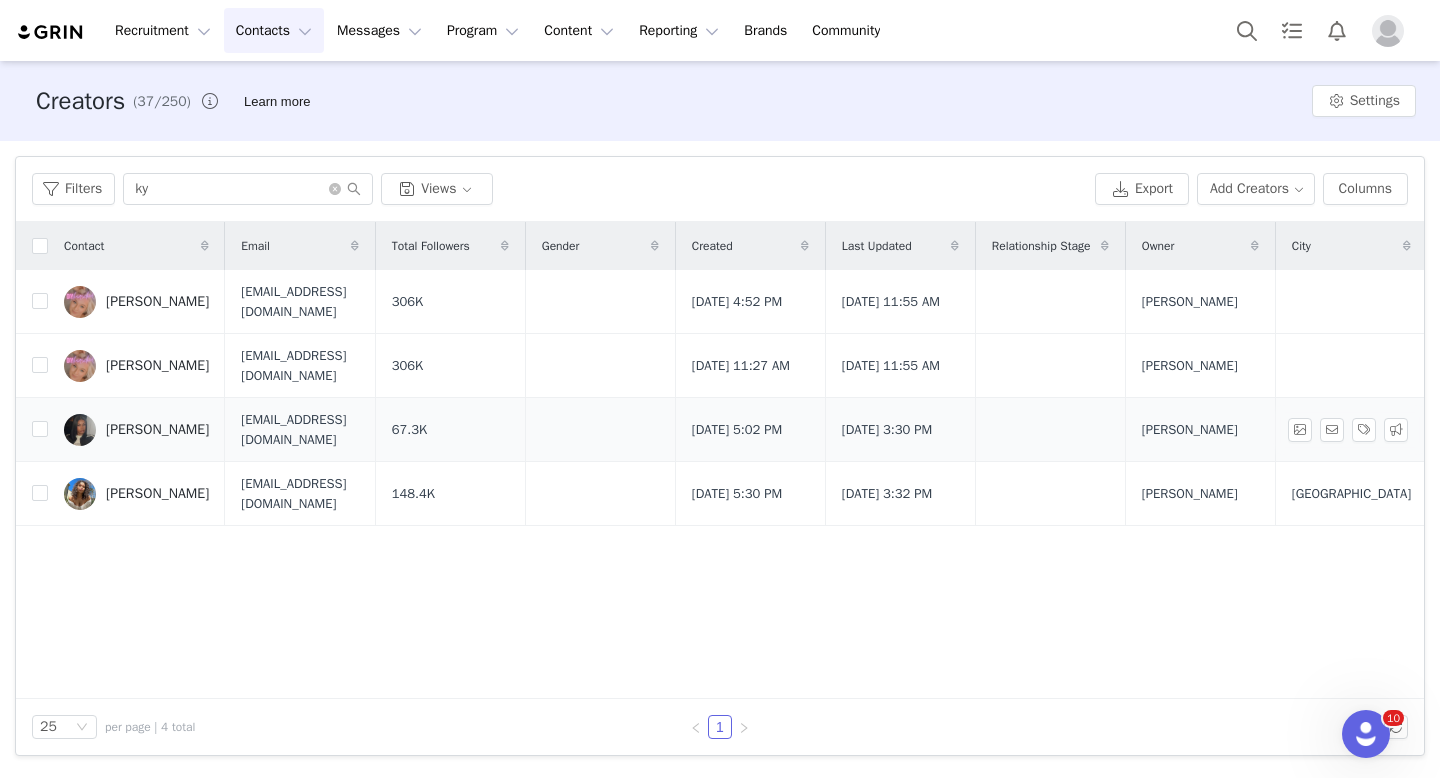 click on "[PERSON_NAME]" at bounding box center (157, 430) 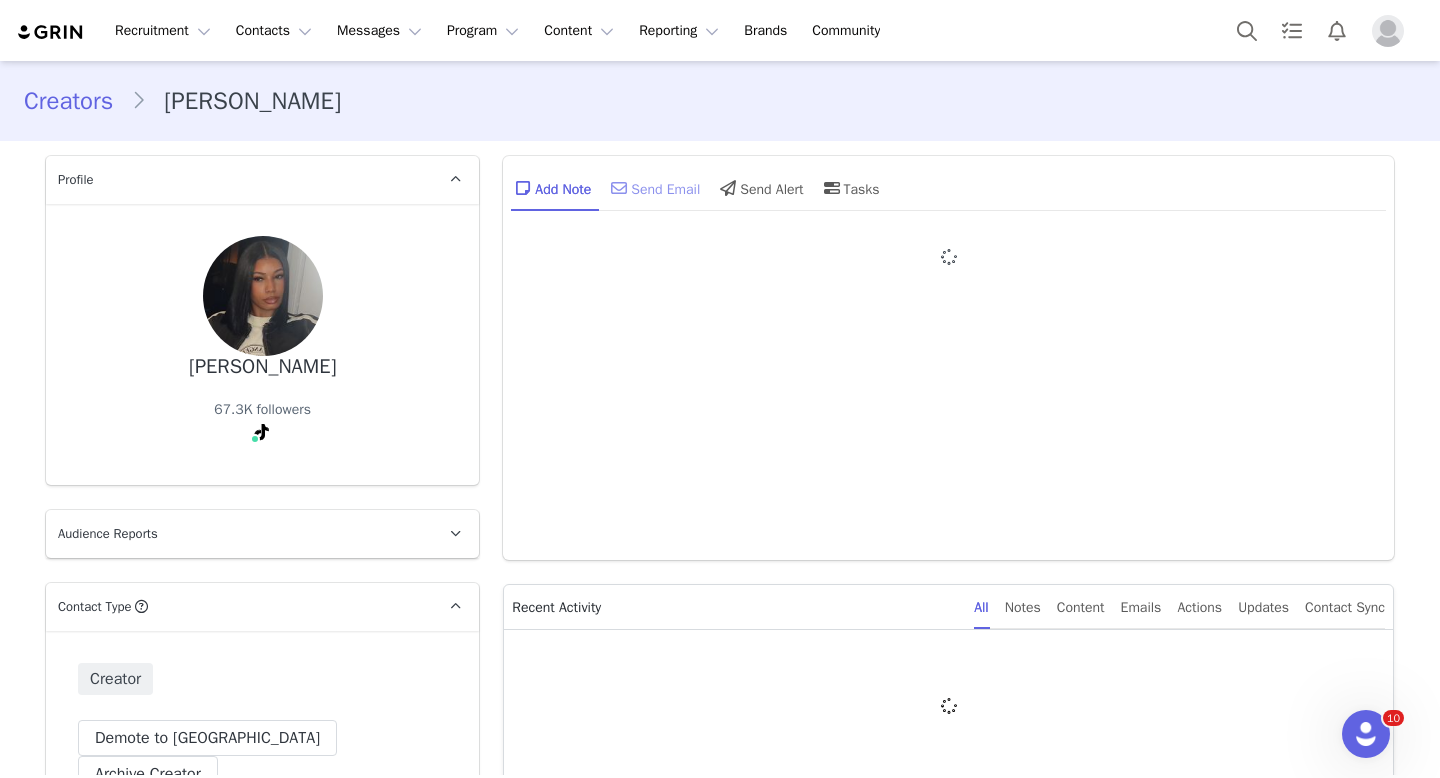 type on "+1 ([GEOGRAPHIC_DATA])" 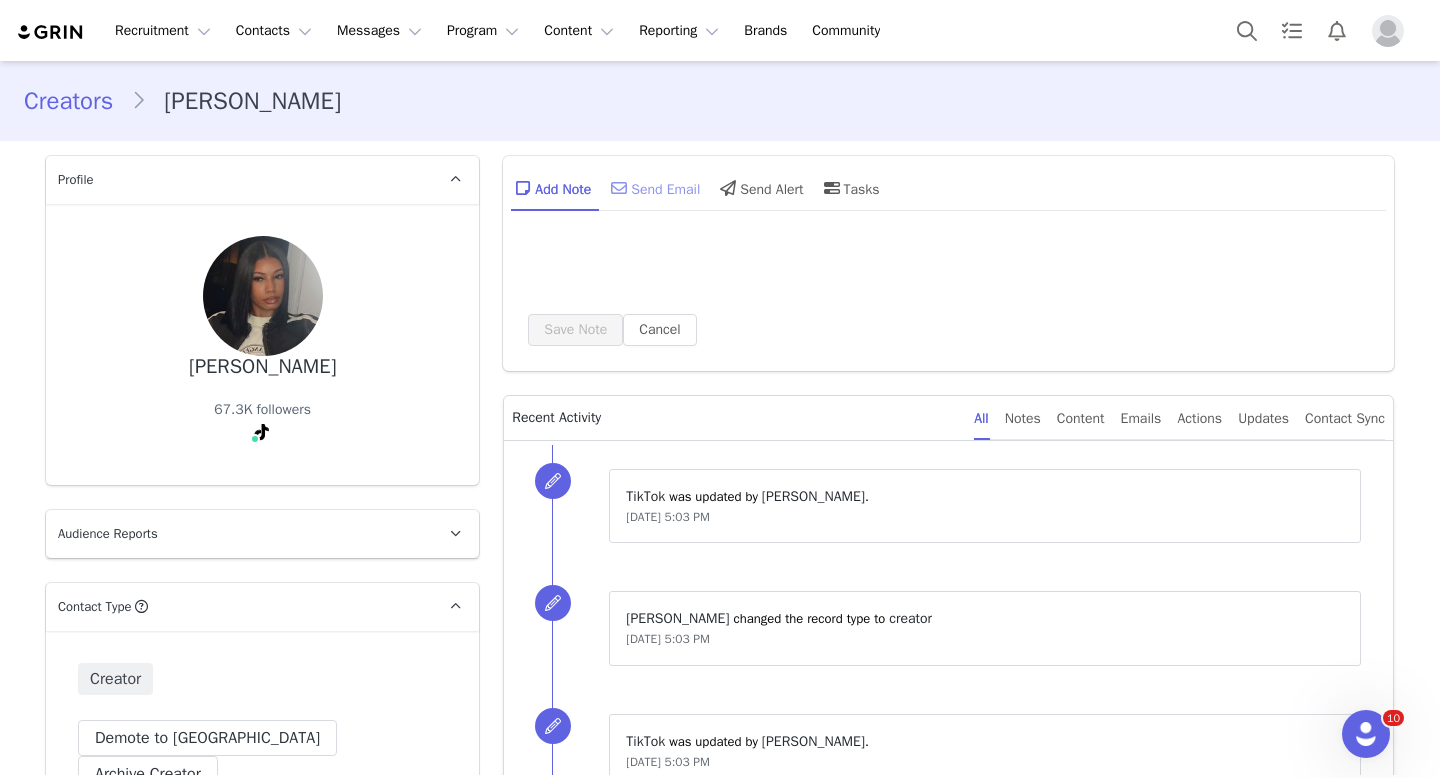 click on "Send Email" at bounding box center (653, 188) 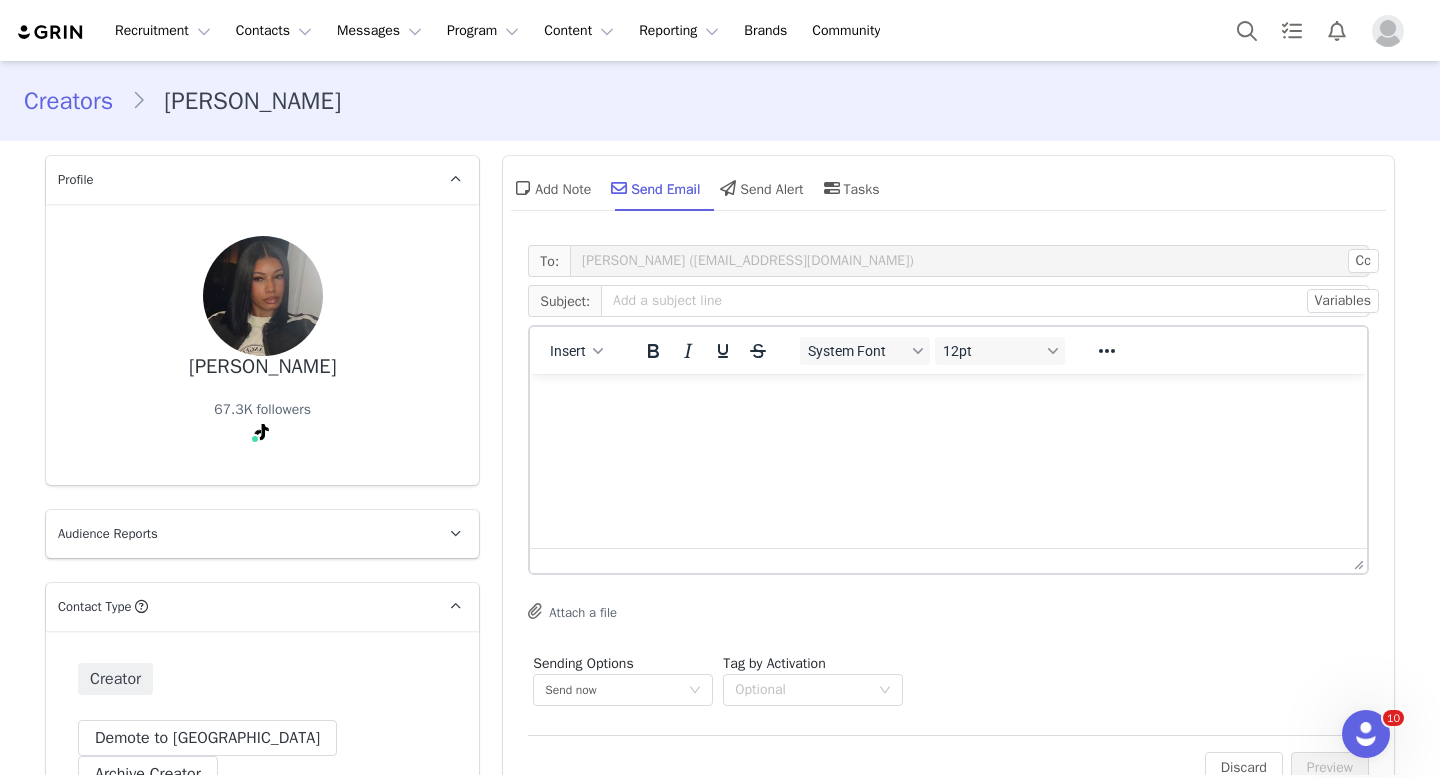 scroll, scrollTop: 0, scrollLeft: 0, axis: both 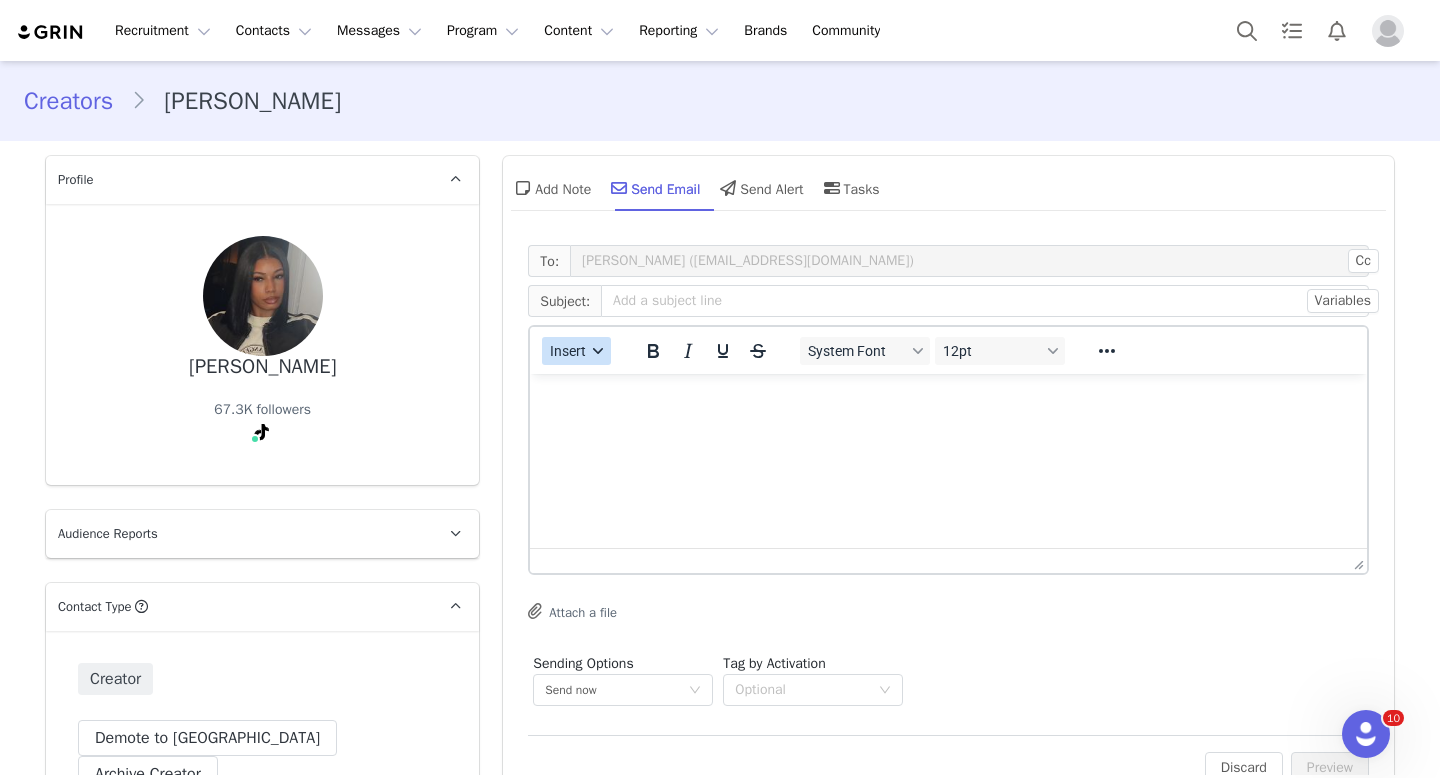 click on "Insert" at bounding box center [569, 351] 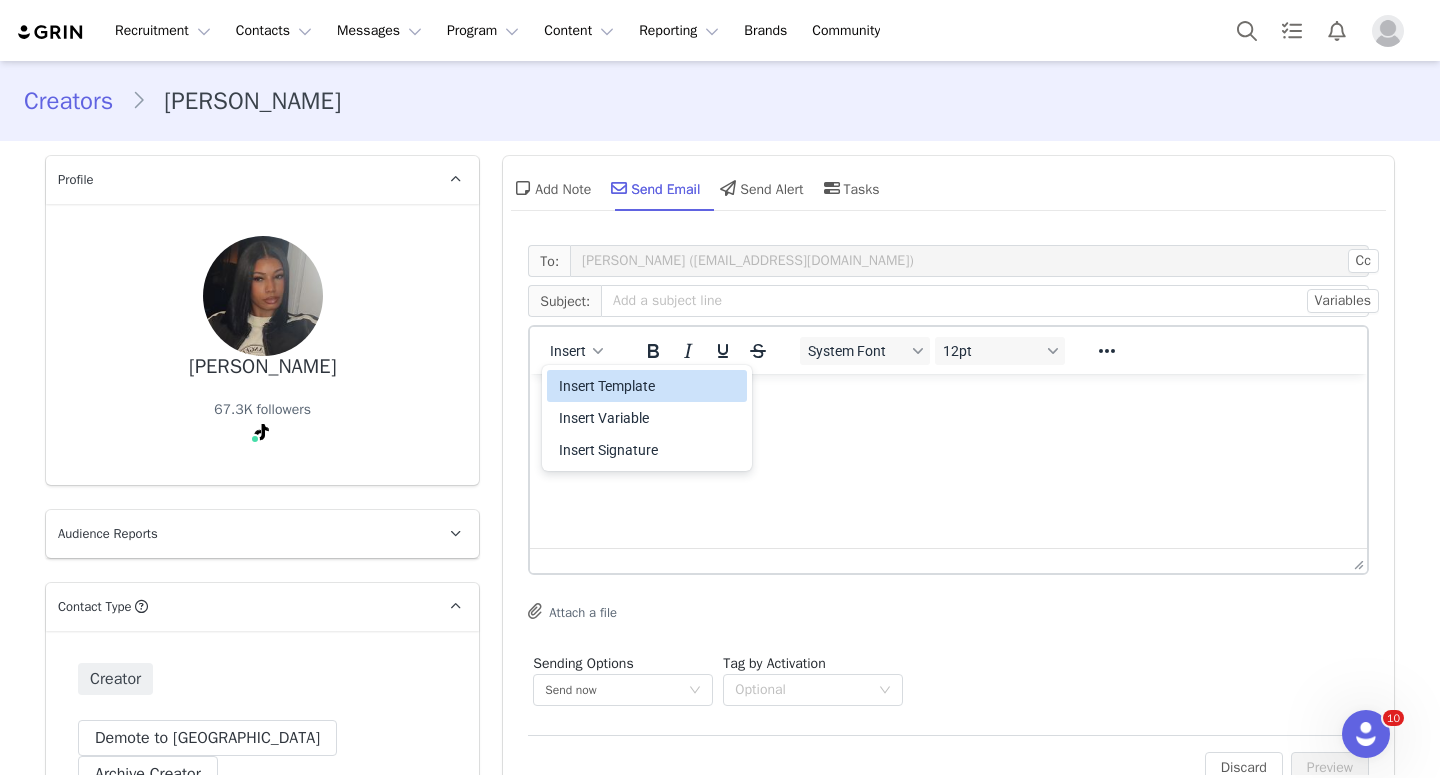 click on "Insert Template" at bounding box center [649, 386] 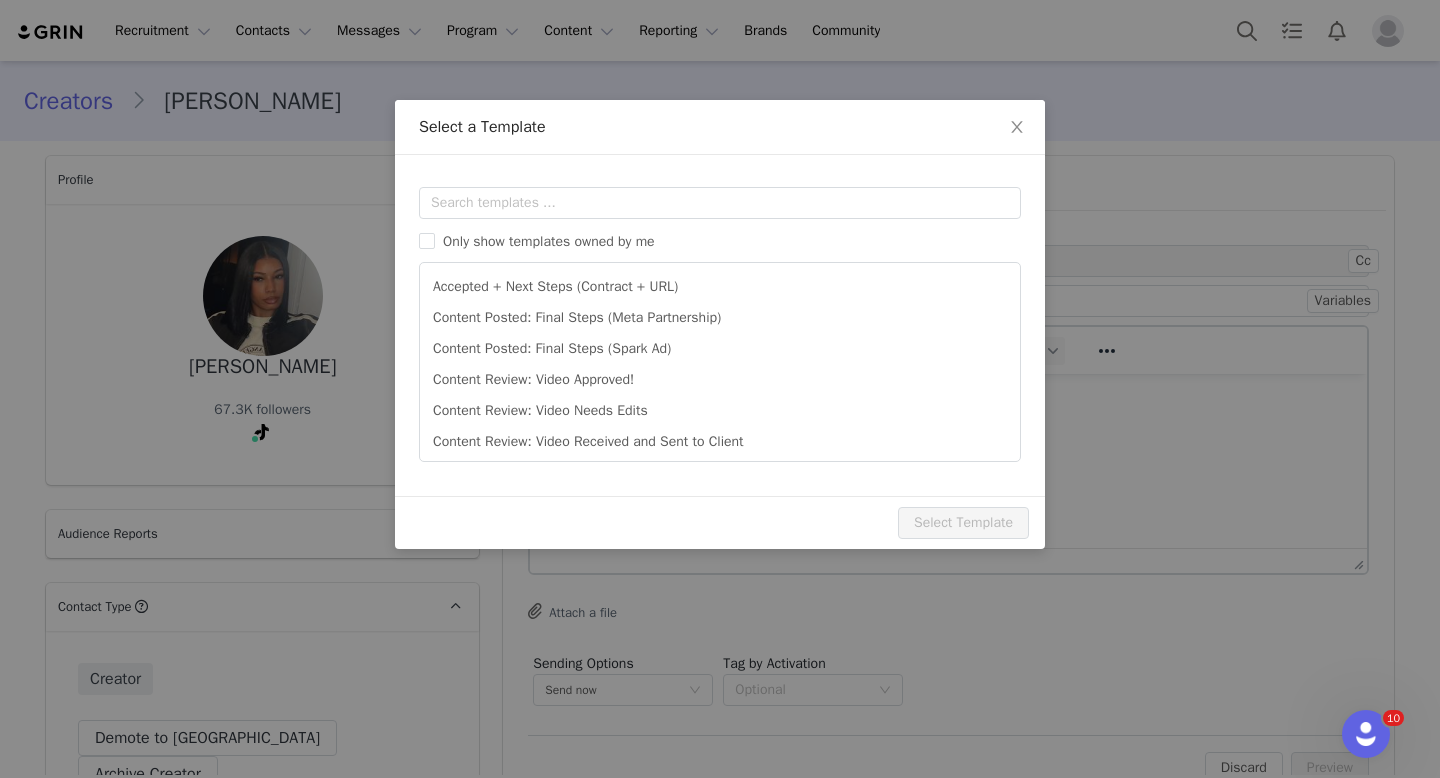 scroll, scrollTop: 0, scrollLeft: 0, axis: both 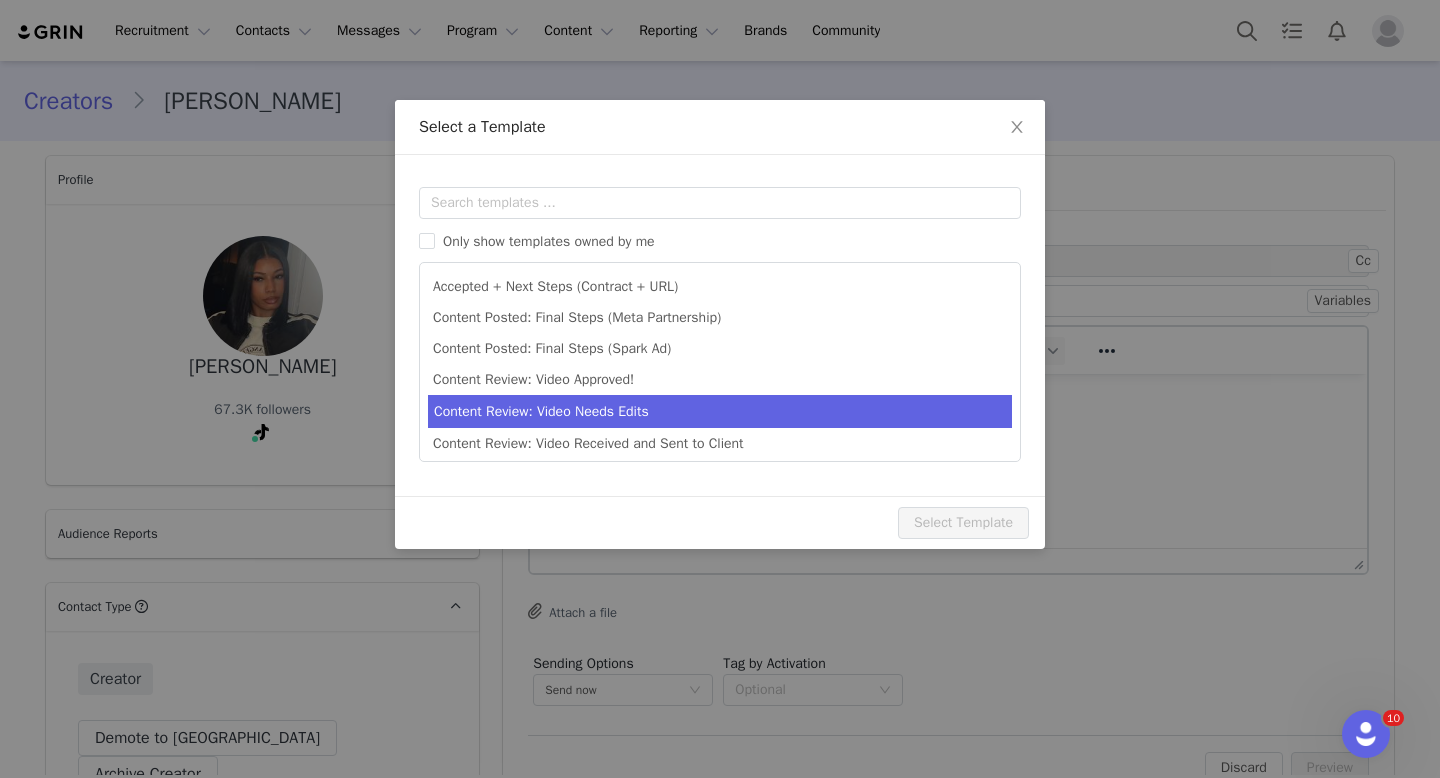 click on "Content Review: Video Needs Edits" at bounding box center [720, 411] 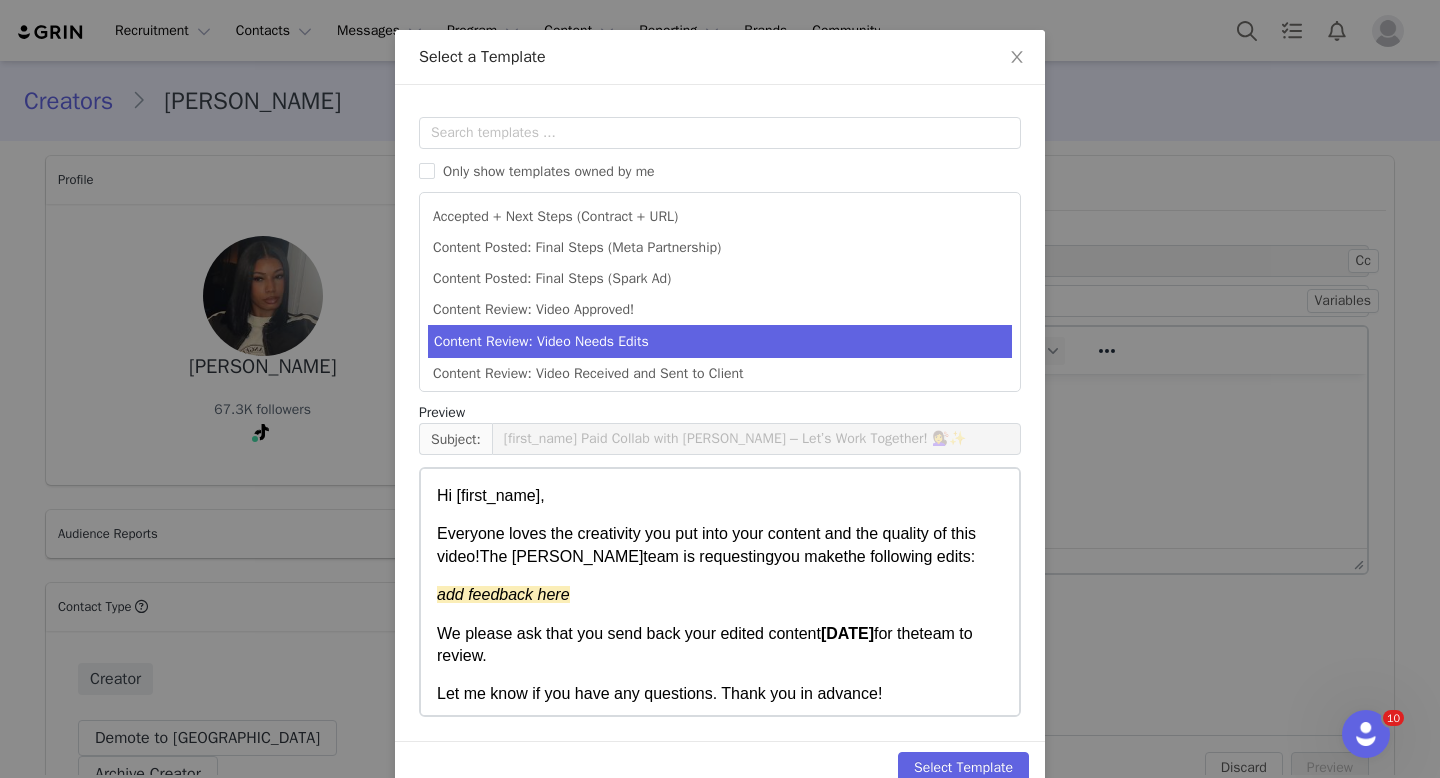 scroll, scrollTop: 110, scrollLeft: 0, axis: vertical 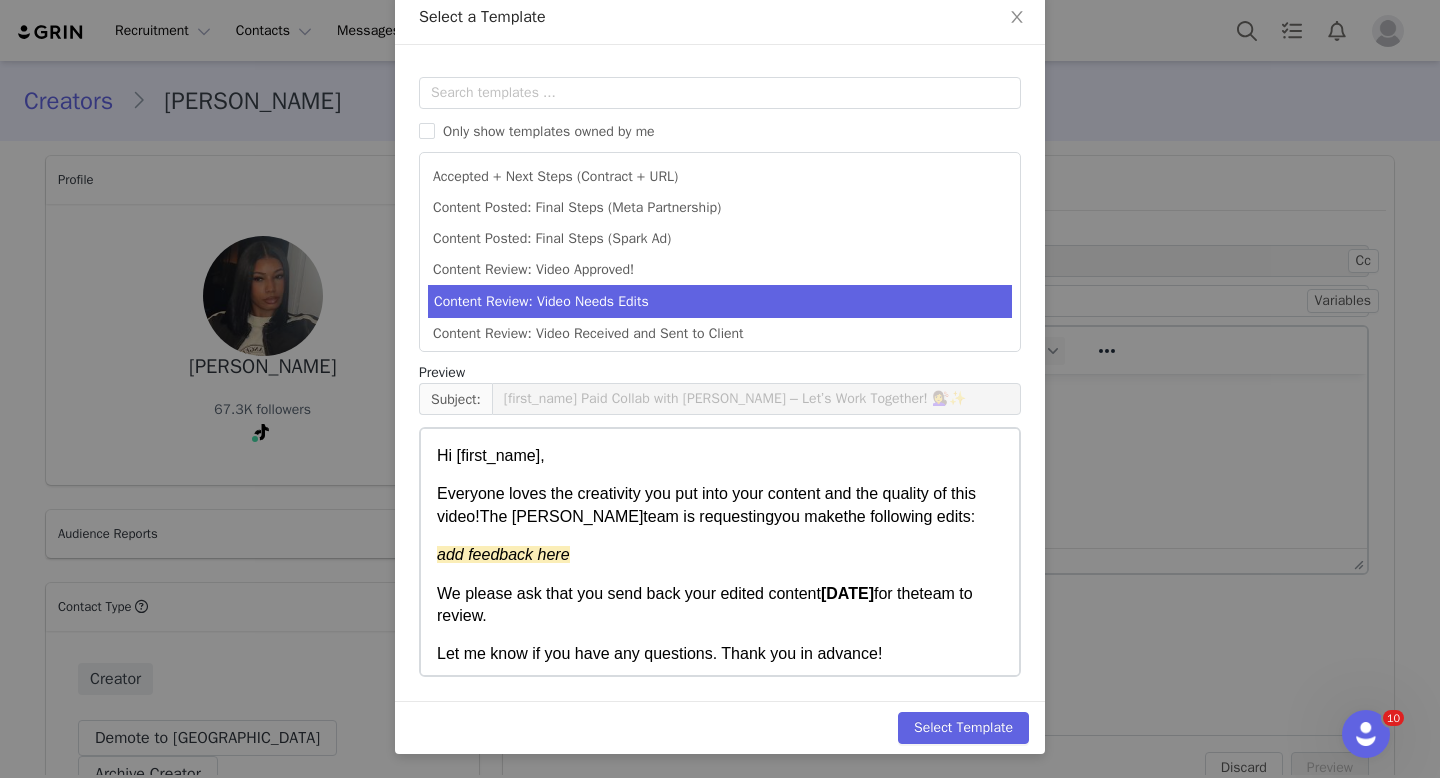 click on "Select Template" at bounding box center (720, 727) 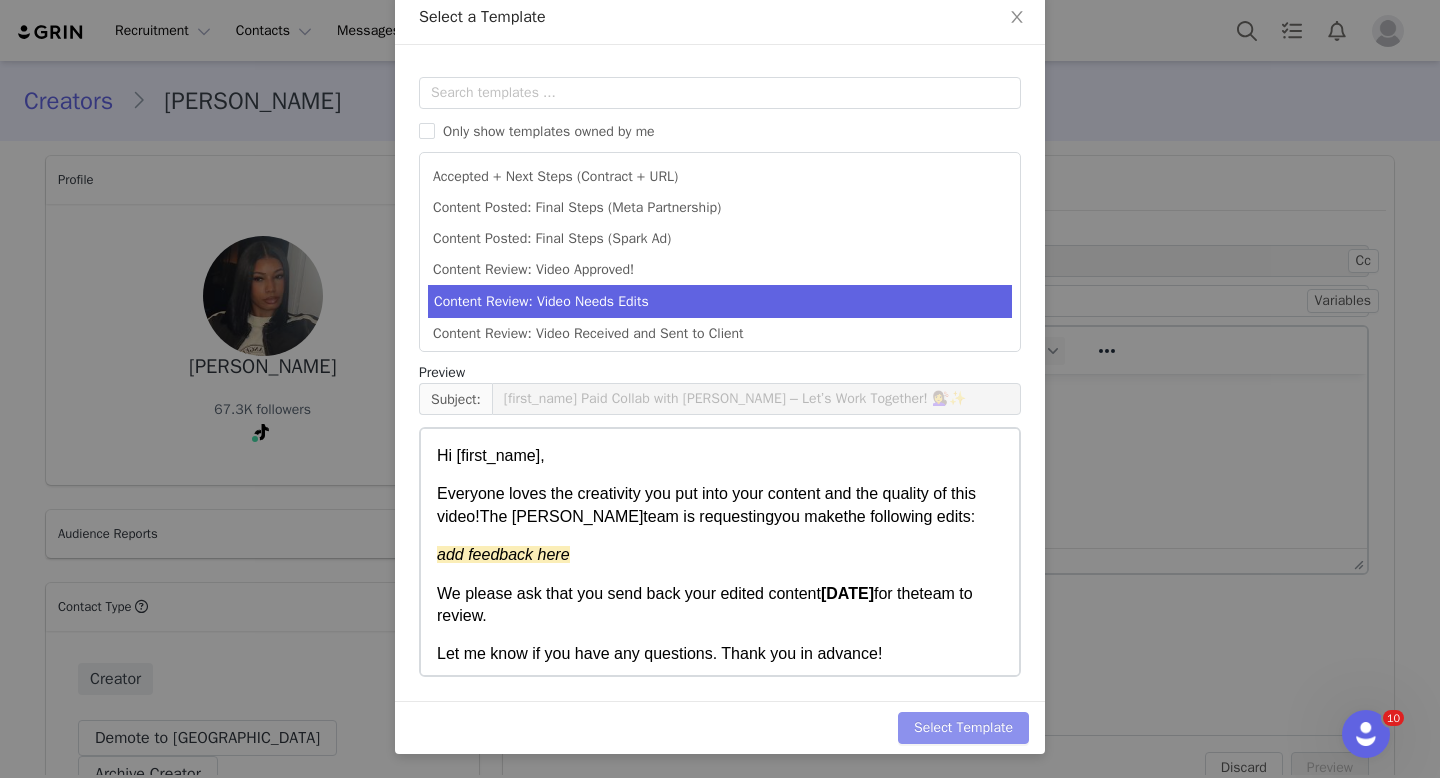 click on "Select Template" at bounding box center (963, 728) 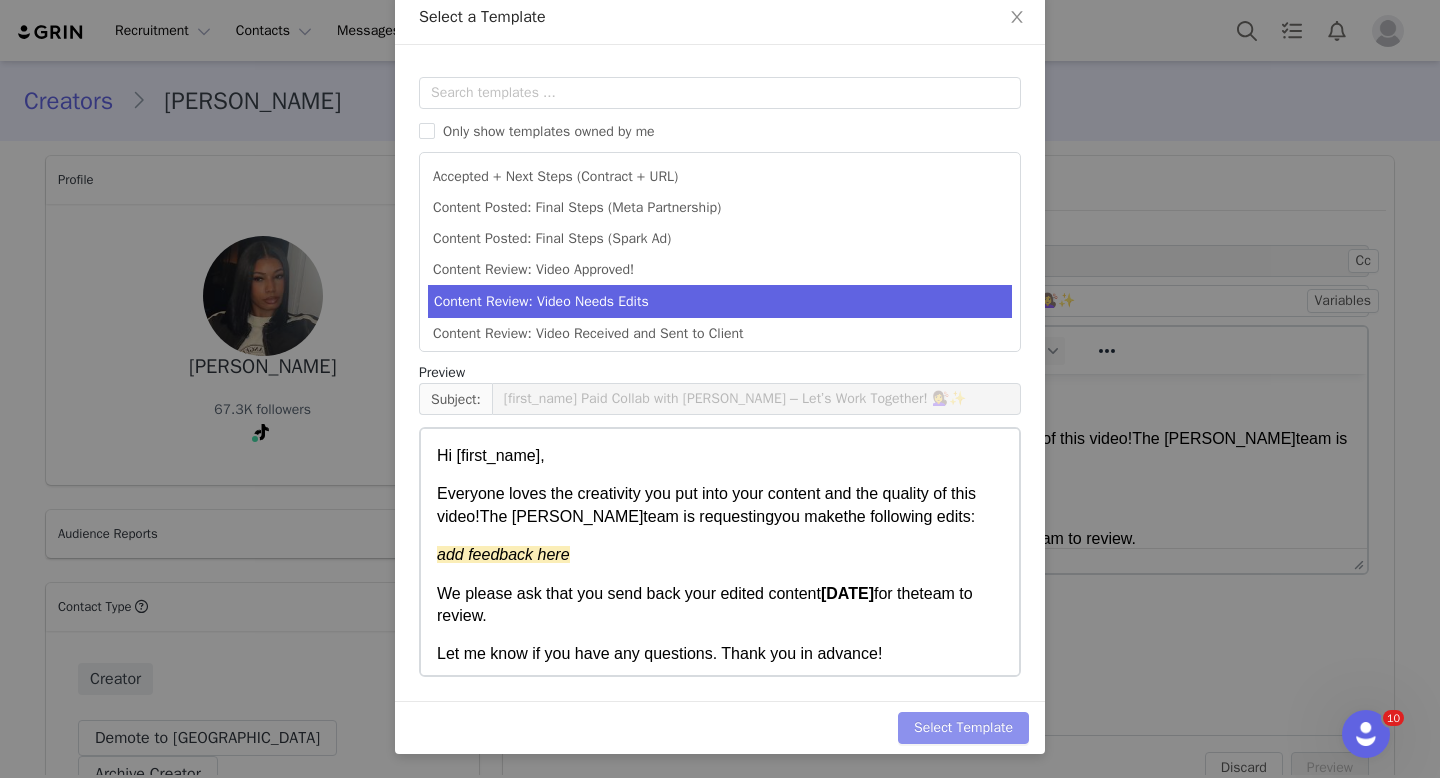 scroll, scrollTop: 0, scrollLeft: 0, axis: both 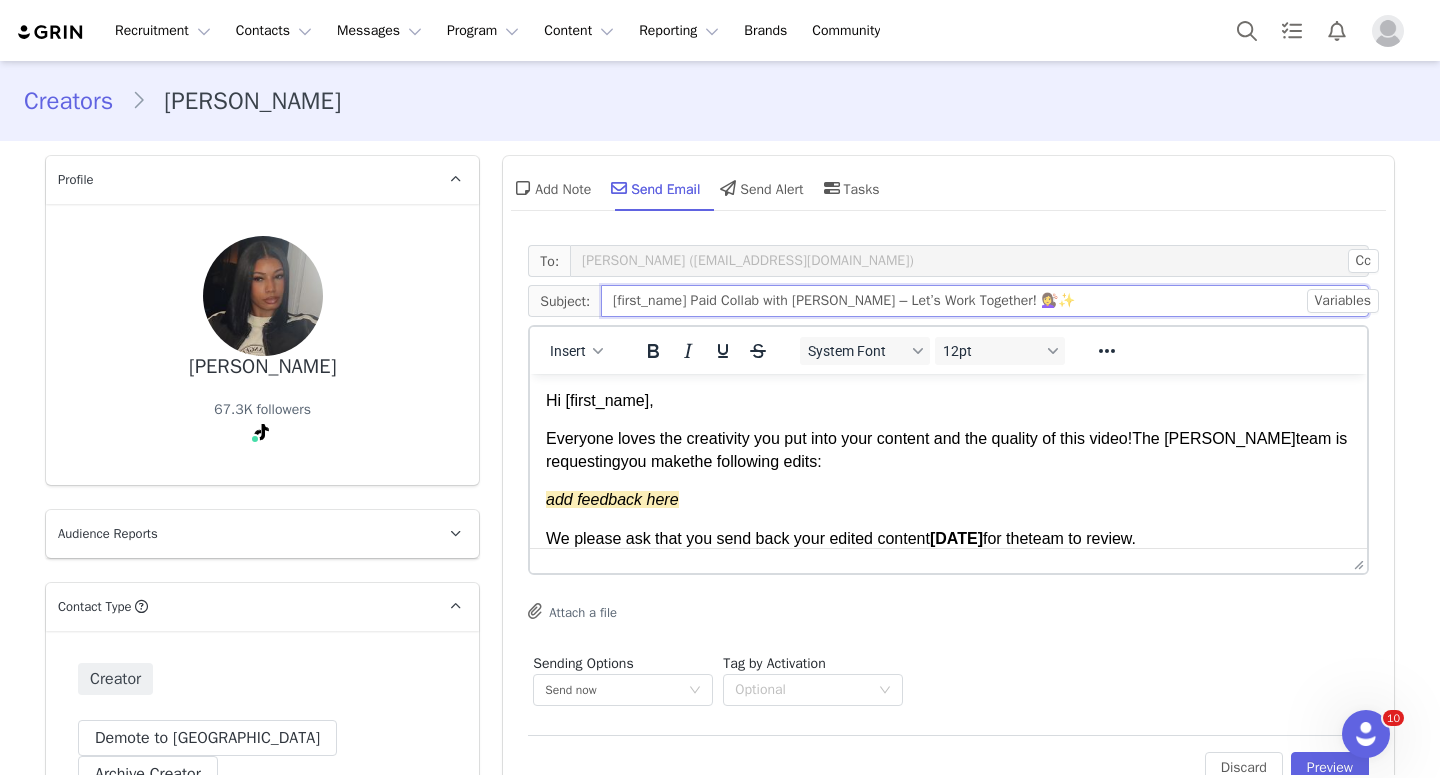 drag, startPoint x: 805, startPoint y: 299, endPoint x: 610, endPoint y: 304, distance: 195.06409 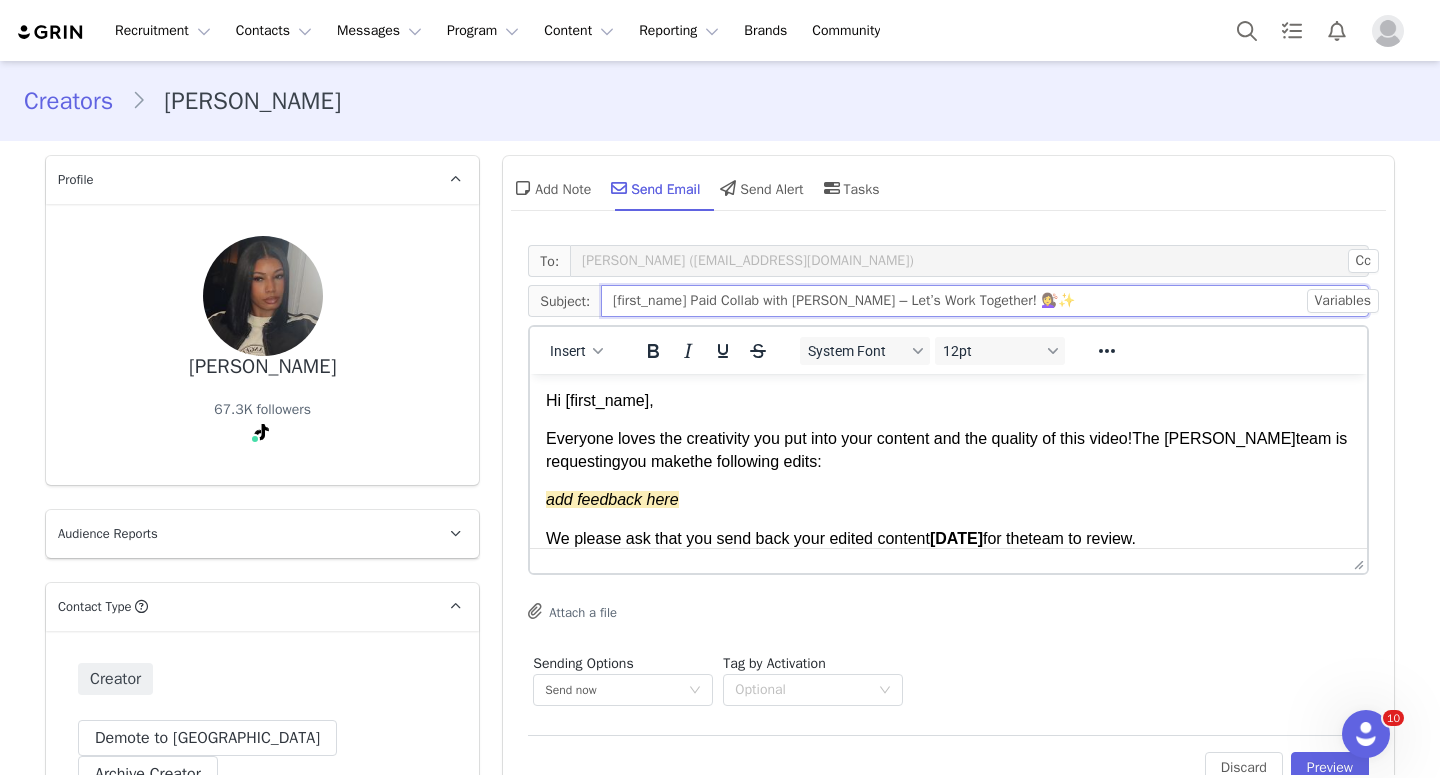 click on "[first_name] Paid Collab with [PERSON_NAME] – Let’s Work Together! 💇‍♀️✨" at bounding box center [985, 301] 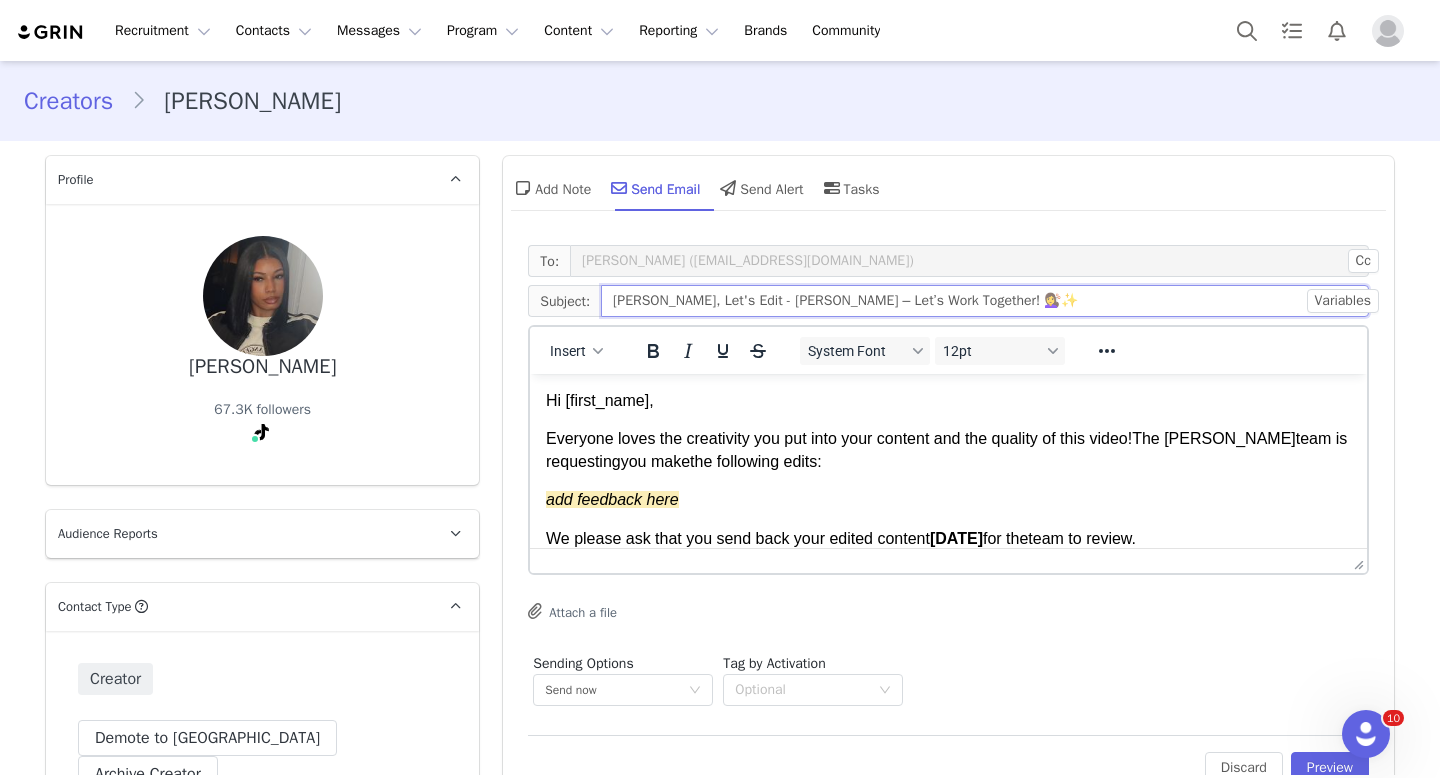 drag, startPoint x: 960, startPoint y: 304, endPoint x: 817, endPoint y: 303, distance: 143.0035 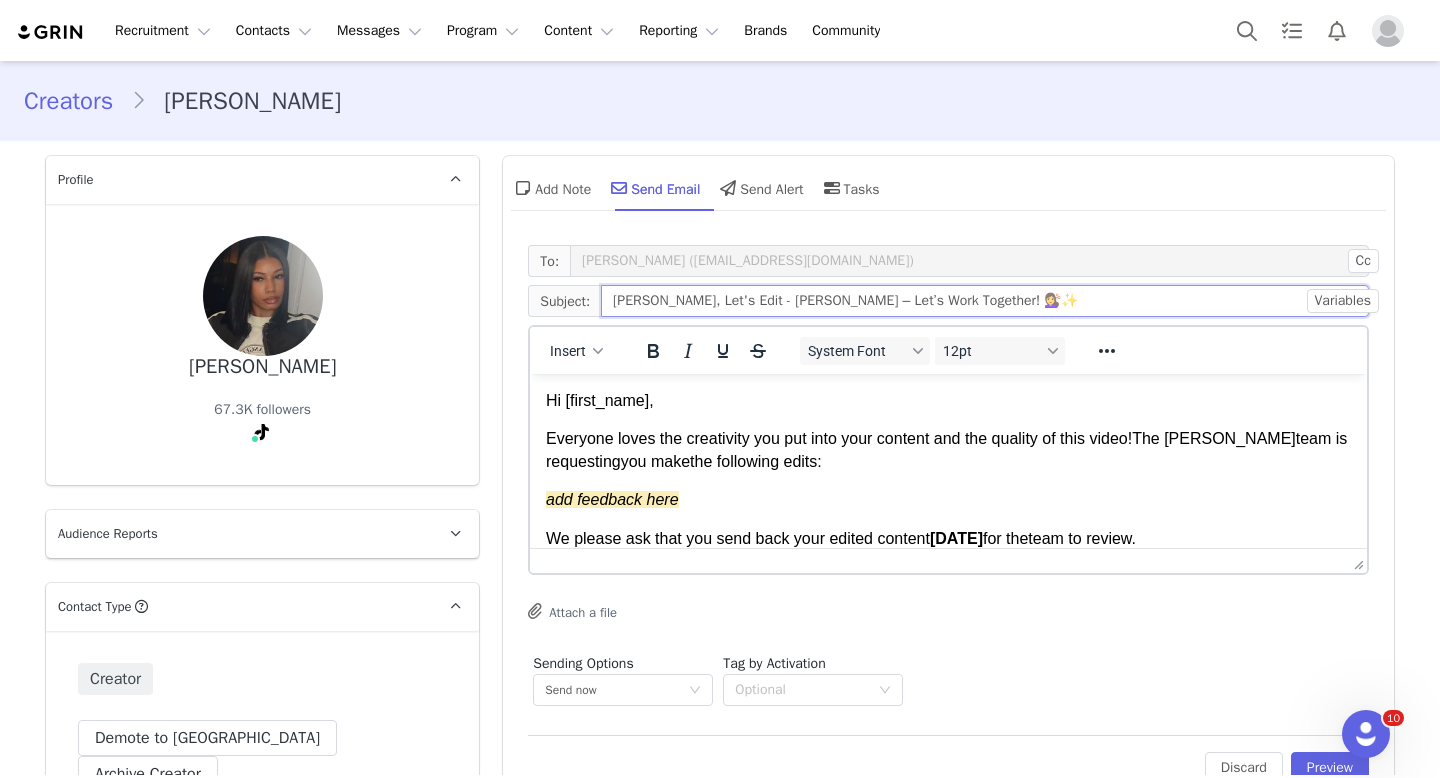 click on "[PERSON_NAME], Let's Edit - [PERSON_NAME] – Let’s Work Together! 💇‍♀️✨" at bounding box center (985, 301) 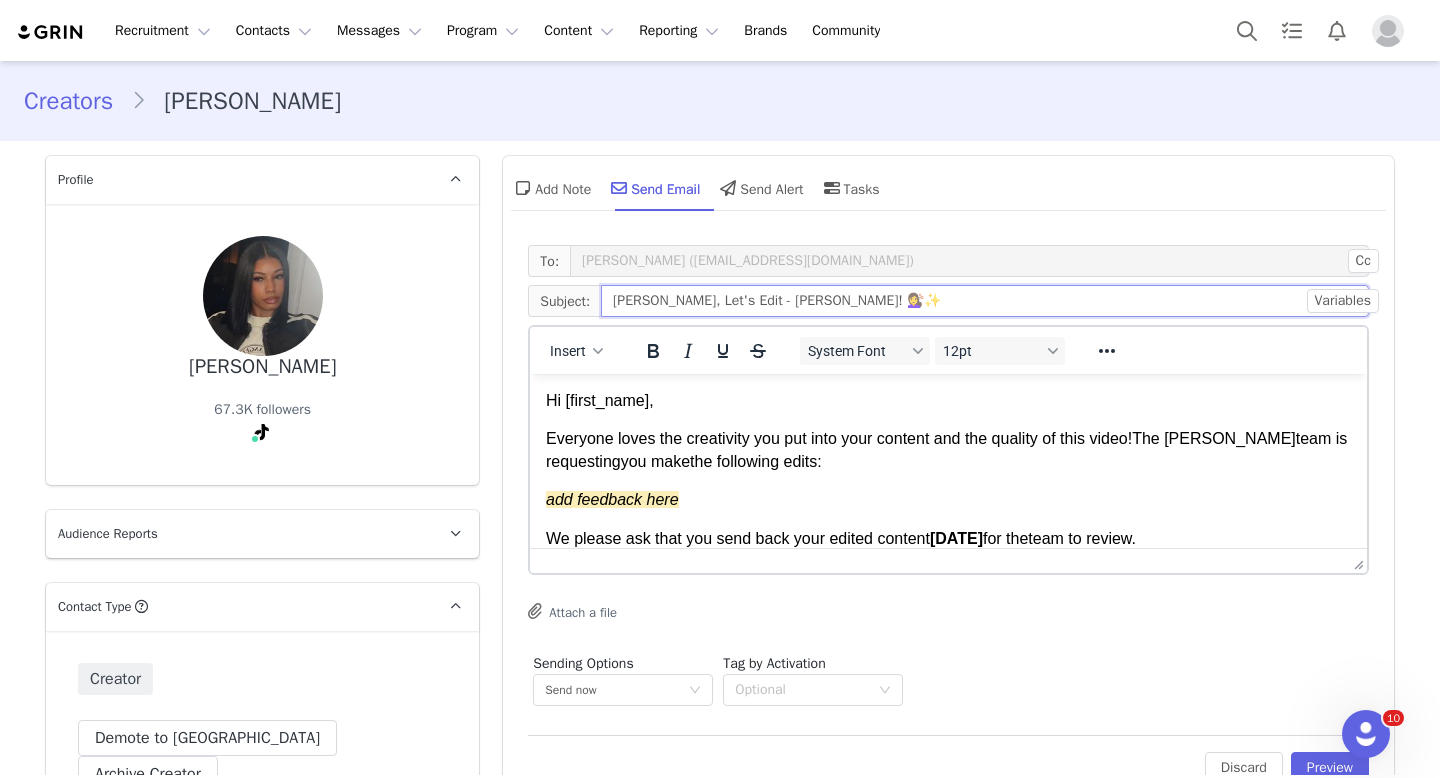type on "[PERSON_NAME], Let's Edit - [PERSON_NAME]! 💇‍♀️✨" 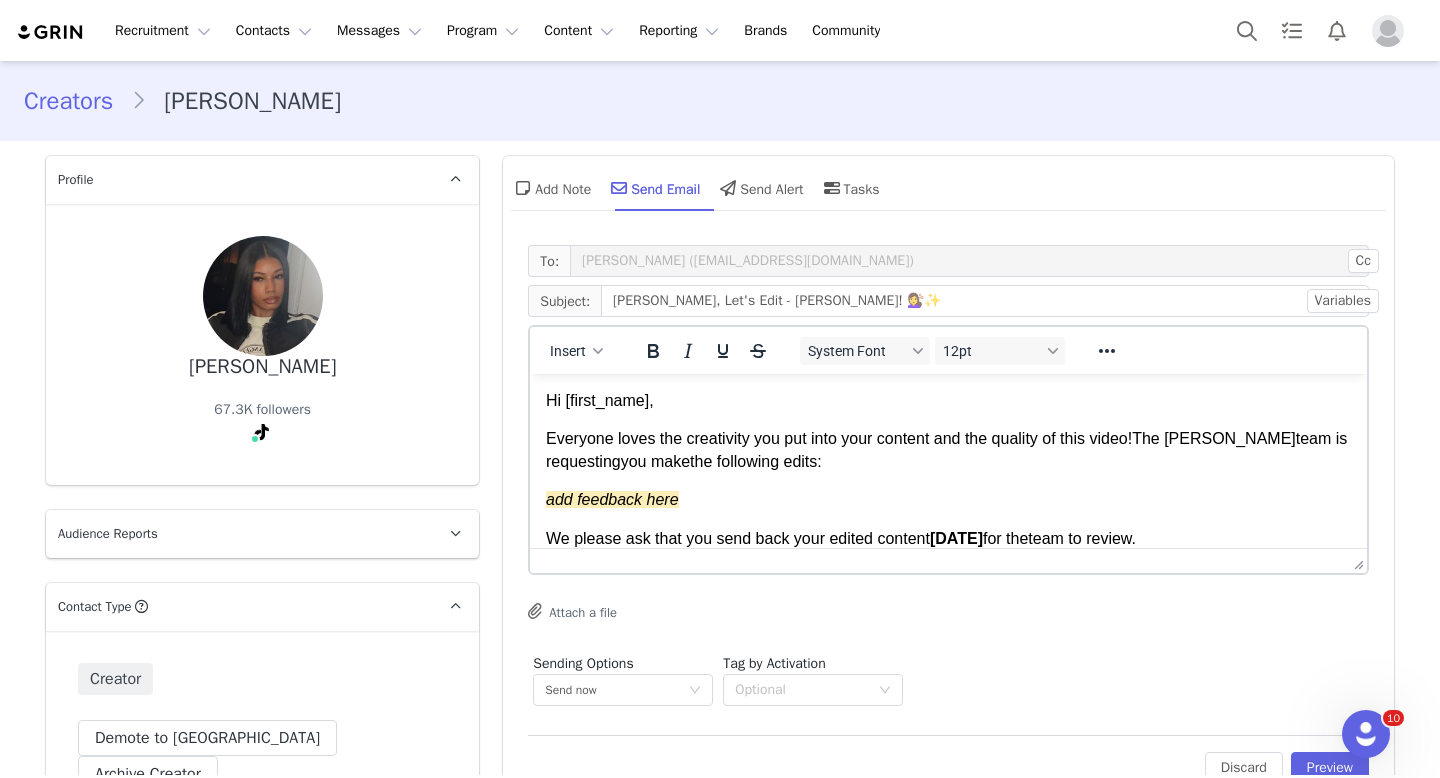 click on "Hi [first_name]," at bounding box center (600, 400) 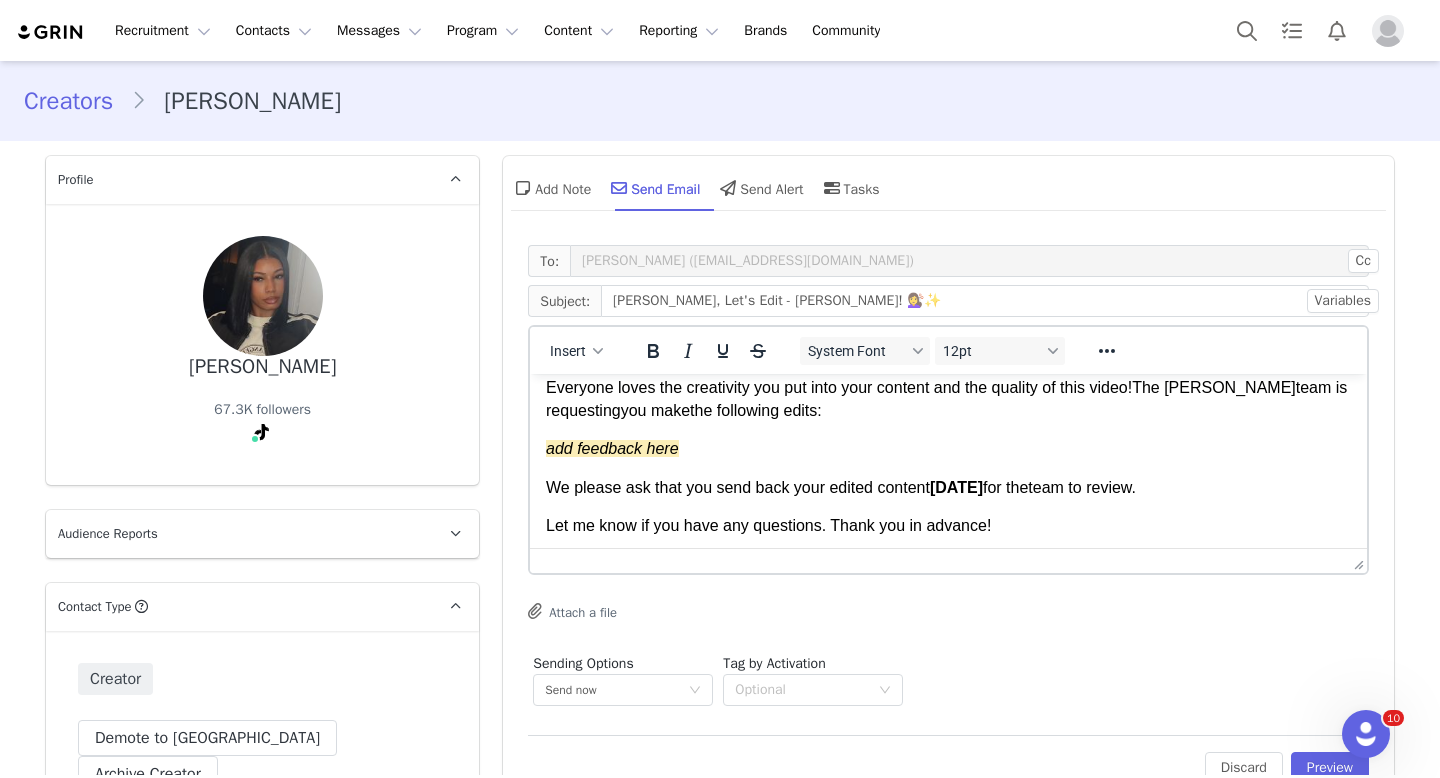 scroll, scrollTop: 0, scrollLeft: 0, axis: both 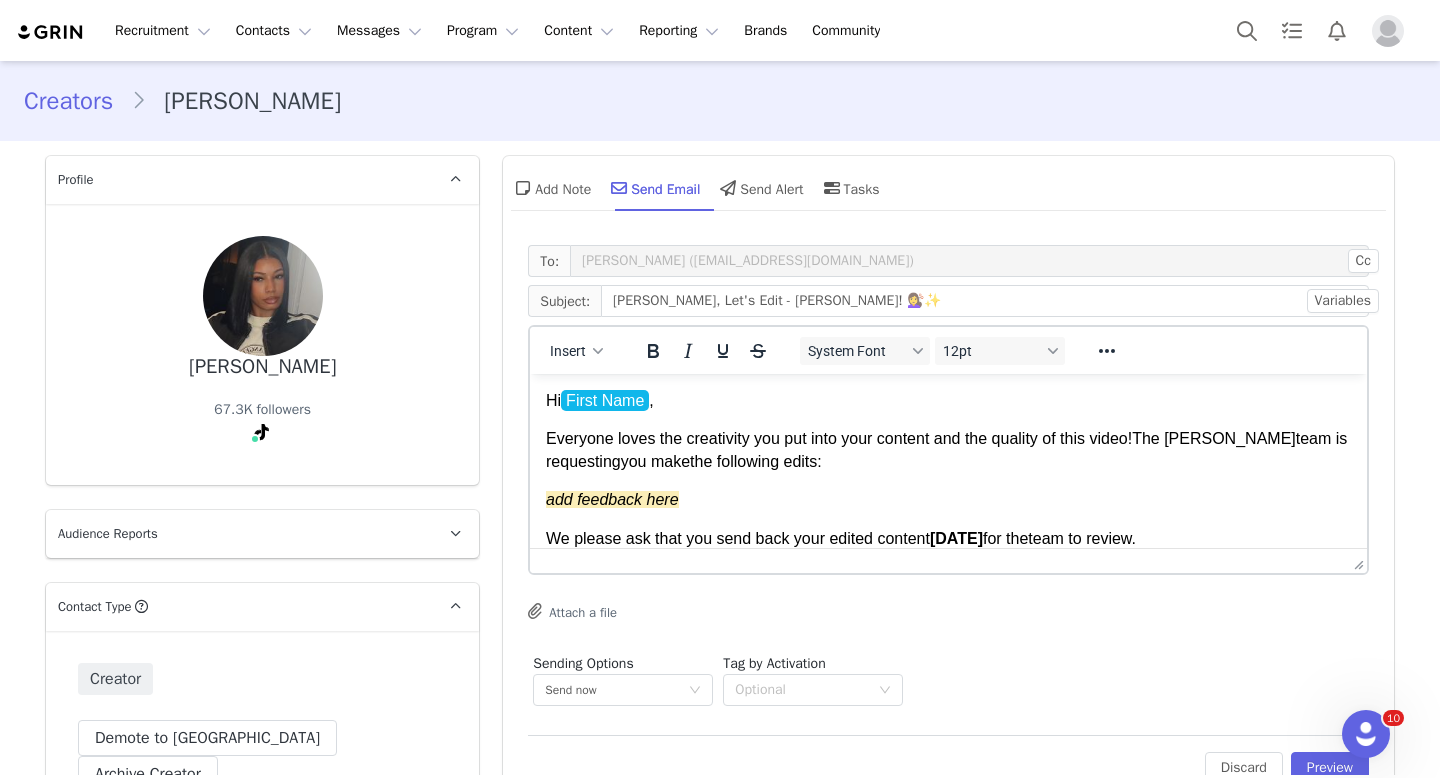 click on "add feedback here" at bounding box center (948, 500) 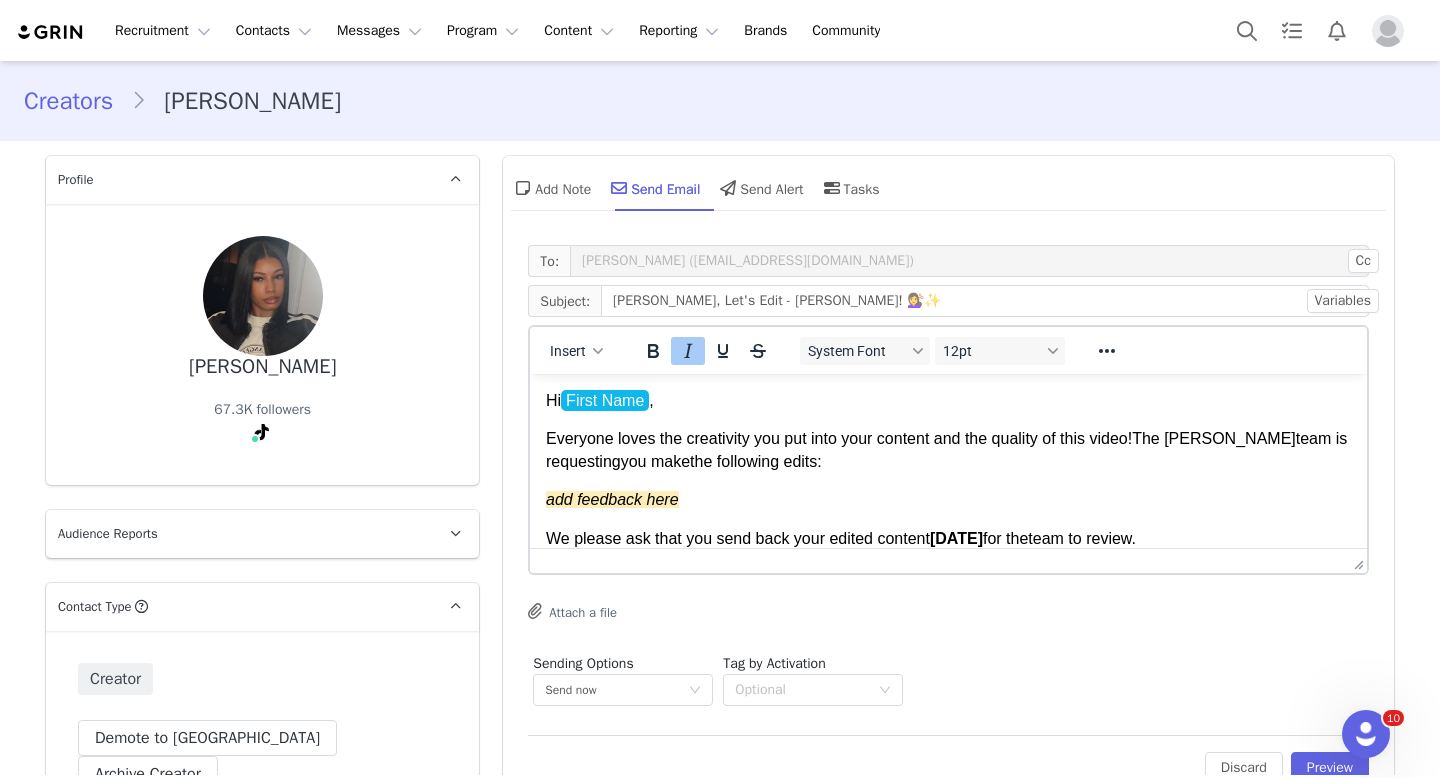 type 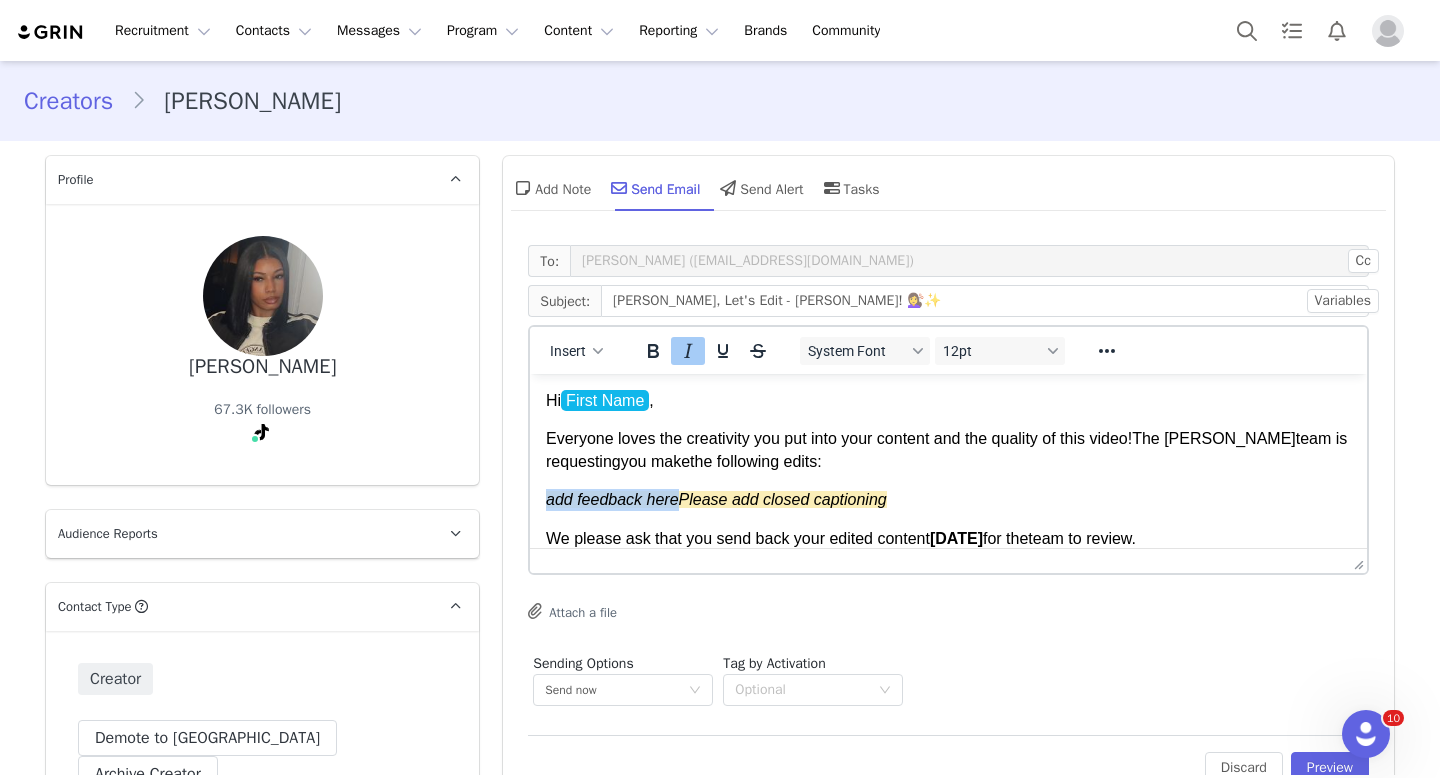 drag, startPoint x: 681, startPoint y: 499, endPoint x: 547, endPoint y: 499, distance: 134 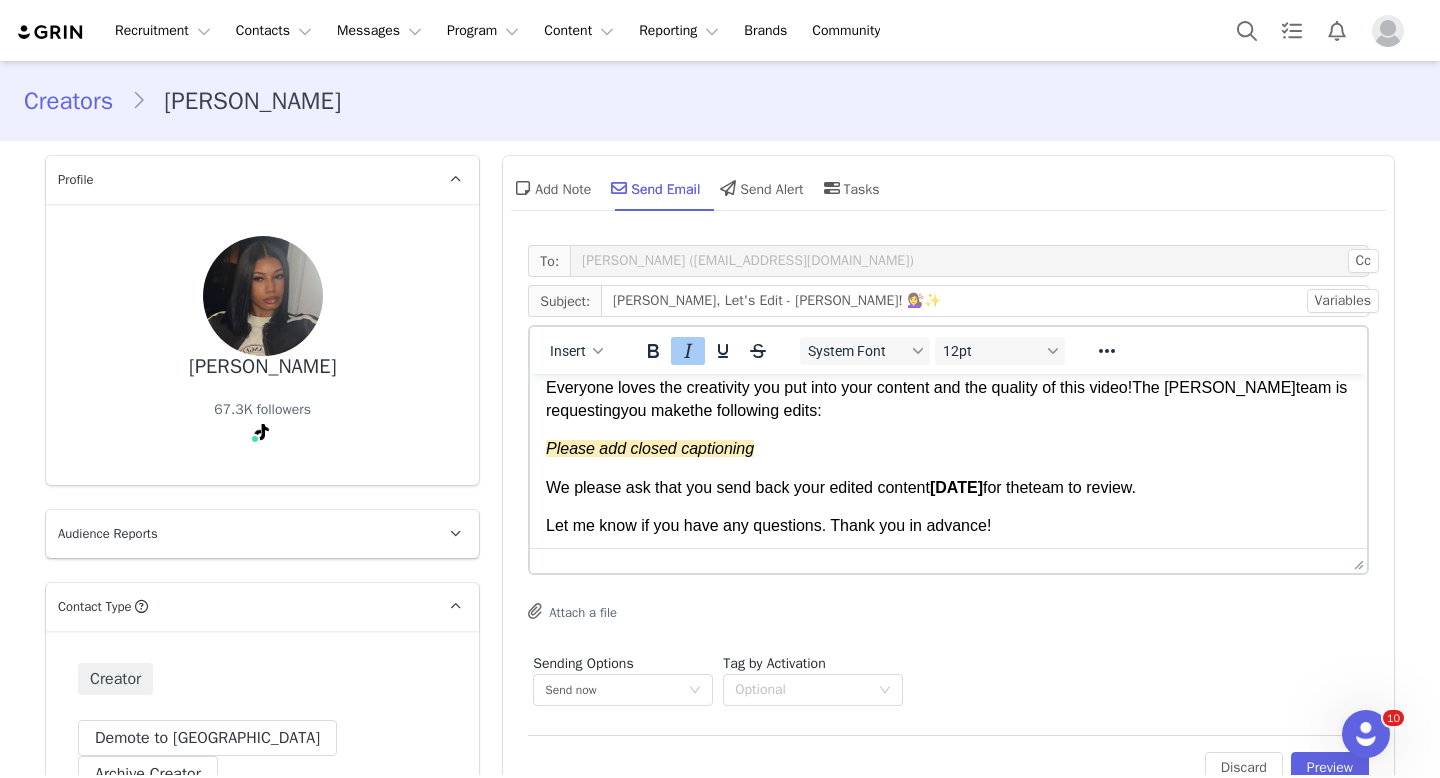 scroll, scrollTop: 0, scrollLeft: 0, axis: both 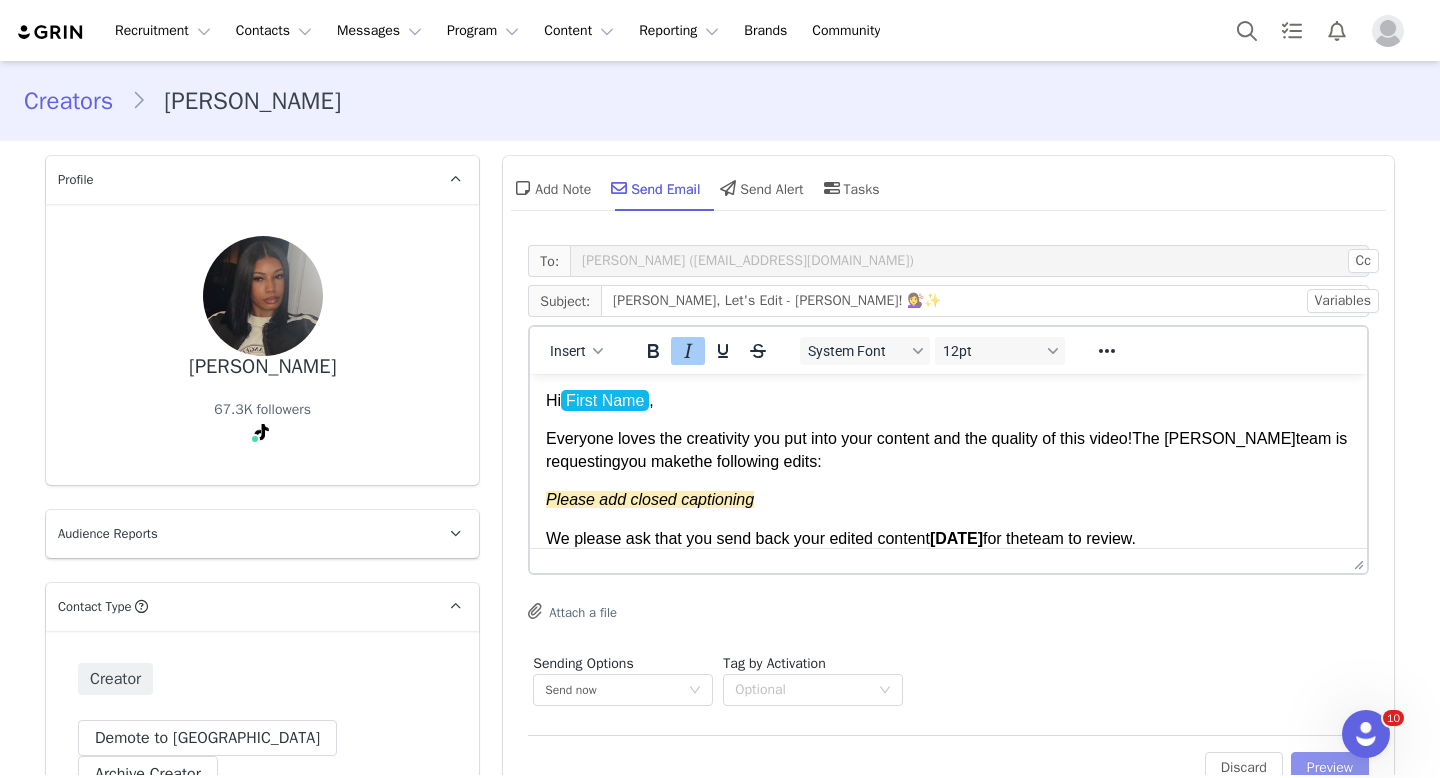 click on "Preview" at bounding box center (1330, 768) 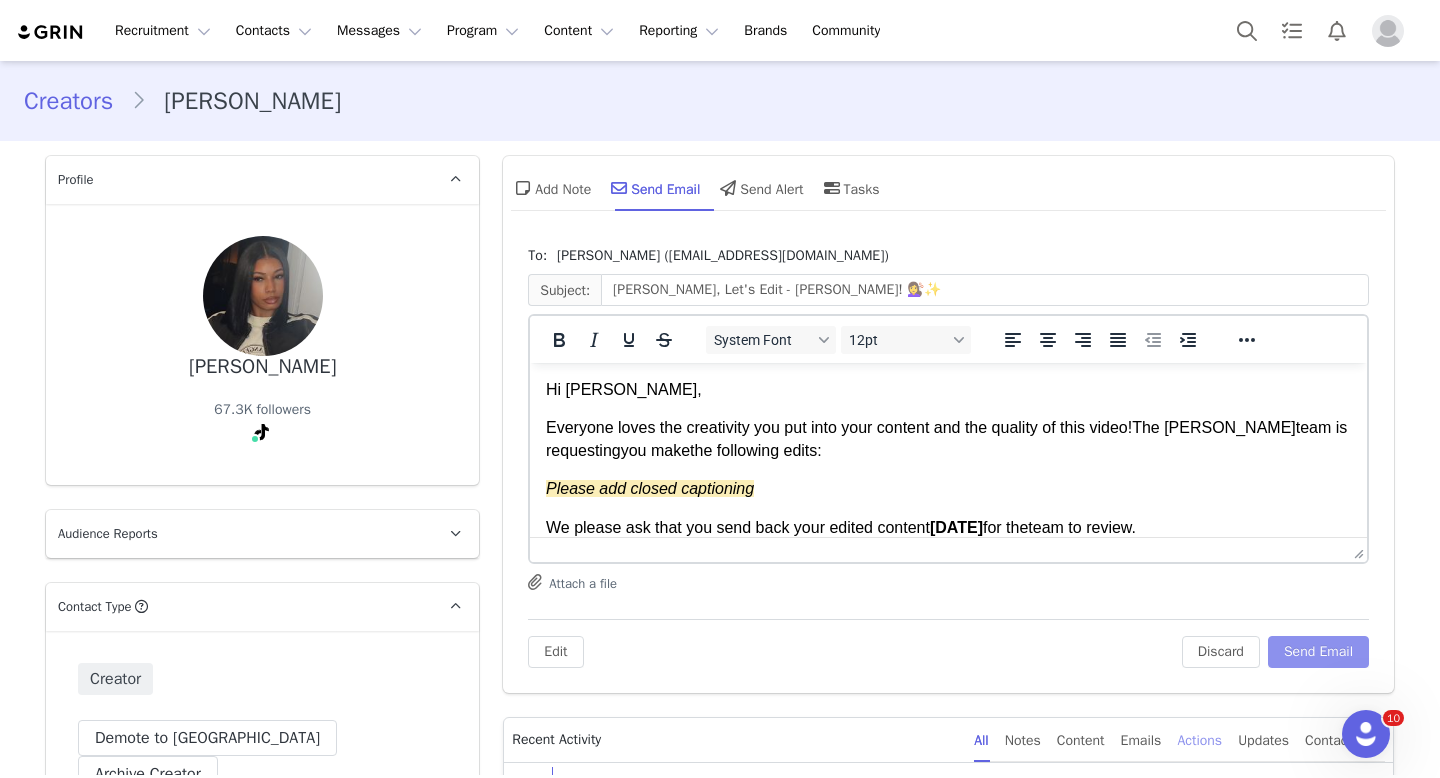 scroll, scrollTop: 0, scrollLeft: 0, axis: both 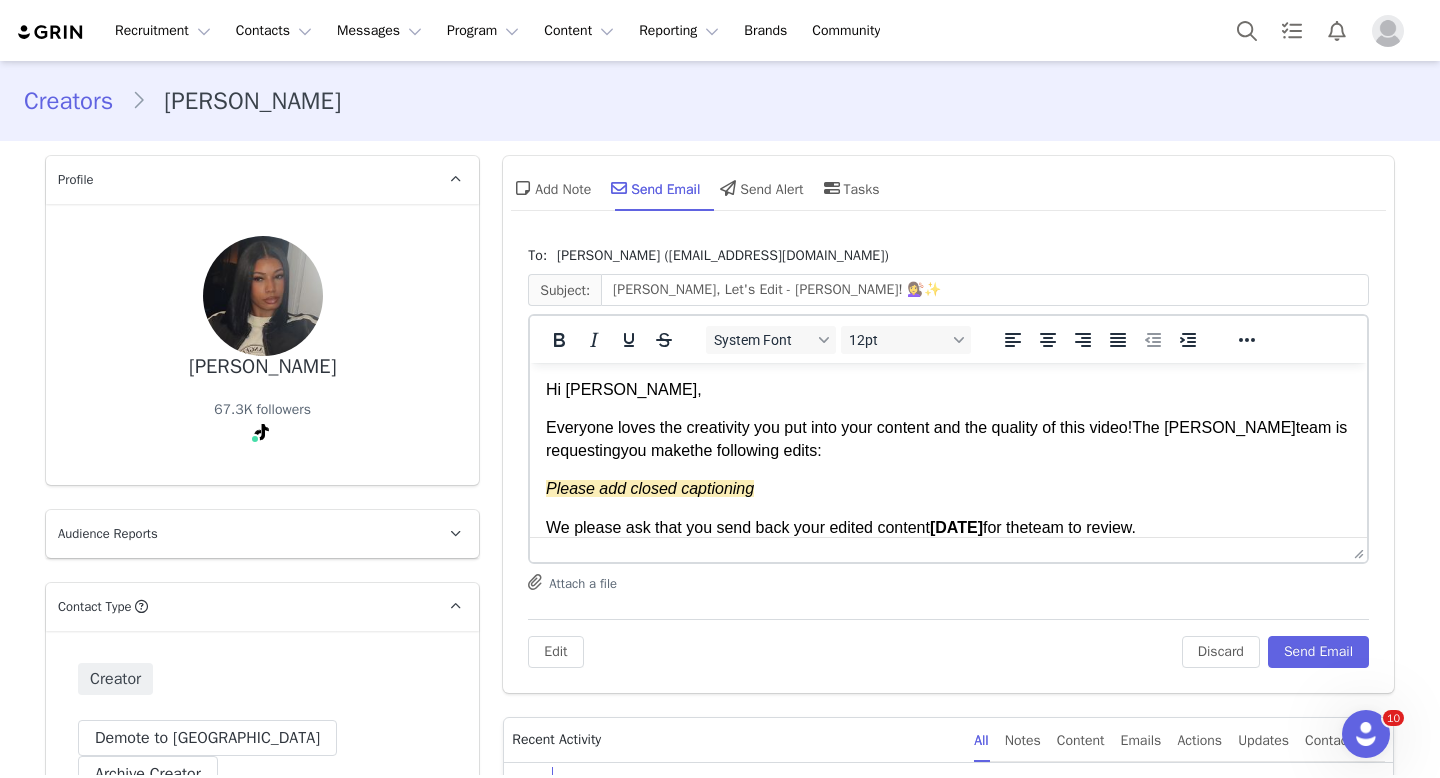 click on "Everyone loves the creativity you put into your content and the quality of this video!  The   [PERSON_NAME]  team is requesting  you make  the following edits :" at bounding box center (948, 439) 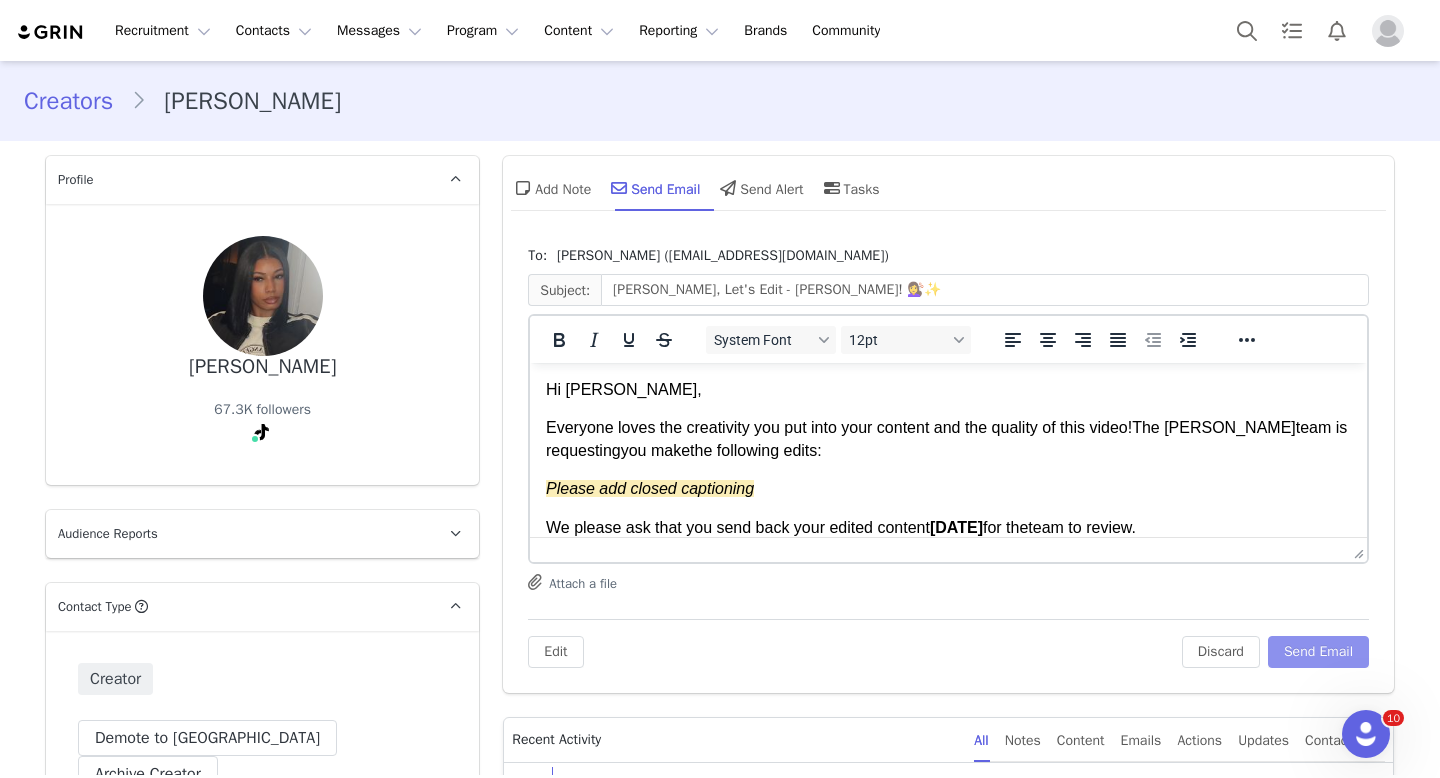 click on "Send Email" at bounding box center (1318, 652) 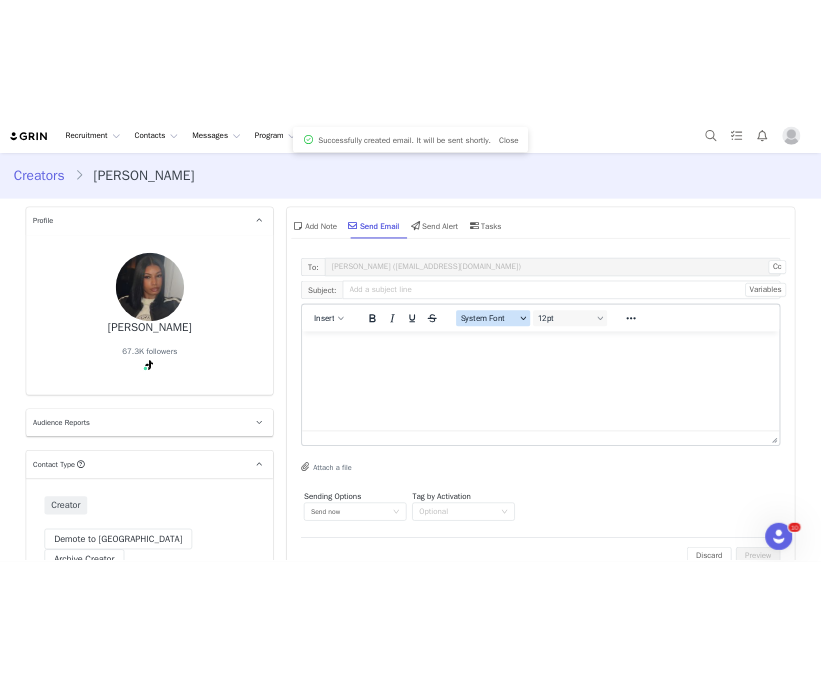 scroll, scrollTop: 0, scrollLeft: 0, axis: both 